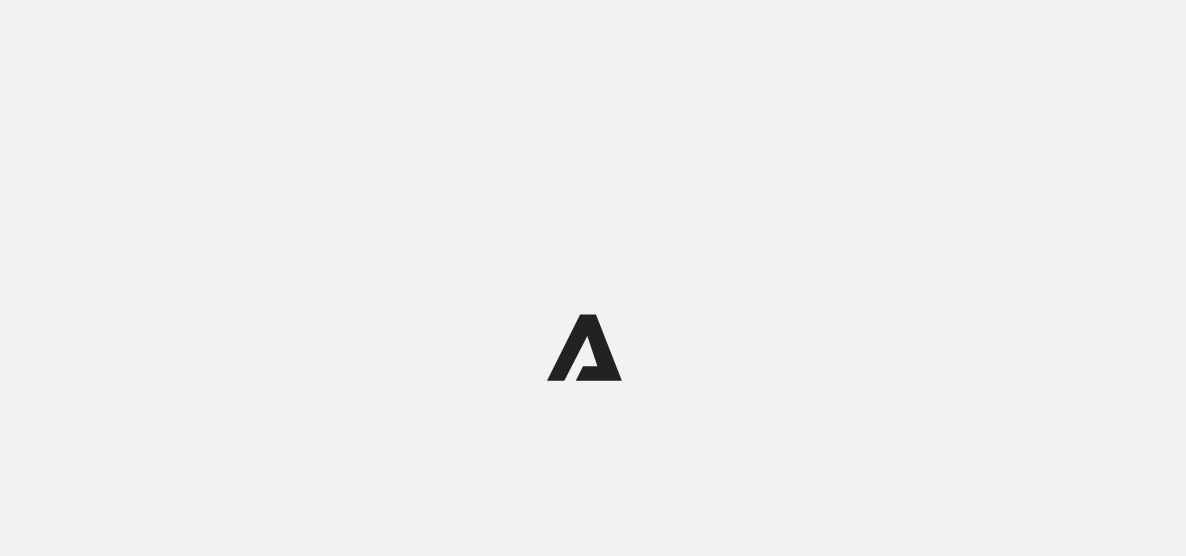 scroll, scrollTop: 0, scrollLeft: 0, axis: both 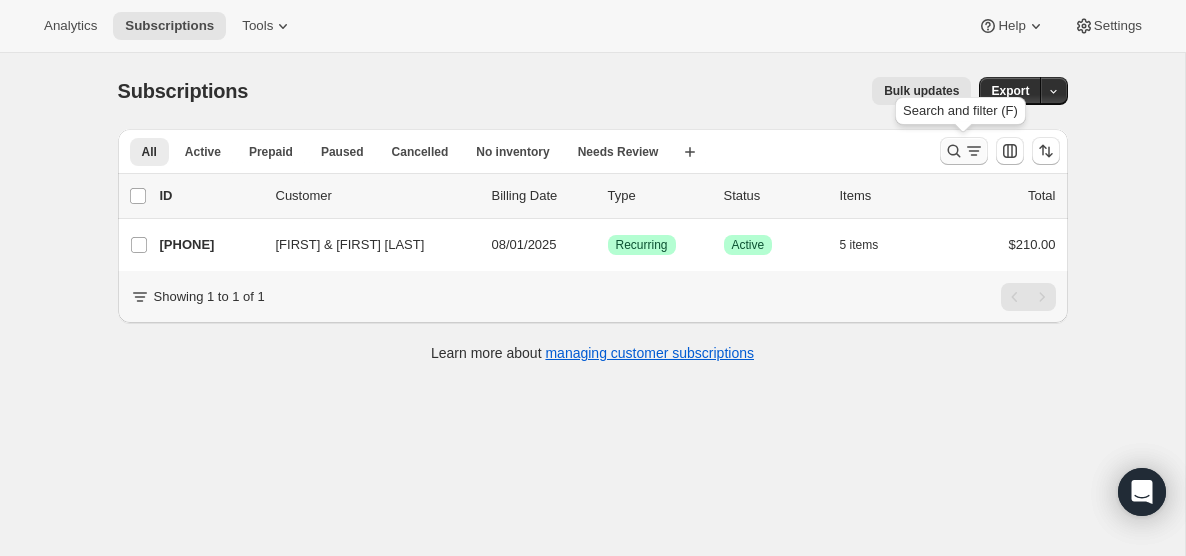 click 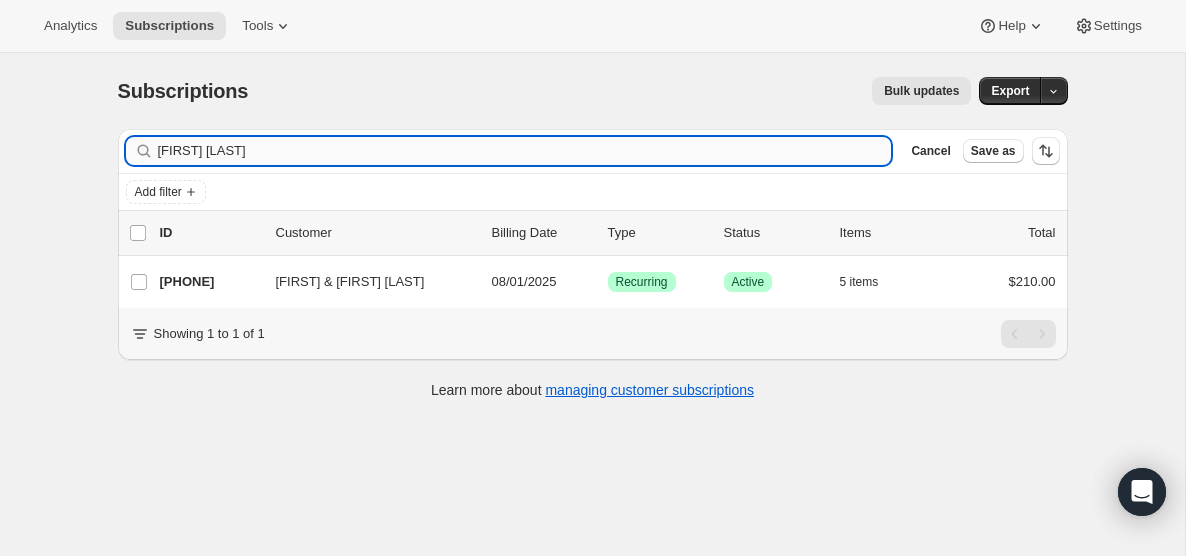 click on "[FIRST] [LAST]" at bounding box center [525, 151] 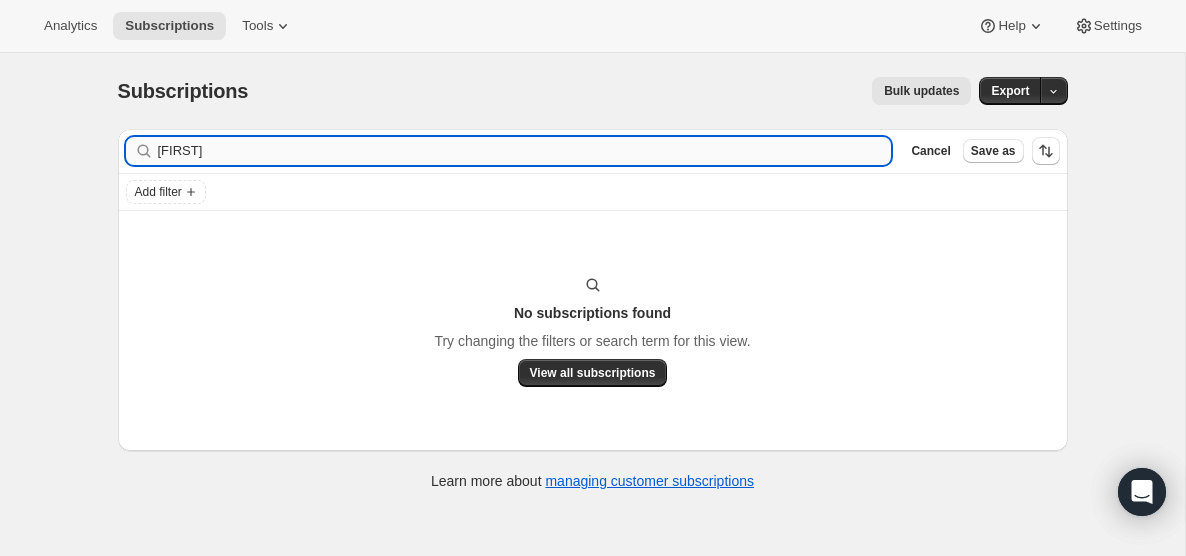 click on "[FIRST]" at bounding box center (525, 151) 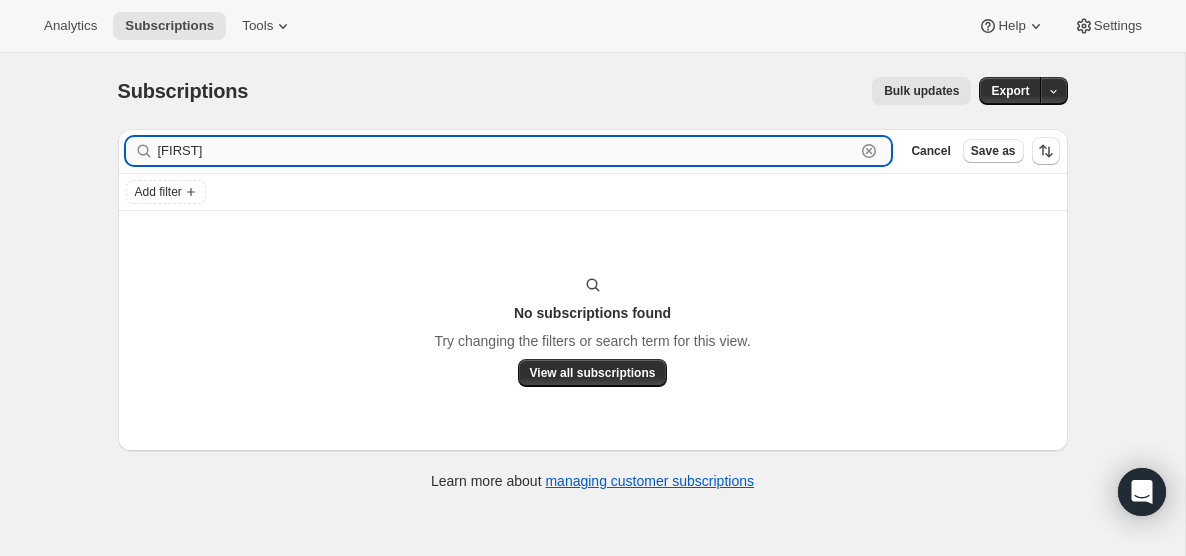 click on "[FIRST]" at bounding box center [507, 151] 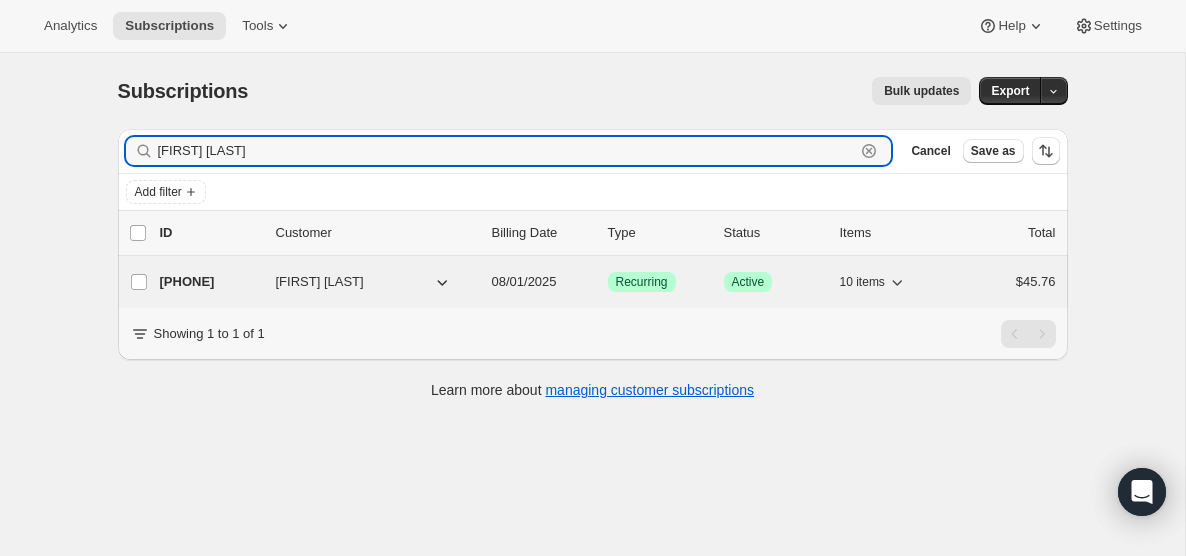 type on "[FIRST] [LAST]" 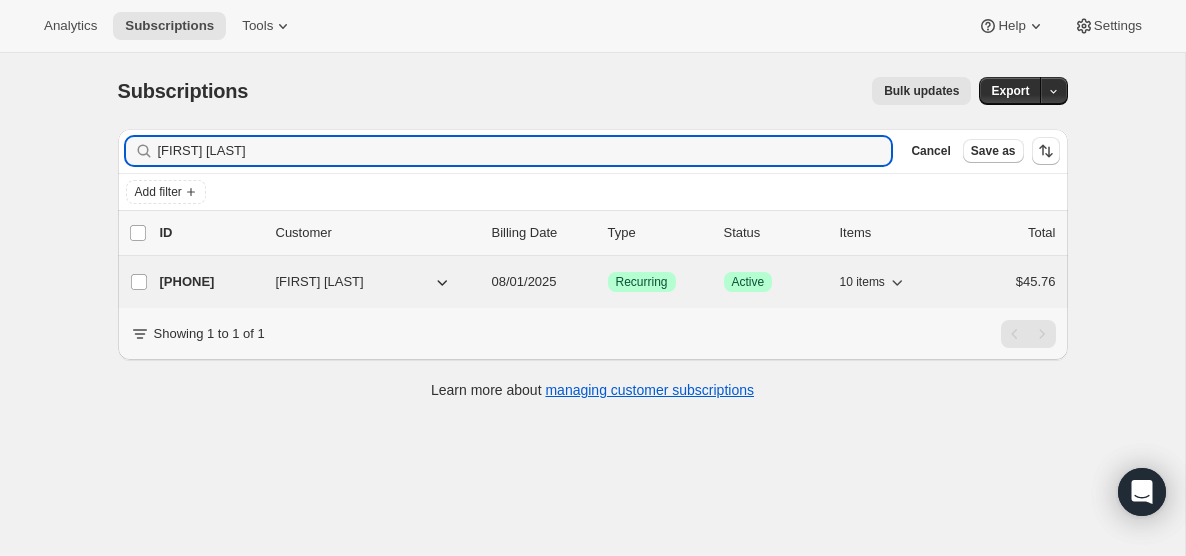click on "08/01/2025" at bounding box center [524, 281] 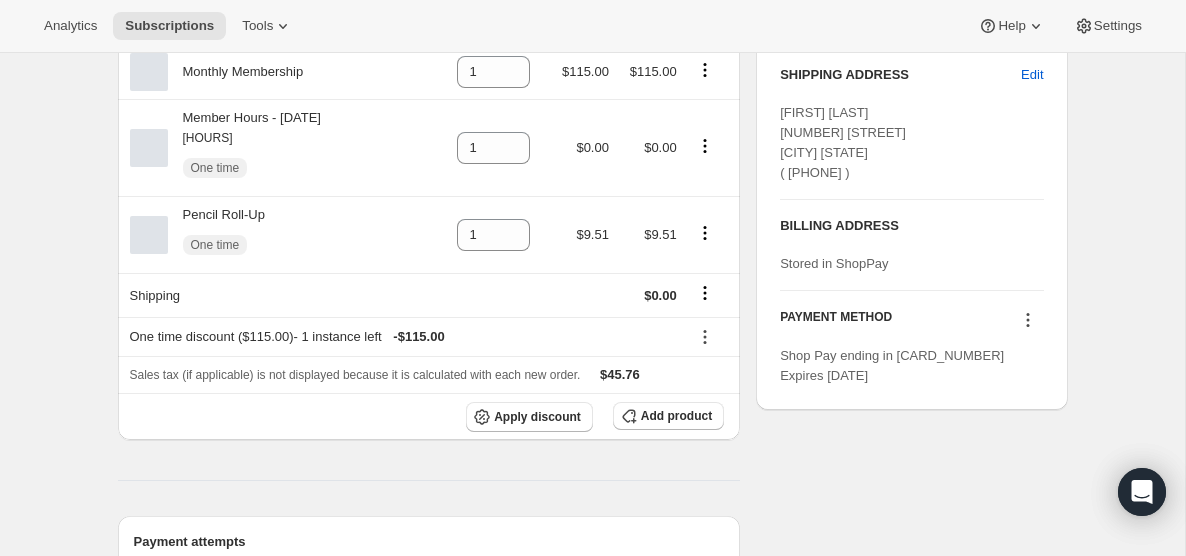 scroll, scrollTop: 952, scrollLeft: 0, axis: vertical 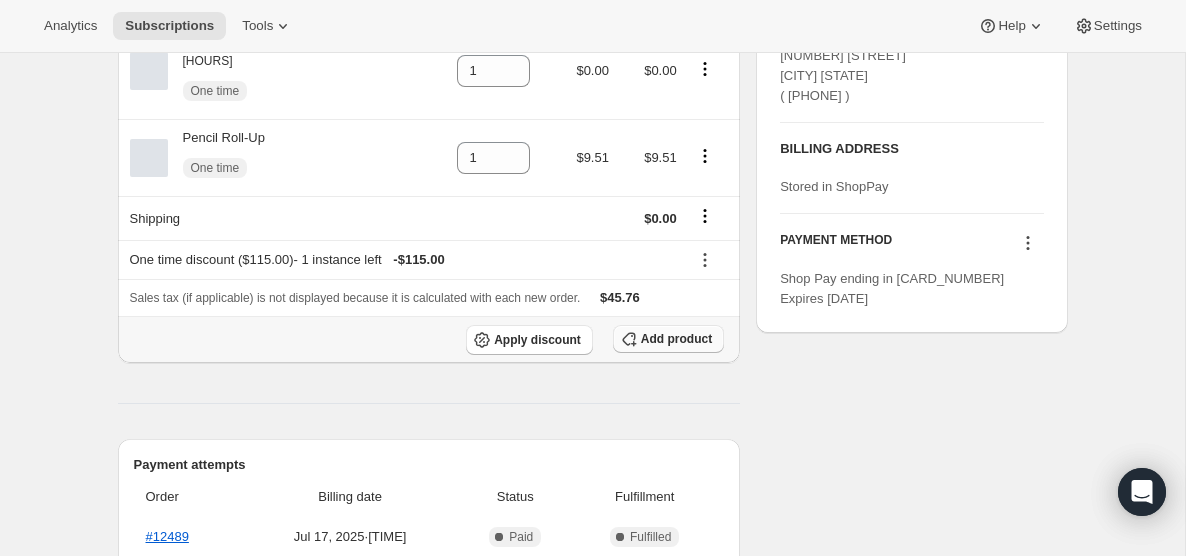 click on "Add product" at bounding box center [668, 339] 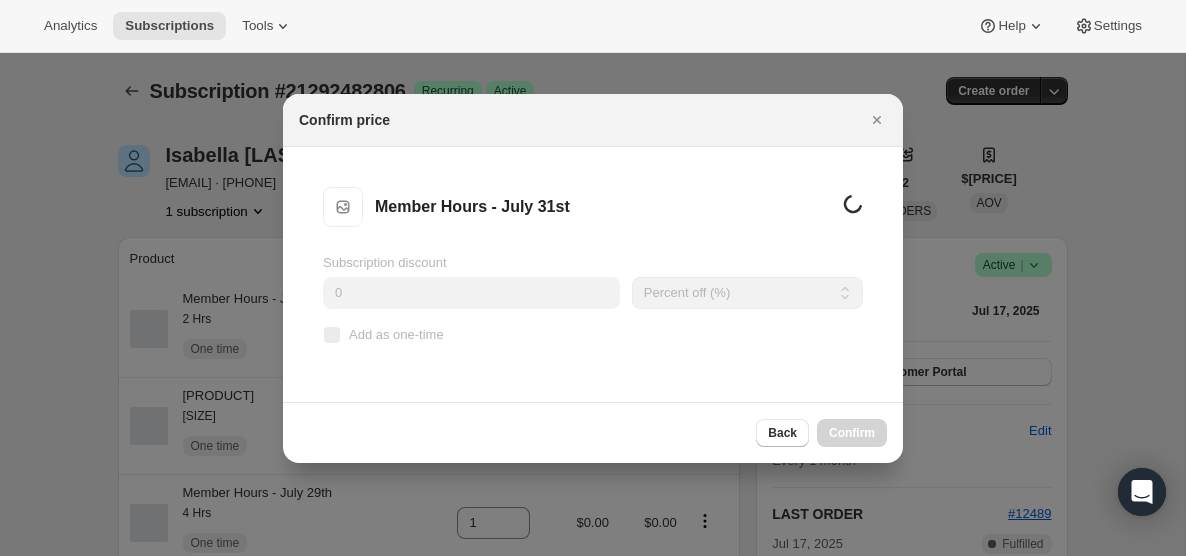 scroll, scrollTop: 952, scrollLeft: 0, axis: vertical 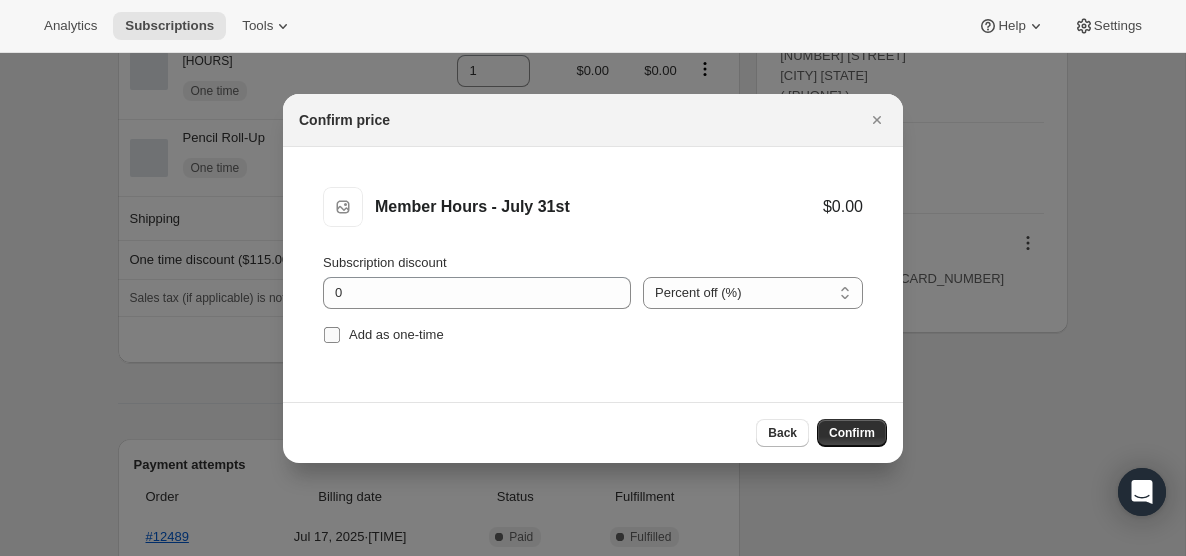 click on "Add as one-time" at bounding box center (332, 335) 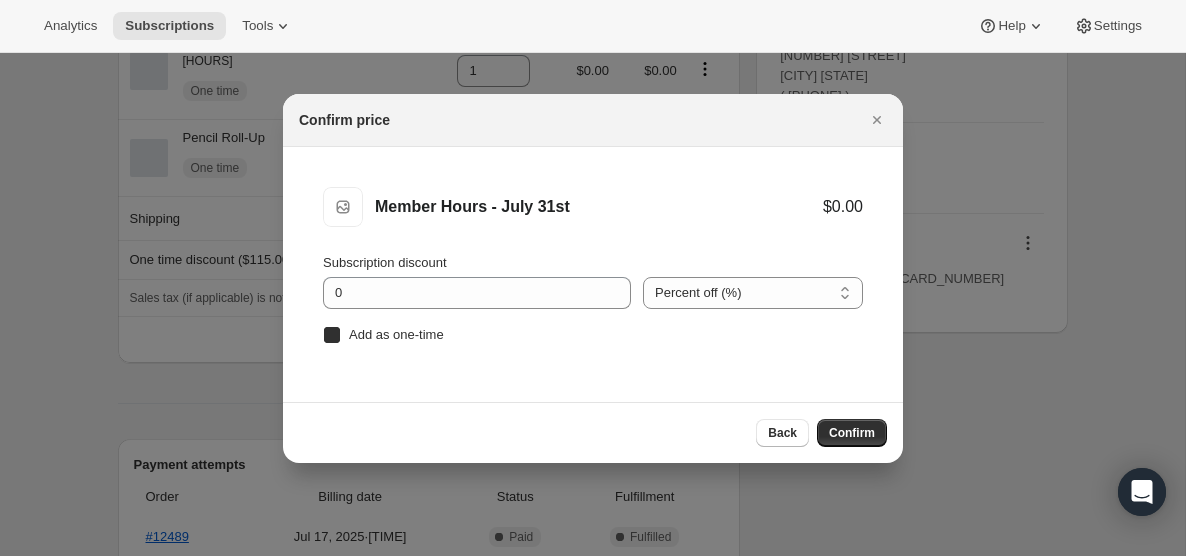 checkbox on "true" 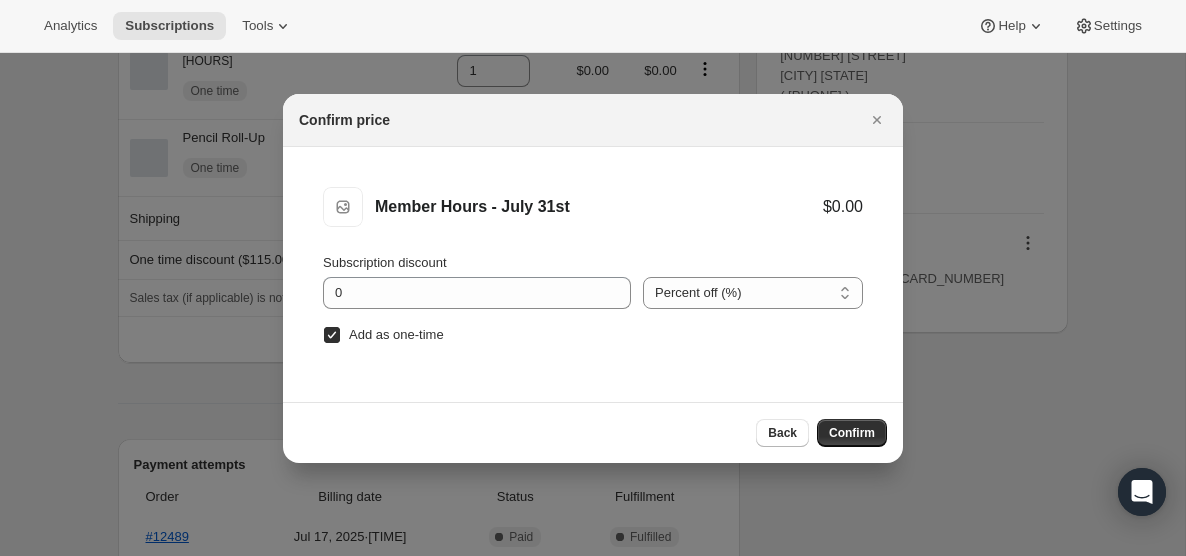 click on "Confirm" at bounding box center (852, 433) 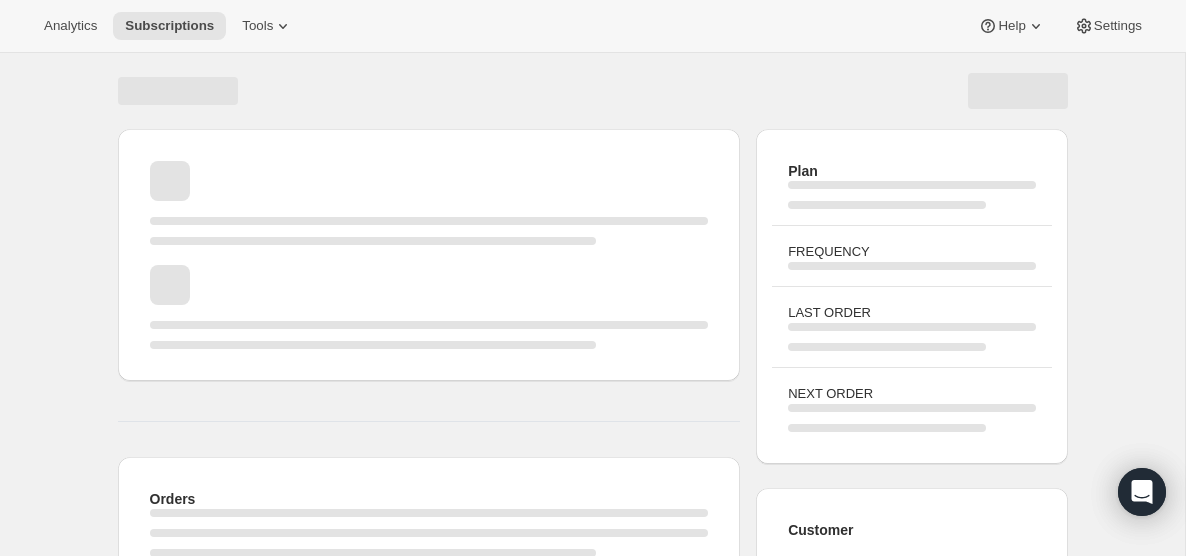 scroll, scrollTop: 348, scrollLeft: 0, axis: vertical 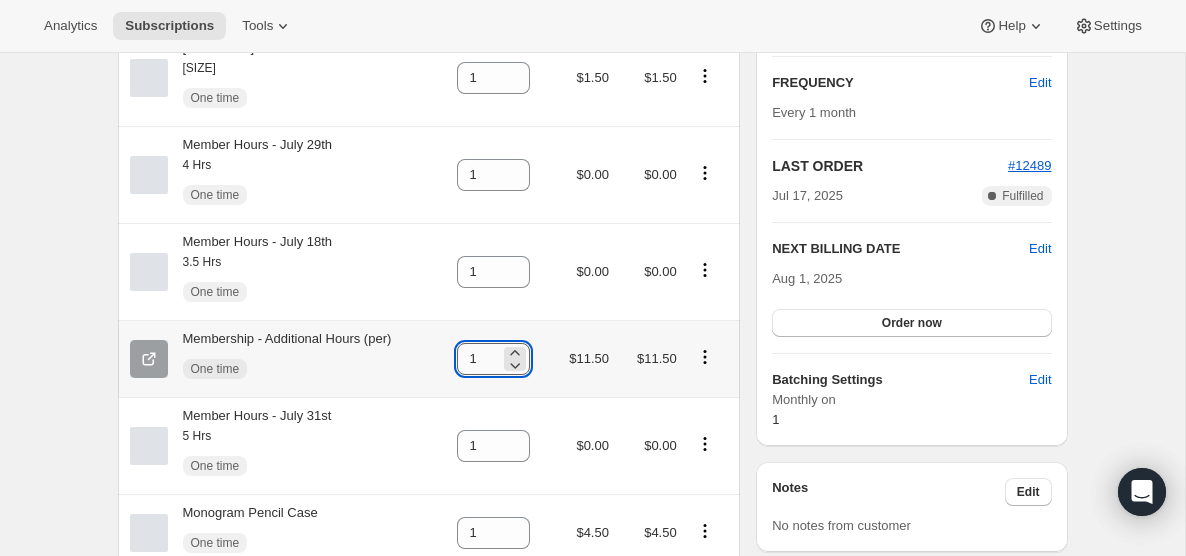 click on "1" at bounding box center [478, 359] 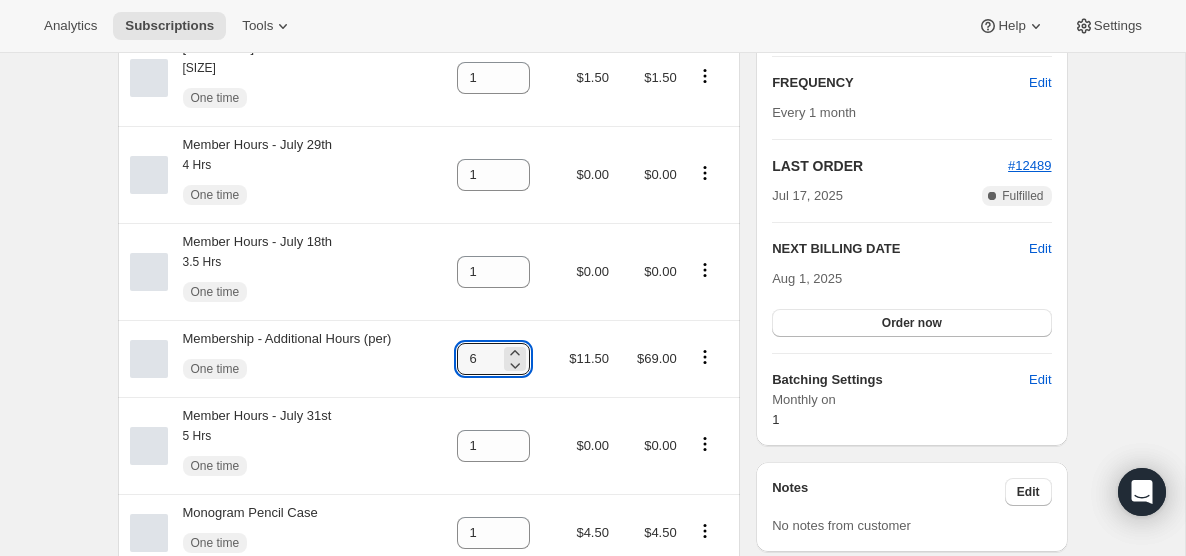 type on "6" 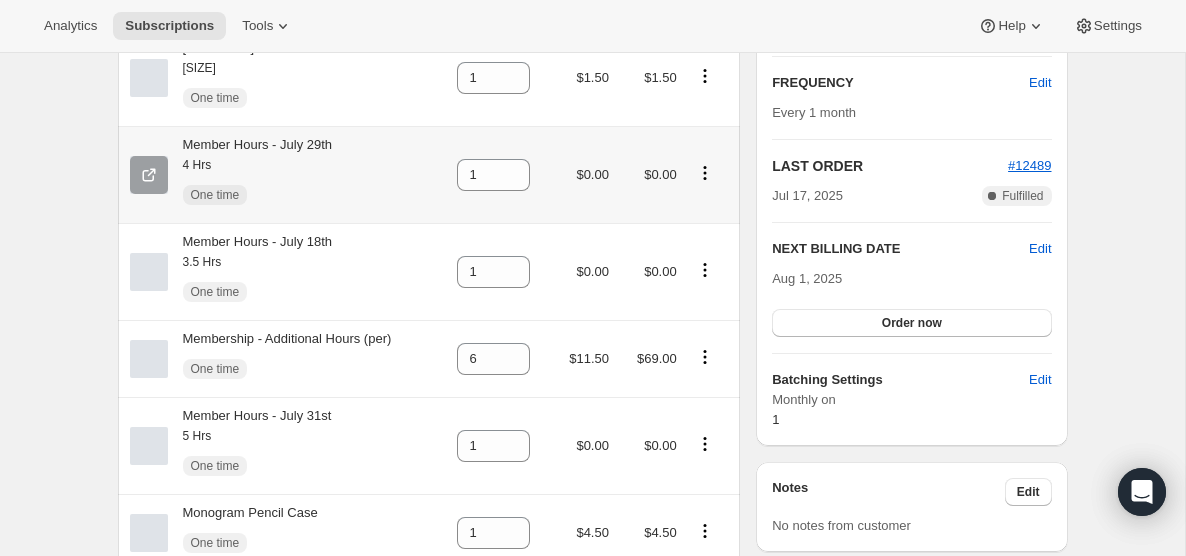 scroll, scrollTop: 0, scrollLeft: 0, axis: both 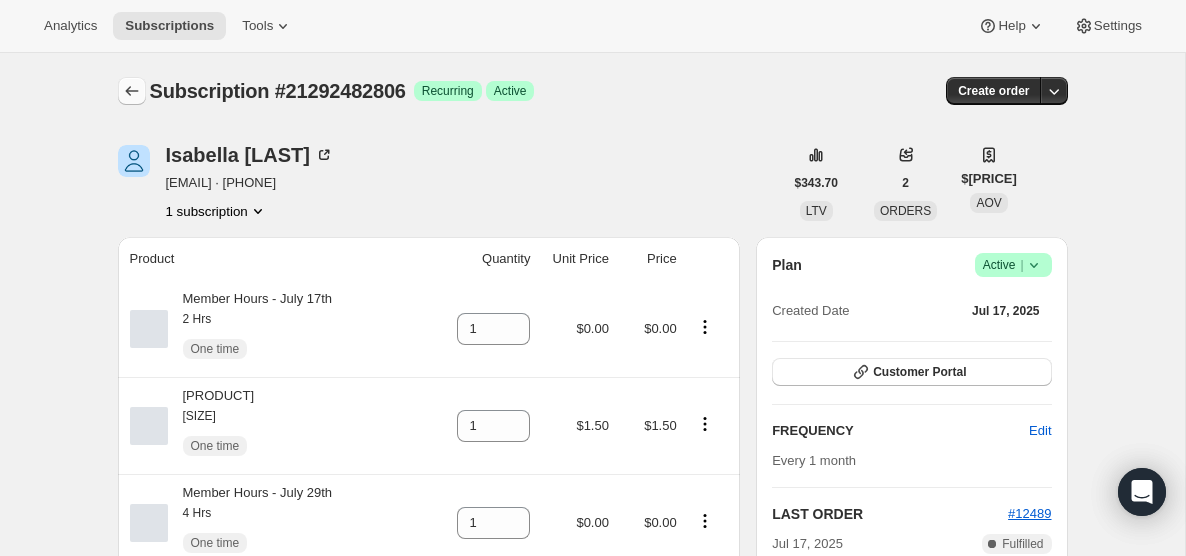 click 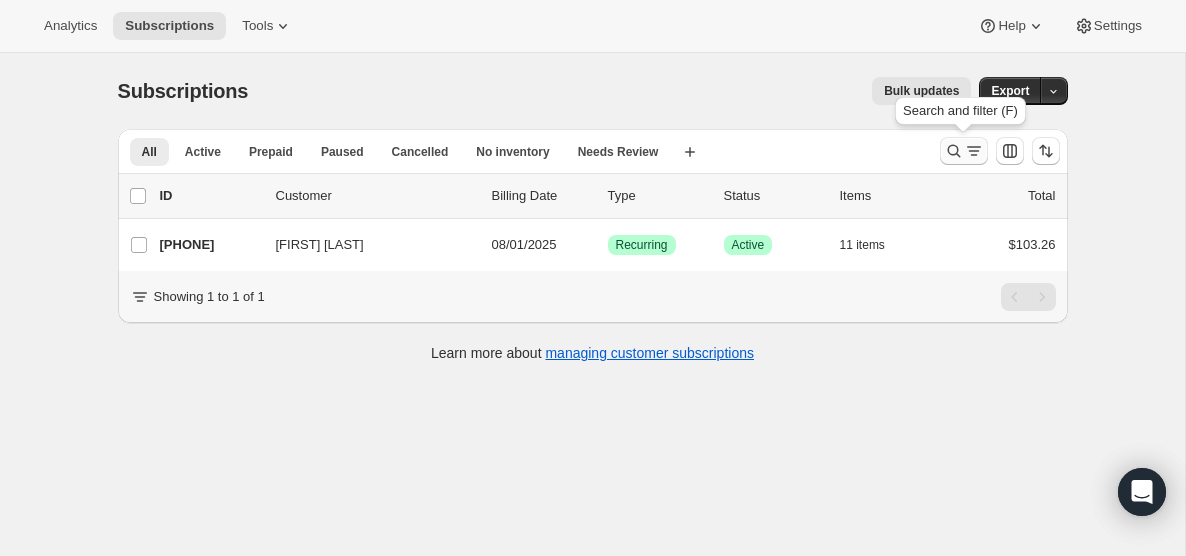 click 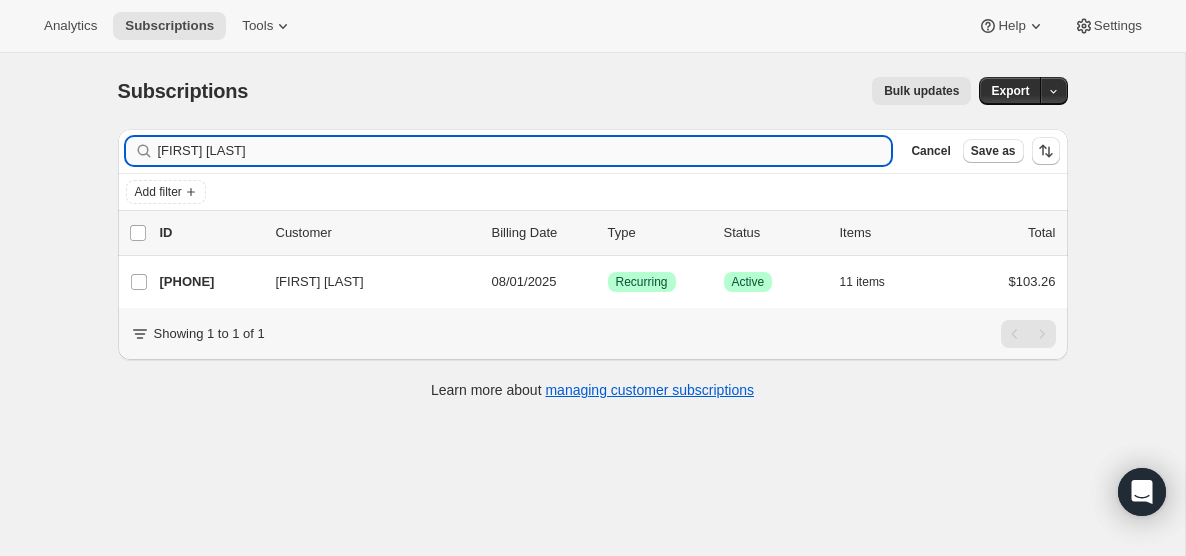 click on "[FIRST] [LAST]" at bounding box center (525, 151) 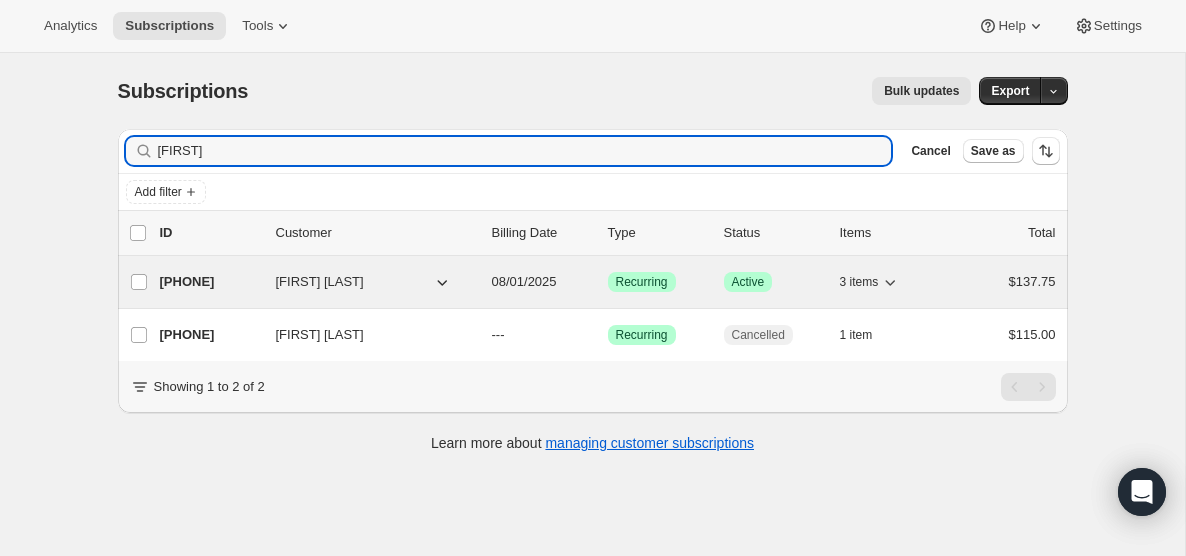type on "[FIRST]" 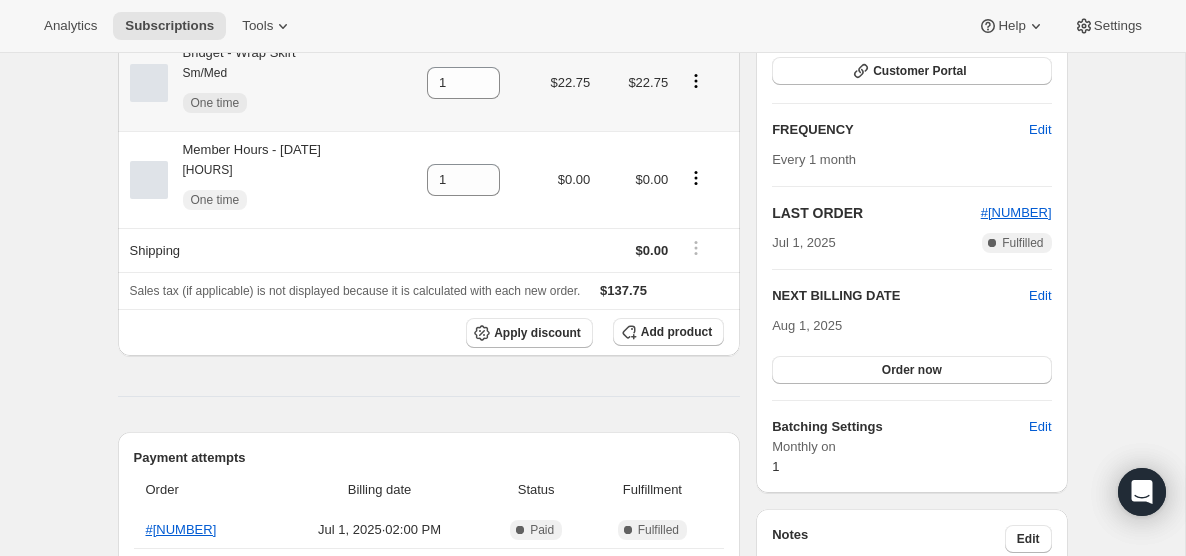 scroll, scrollTop: 344, scrollLeft: 0, axis: vertical 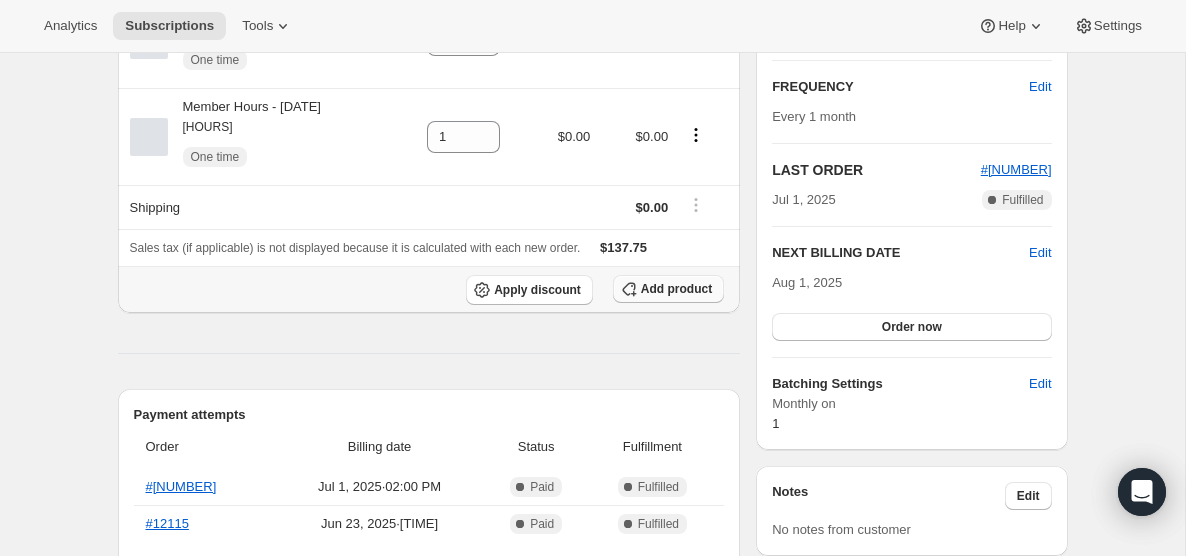 click on "Add product" at bounding box center [676, 289] 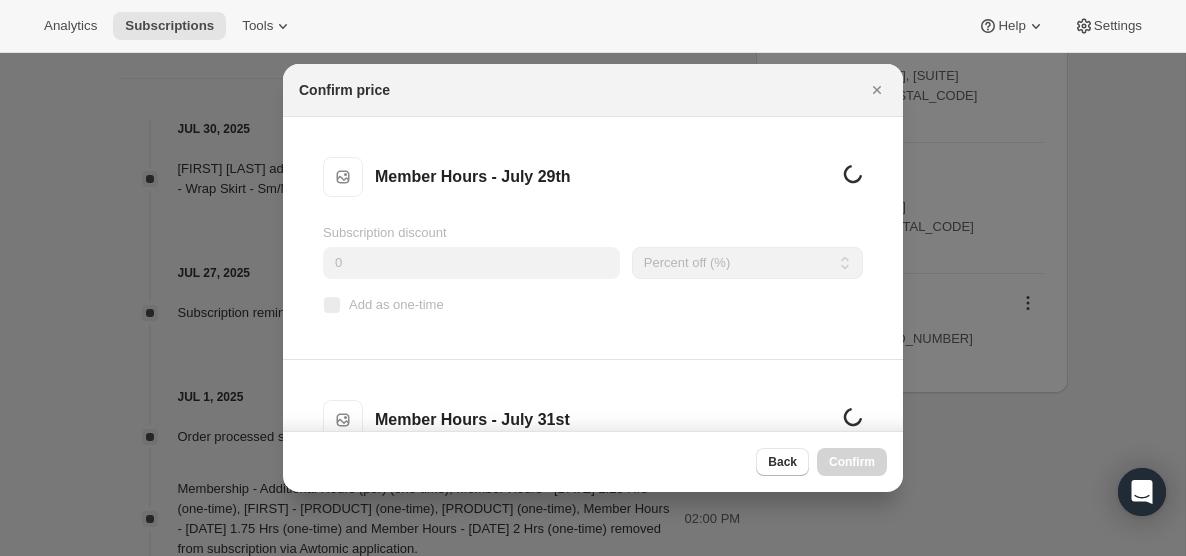 scroll, scrollTop: 344, scrollLeft: 0, axis: vertical 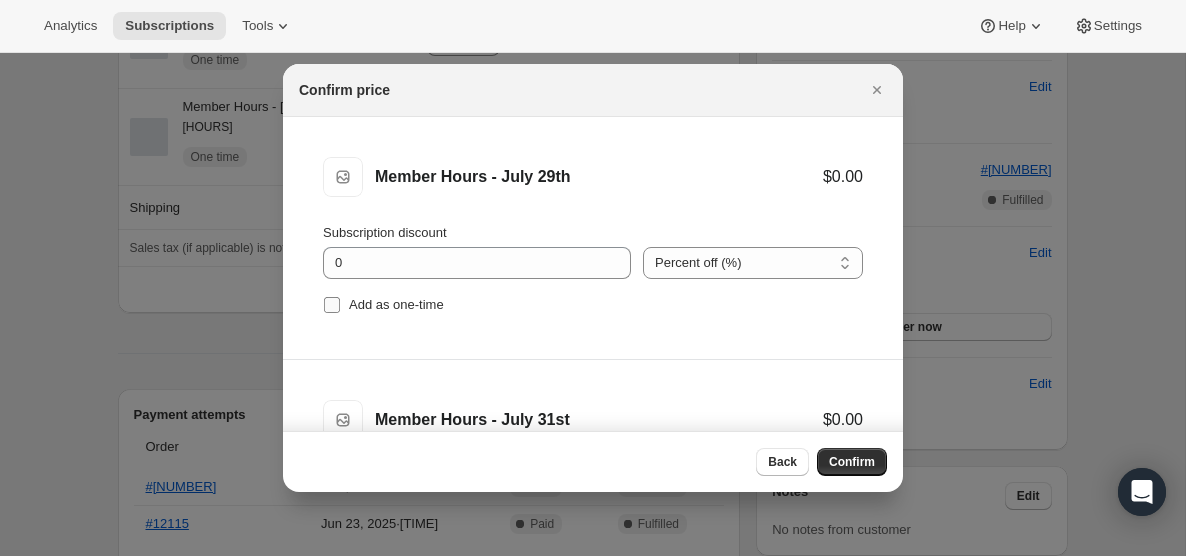 click on "Add as one-time" at bounding box center [332, 305] 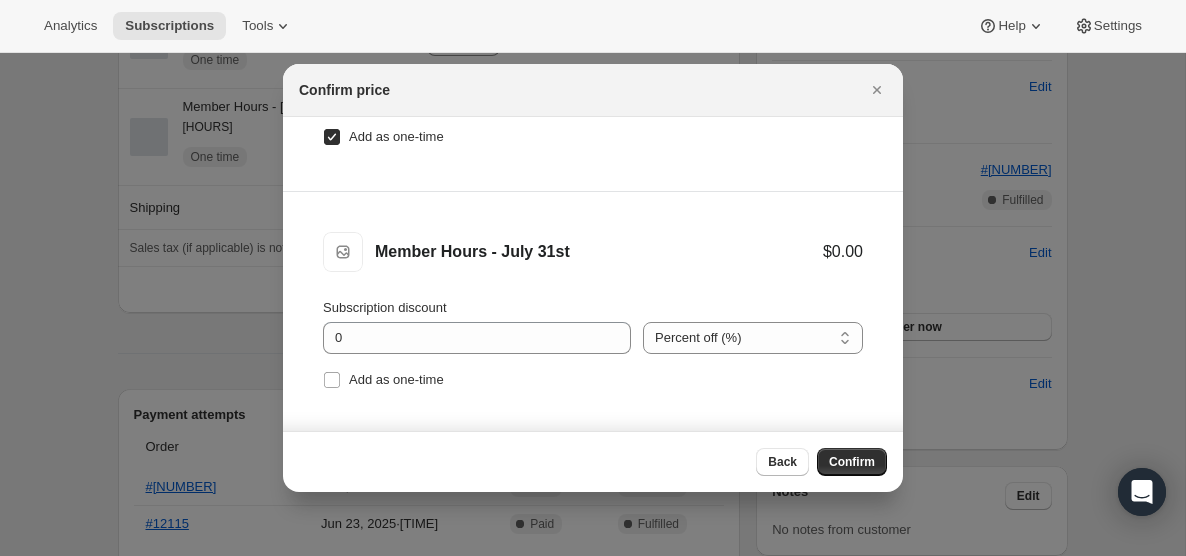 scroll, scrollTop: 171, scrollLeft: 0, axis: vertical 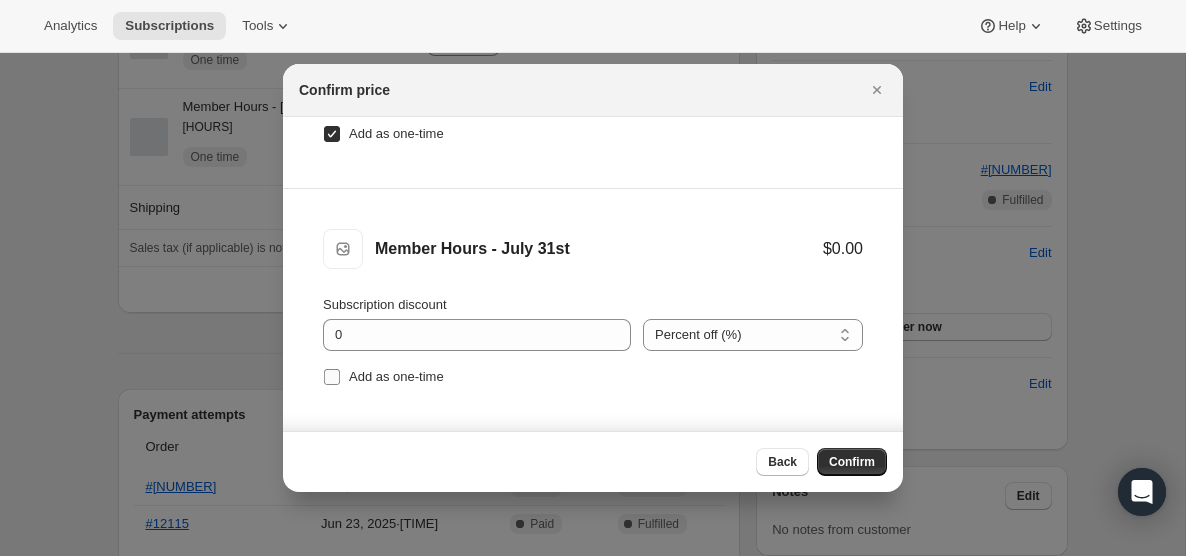click on "Add as one-time" at bounding box center (332, 377) 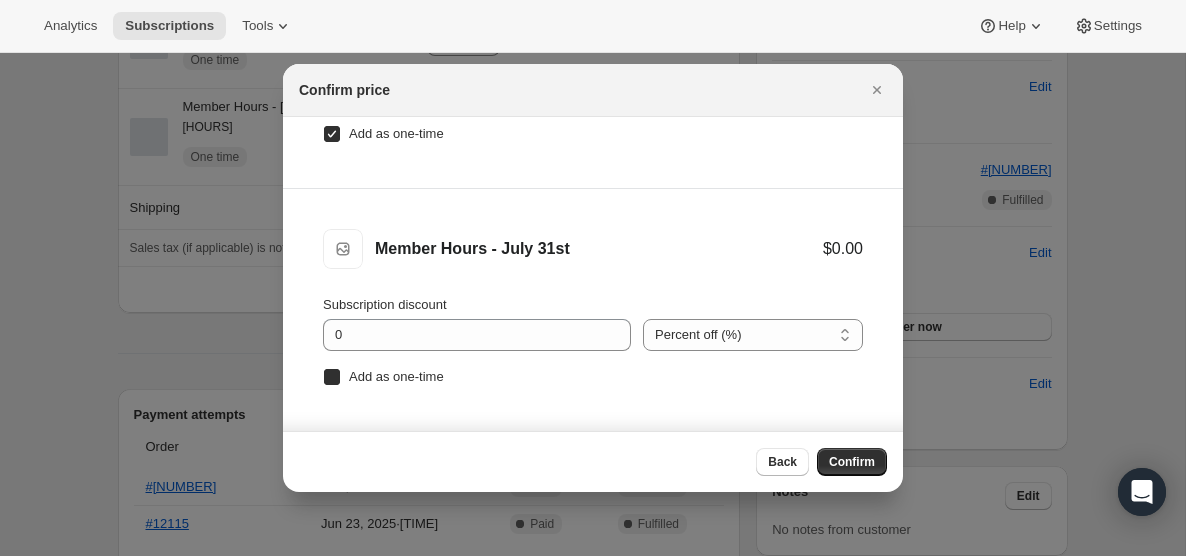 checkbox on "true" 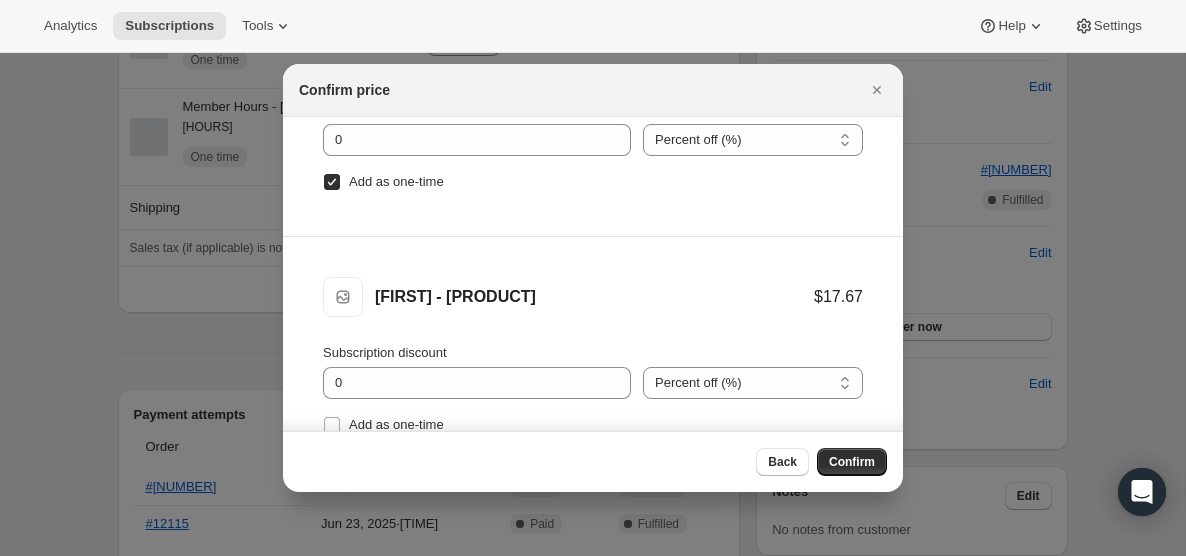 scroll, scrollTop: 569, scrollLeft: 0, axis: vertical 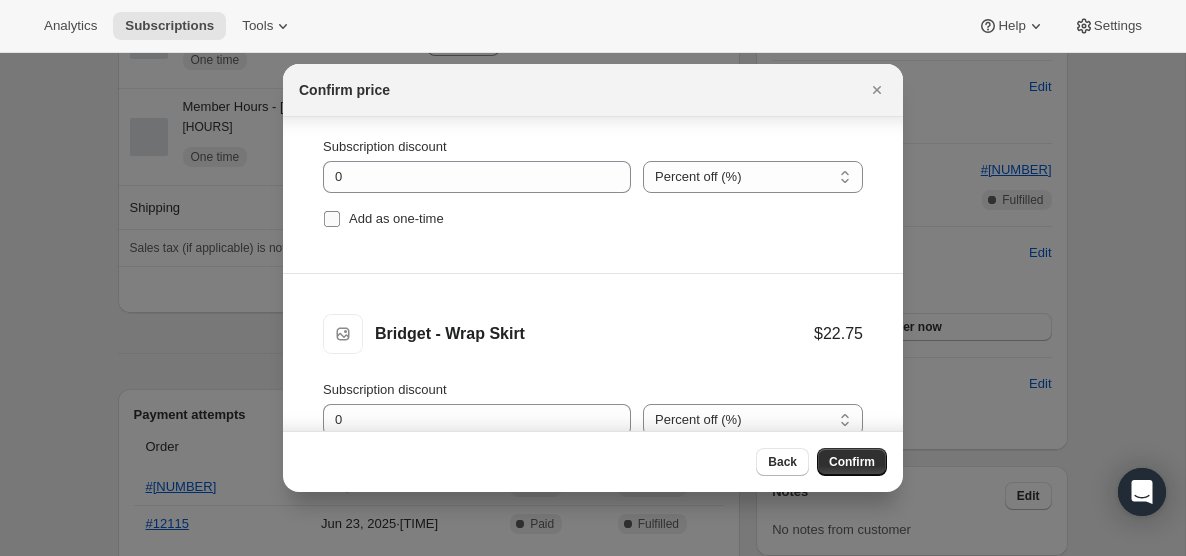 click on "Add as one-time" at bounding box center (332, 219) 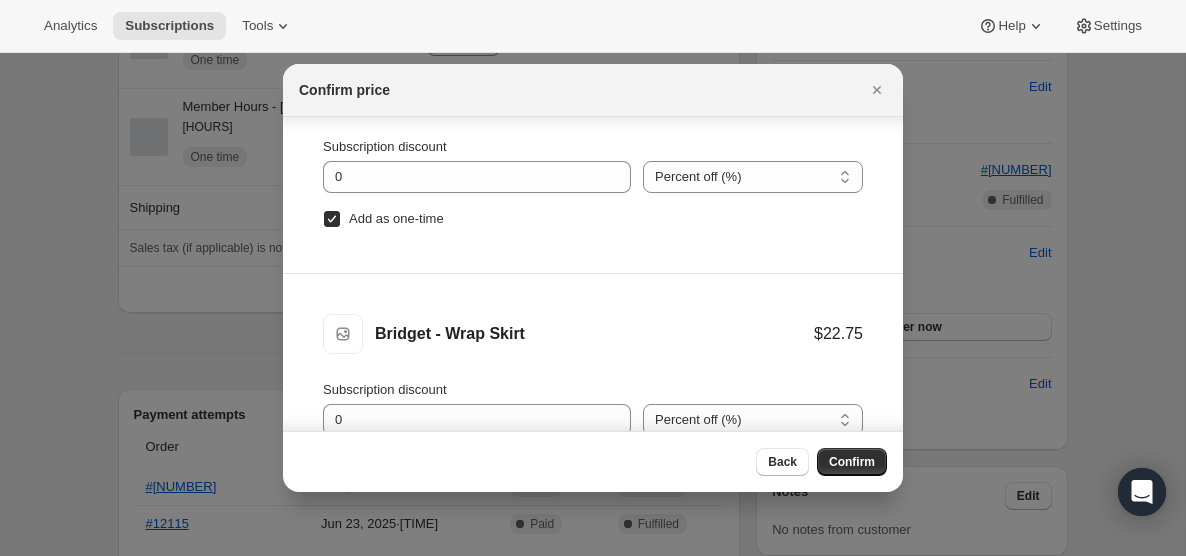 scroll, scrollTop: 101, scrollLeft: 0, axis: vertical 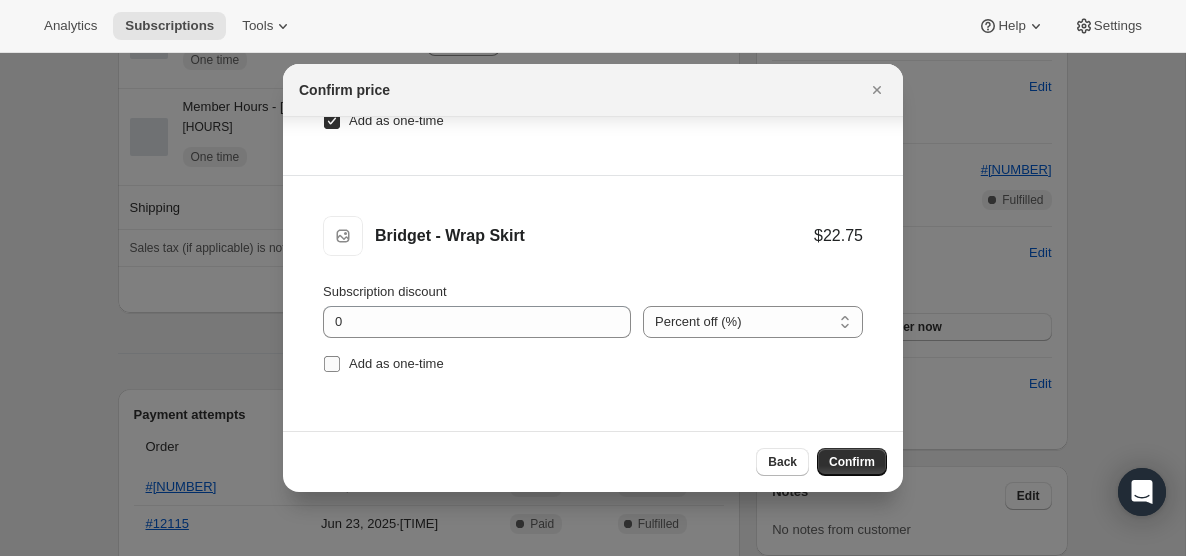 click on "Add as one-time" at bounding box center [332, 364] 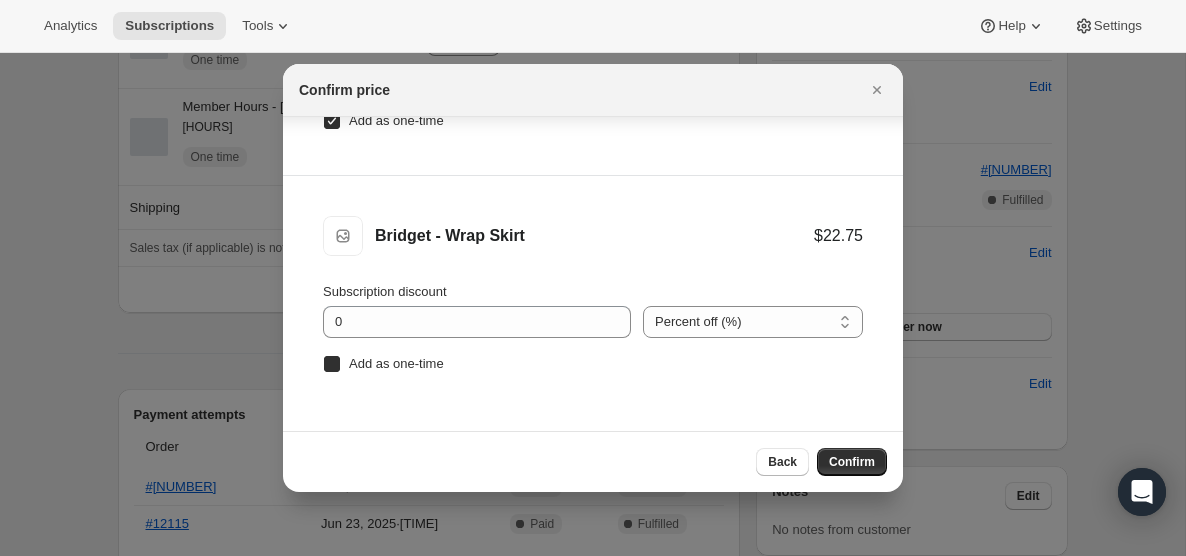 checkbox on "true" 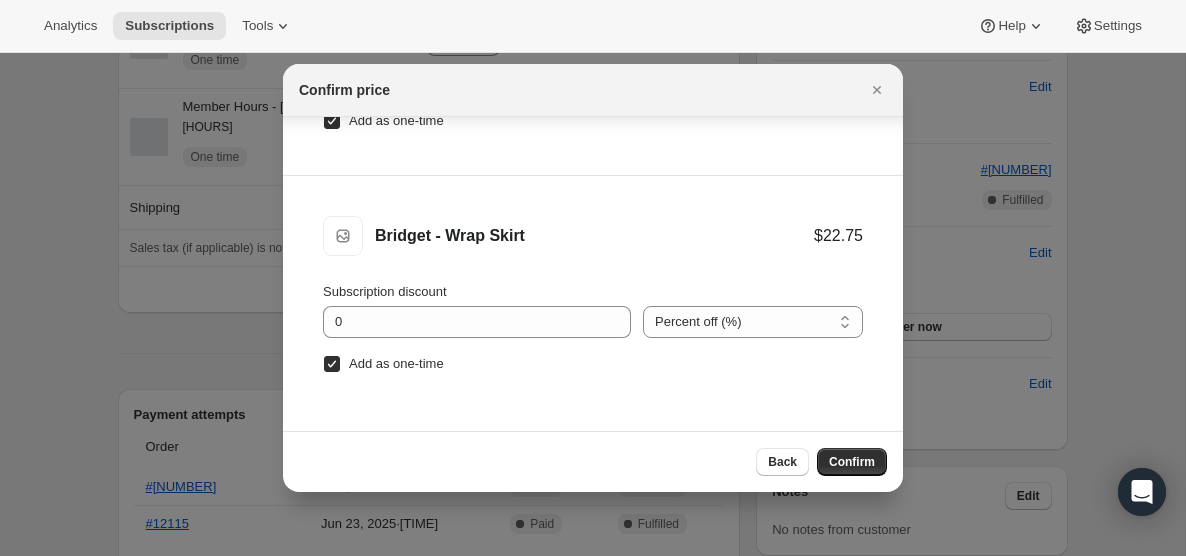 click on "Confirm" at bounding box center (852, 462) 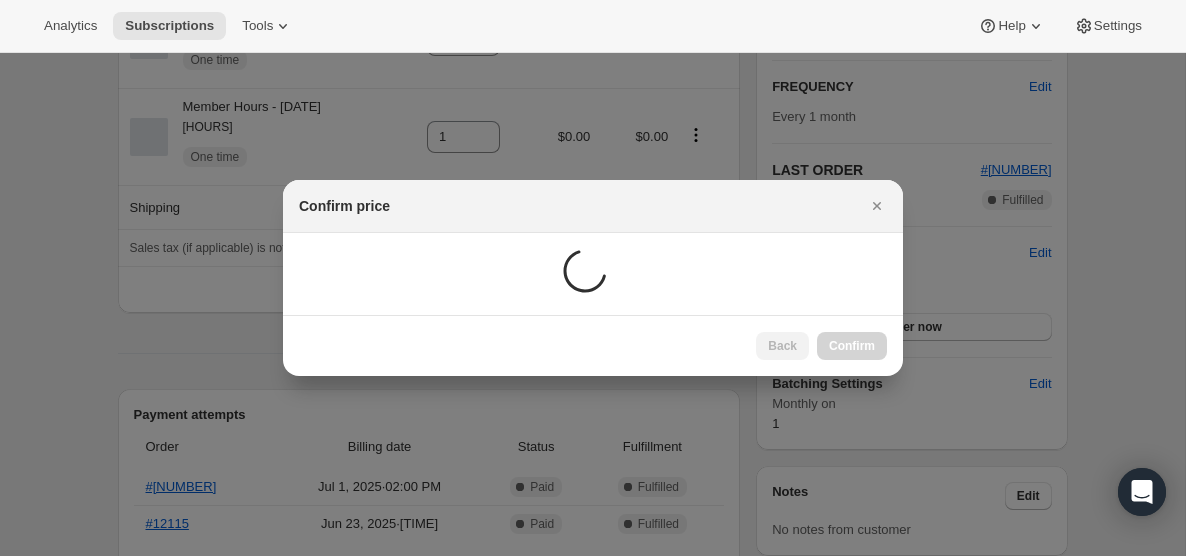 scroll, scrollTop: 0, scrollLeft: 0, axis: both 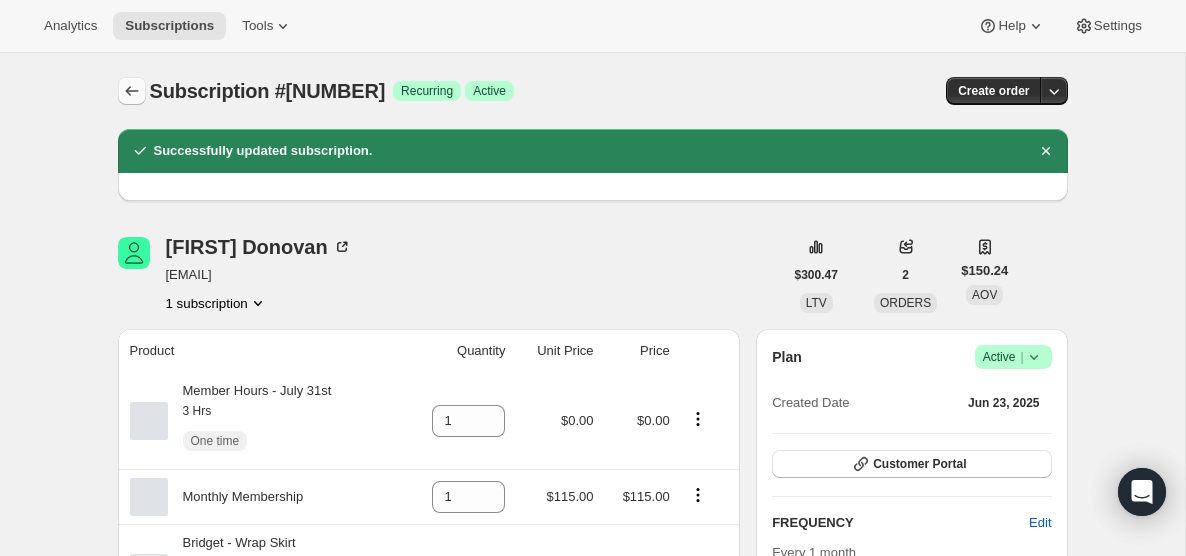 click 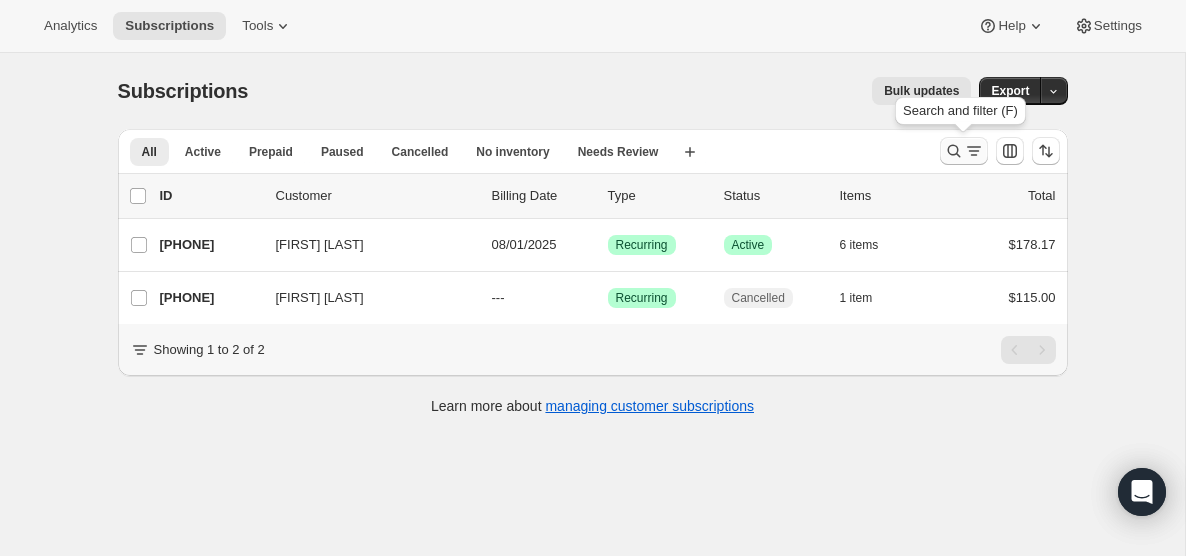 click 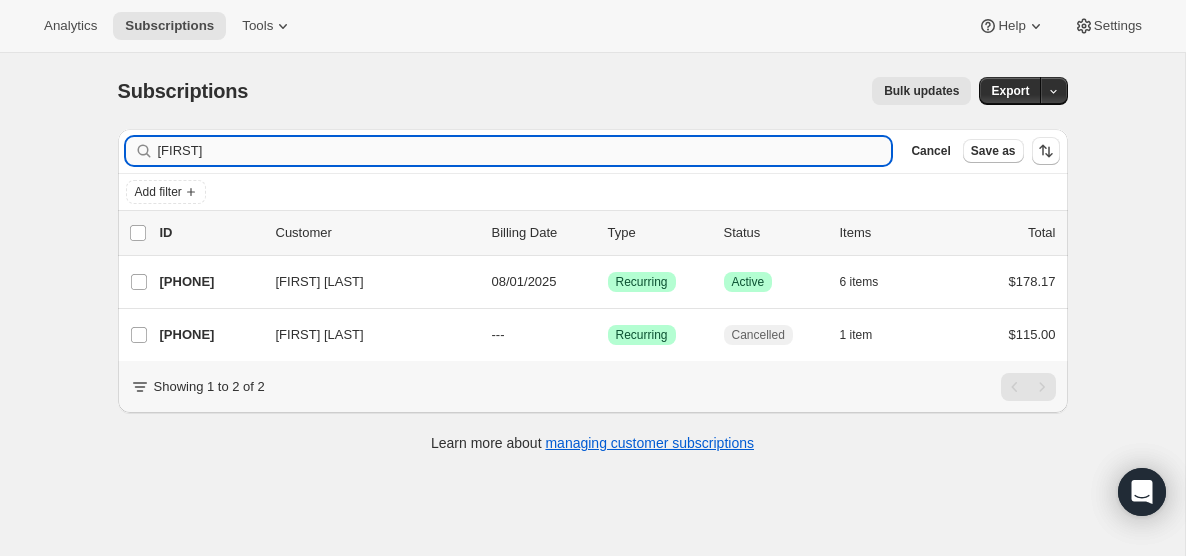 click on "[FIRST]" at bounding box center (525, 151) 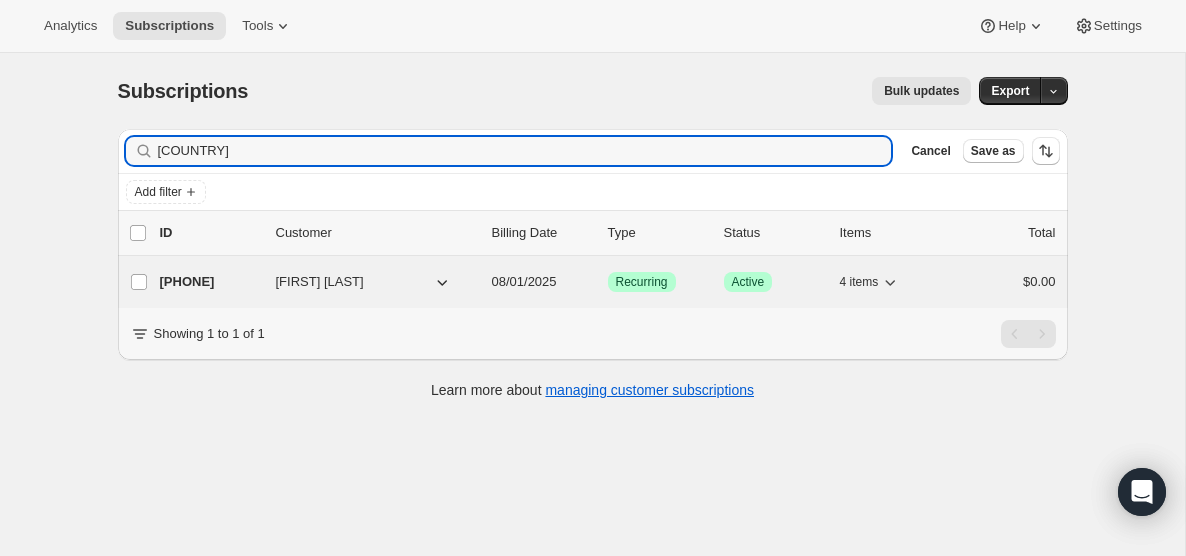 type on "[COUNTRY]" 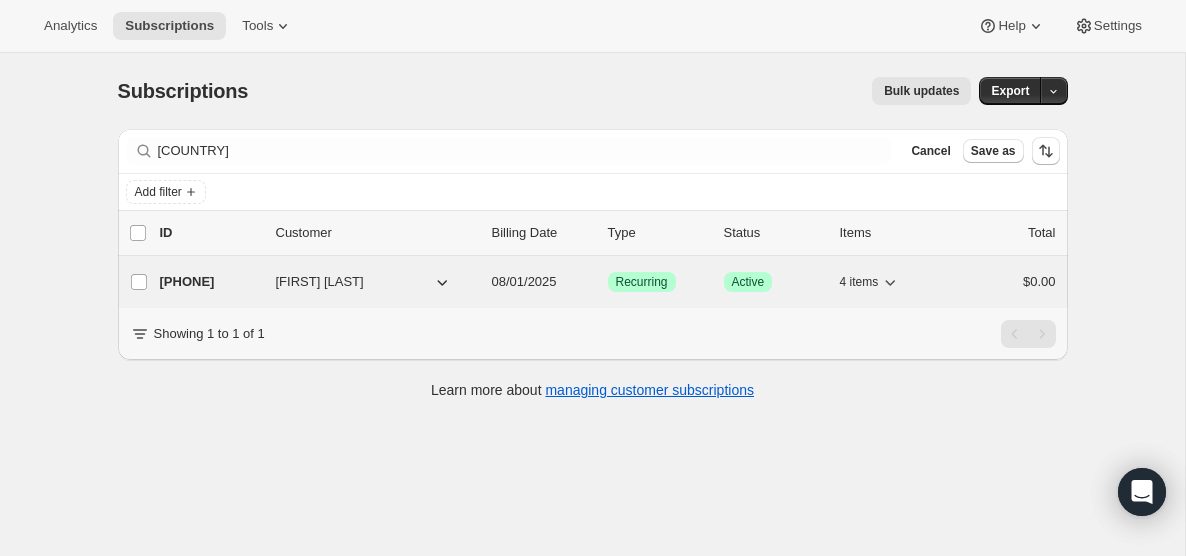 click on "08/01/2025" at bounding box center [524, 281] 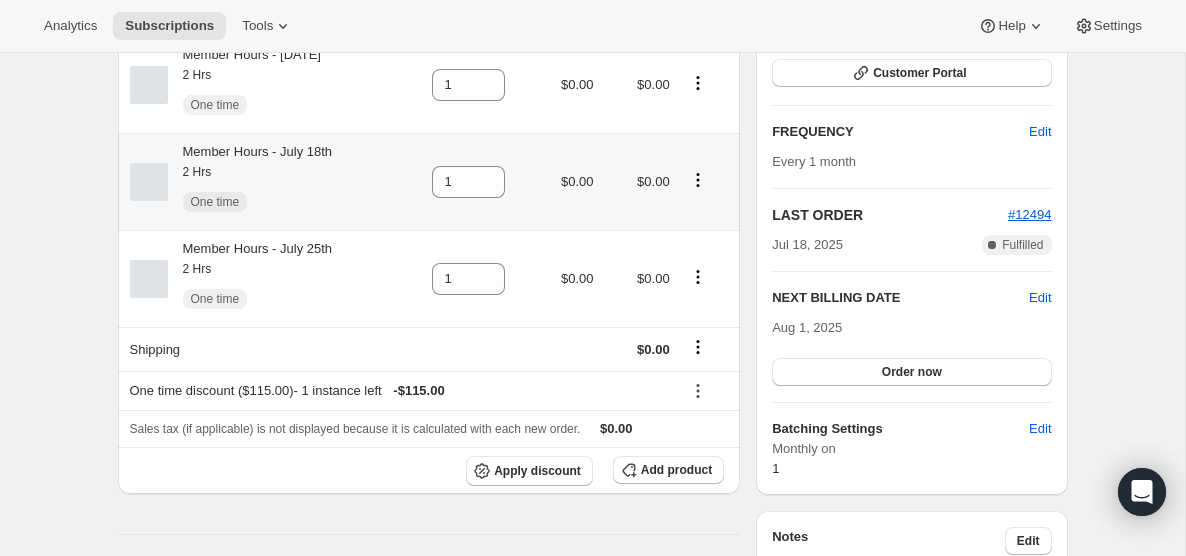 scroll, scrollTop: 377, scrollLeft: 0, axis: vertical 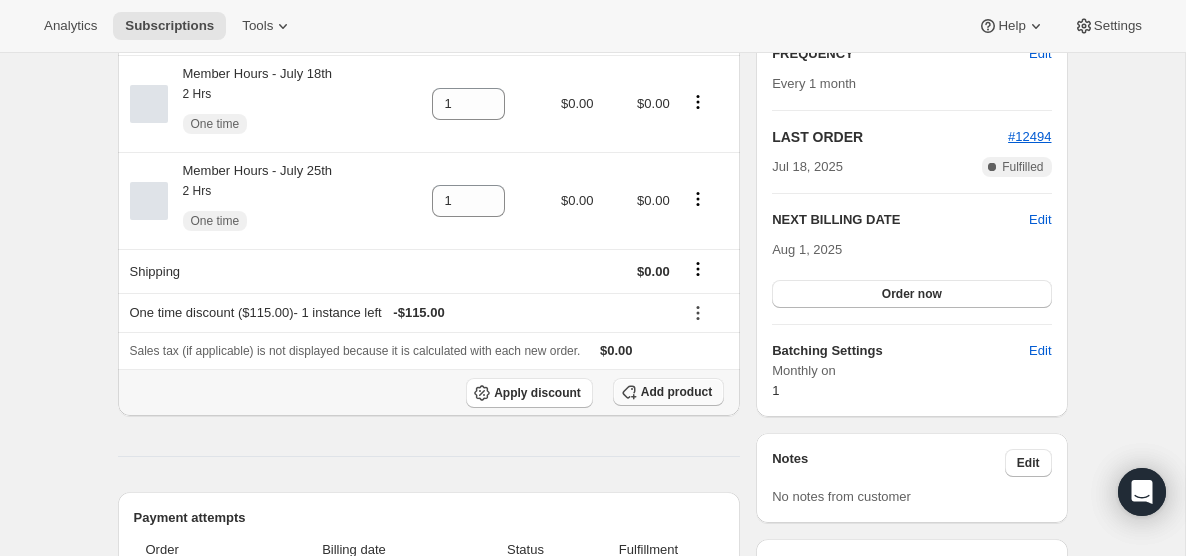 click on "Add product" at bounding box center [676, 392] 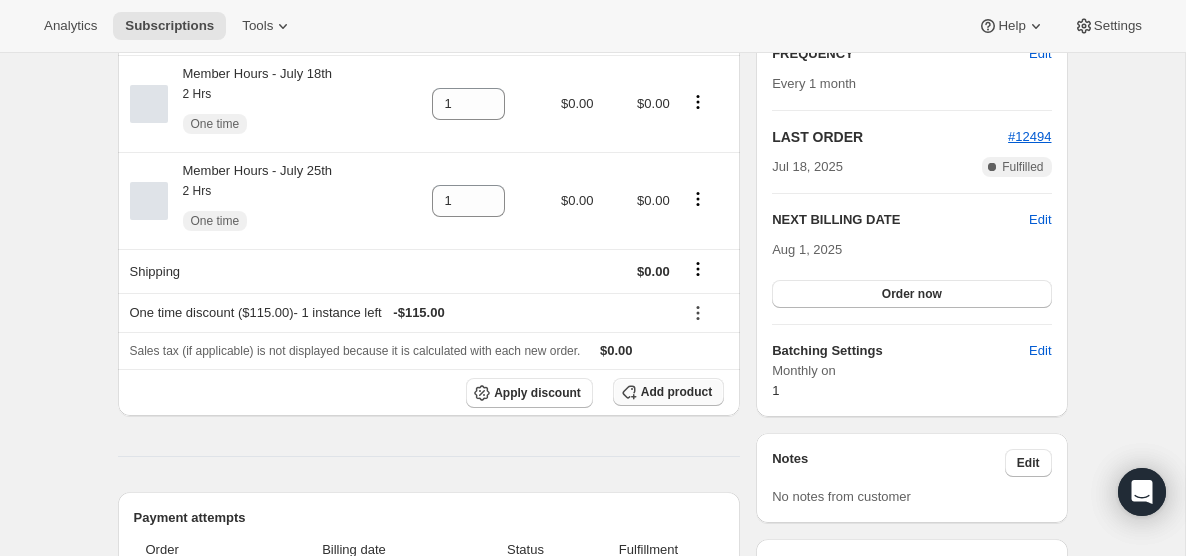 scroll, scrollTop: 377, scrollLeft: 0, axis: vertical 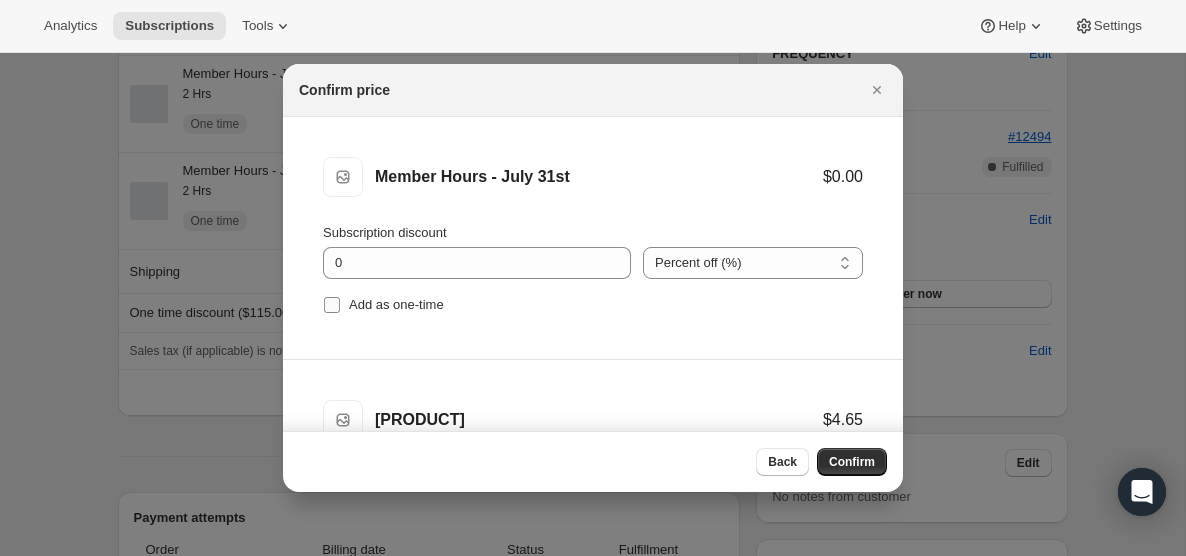 click on "Add as one-time" at bounding box center (332, 305) 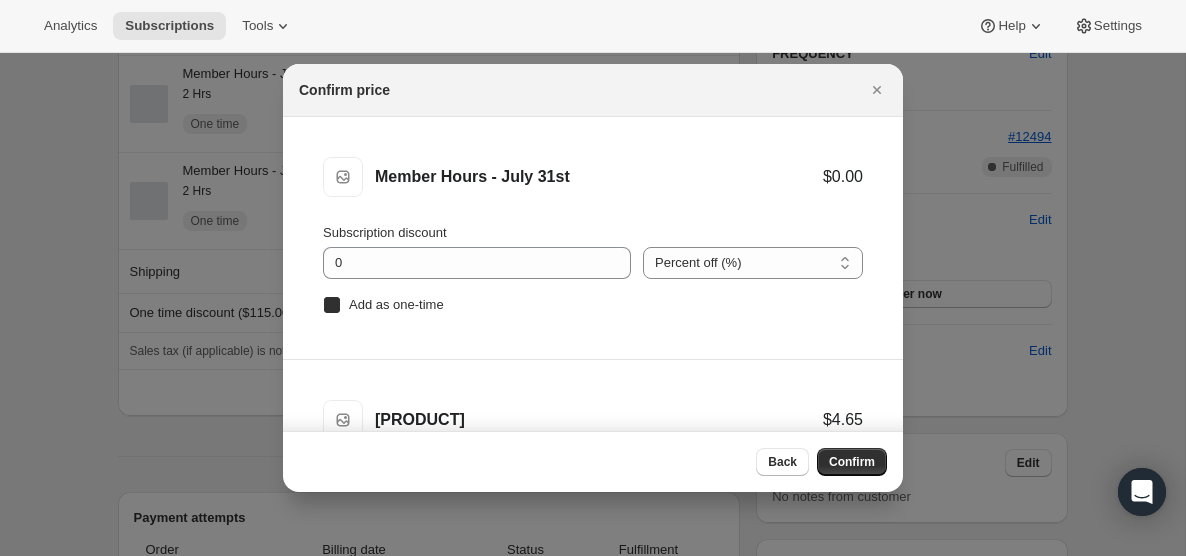 checkbox on "true" 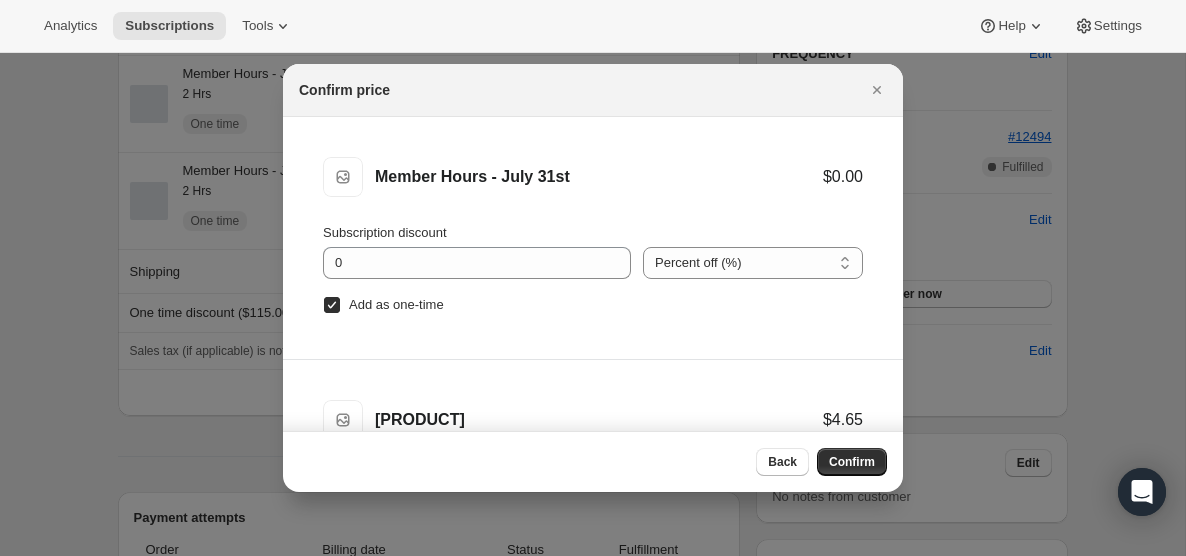 scroll, scrollTop: 83, scrollLeft: 0, axis: vertical 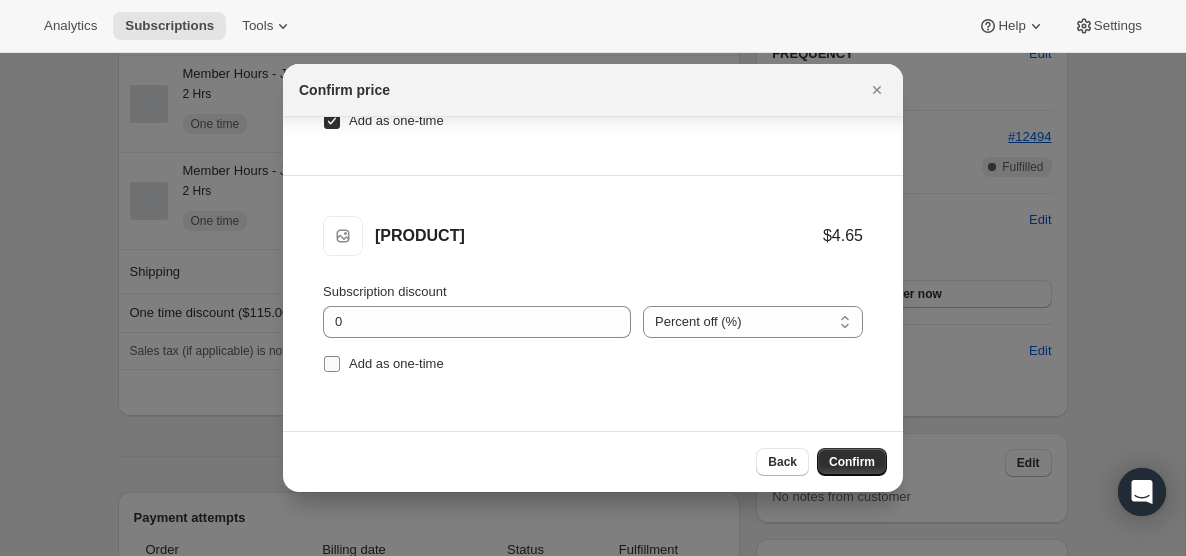 click on "Add as one-time" at bounding box center [332, 364] 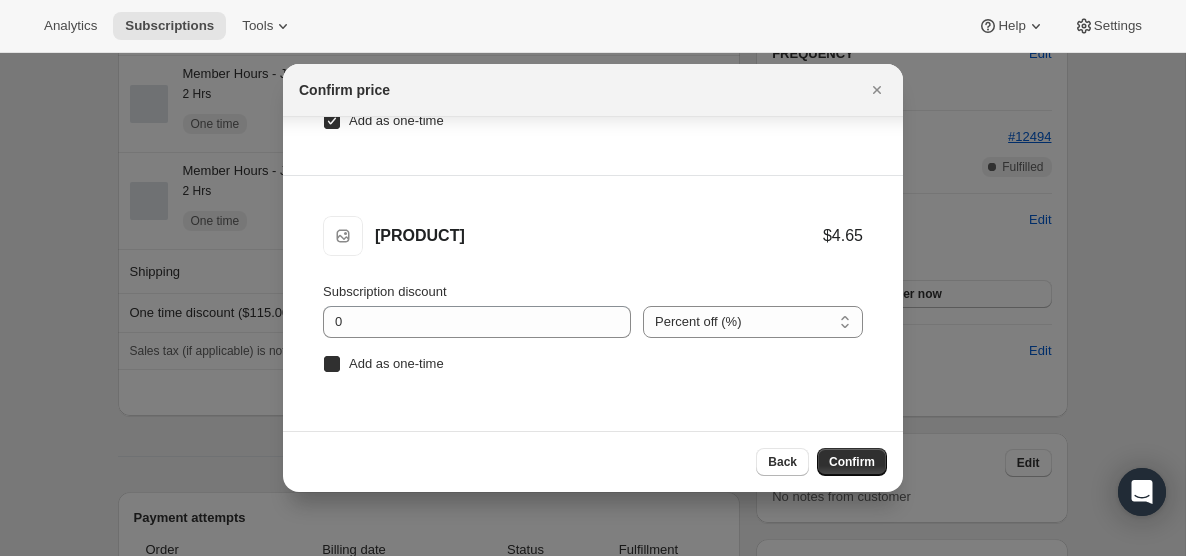 checkbox on "true" 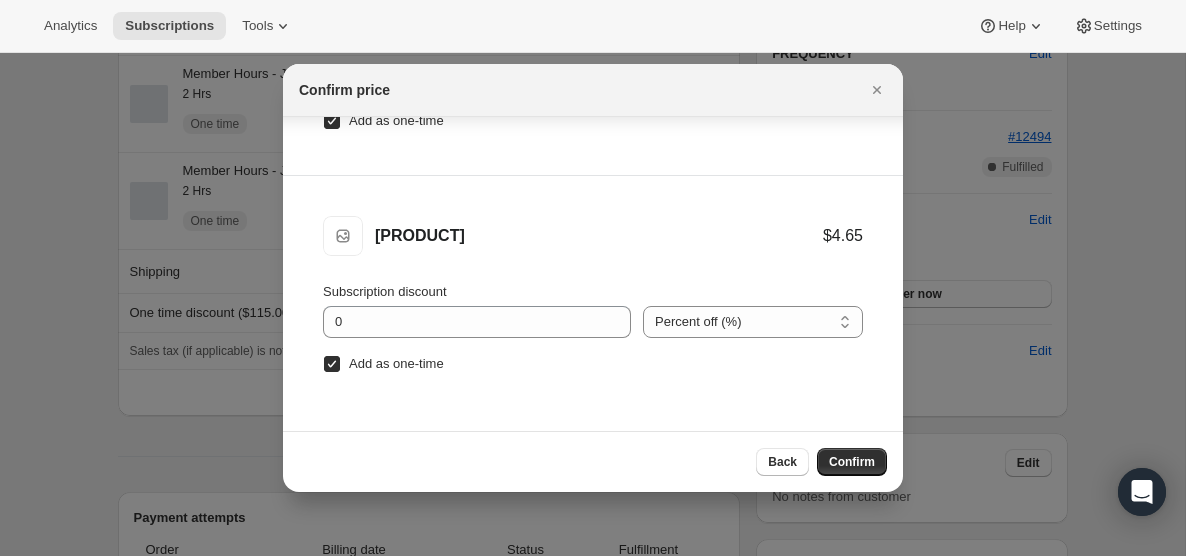 click on "Confirm" at bounding box center (852, 462) 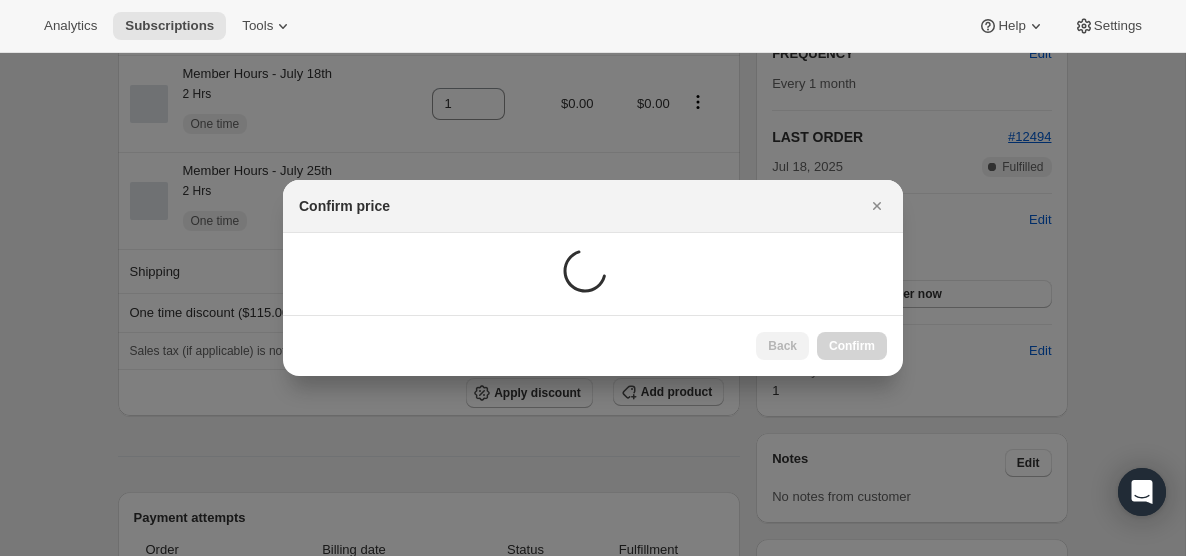 scroll, scrollTop: 0, scrollLeft: 0, axis: both 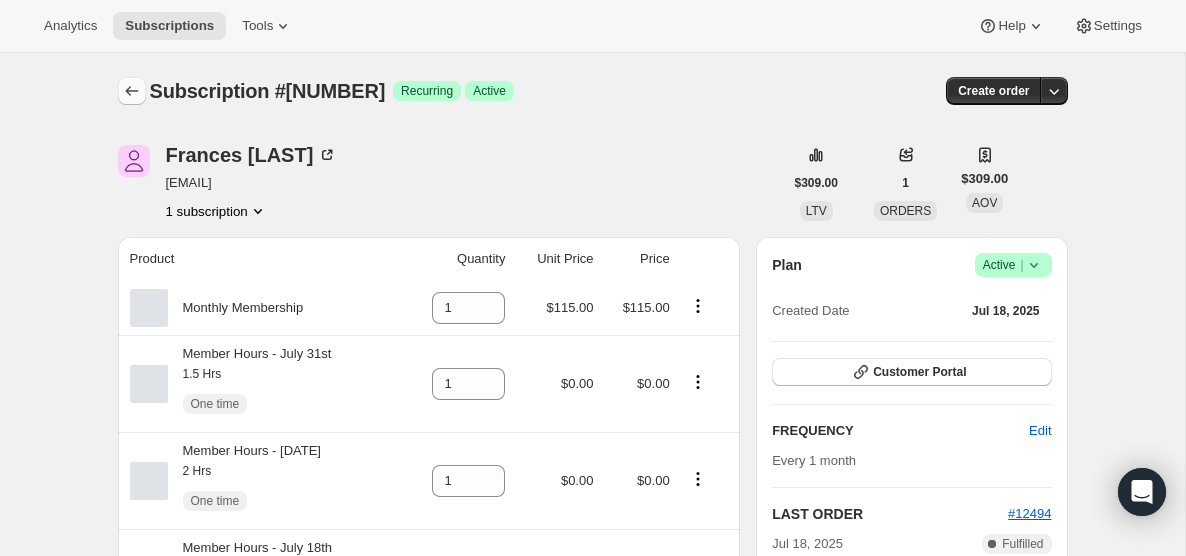 click 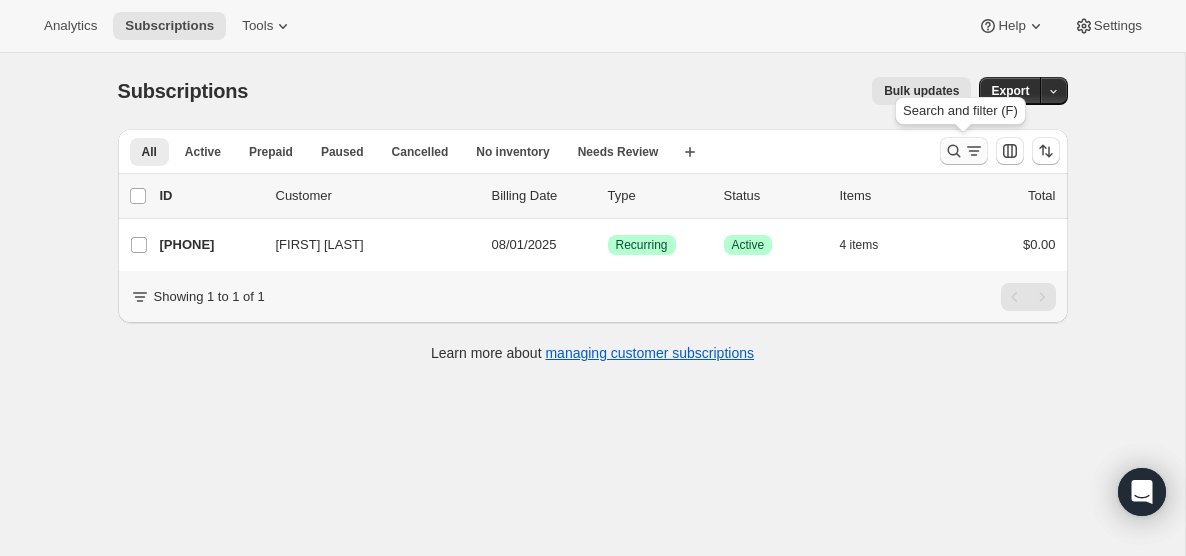 click 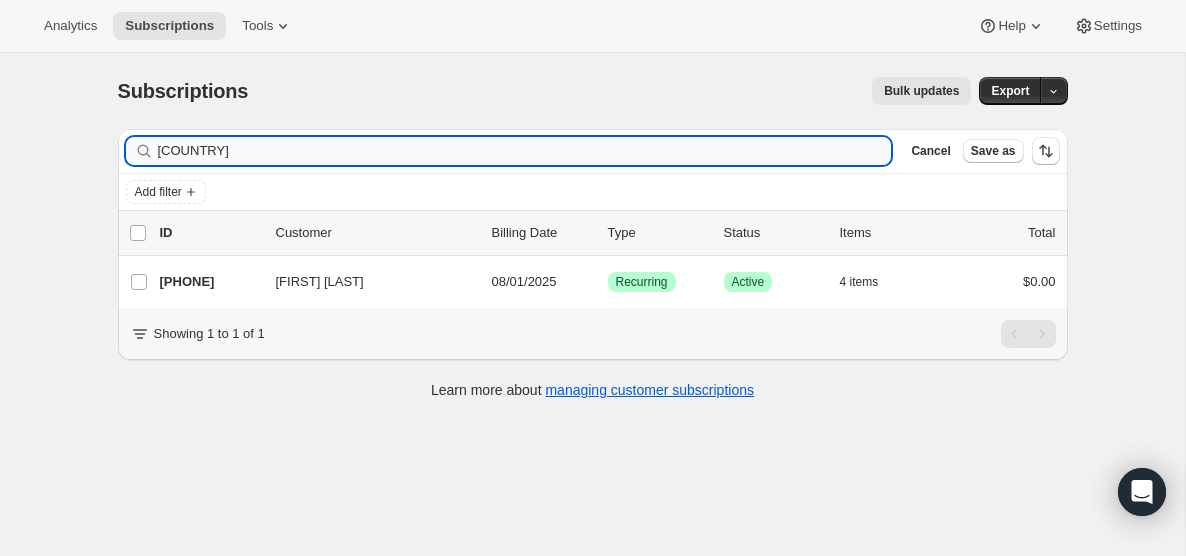 click on "[COUNTRY]" at bounding box center (525, 151) 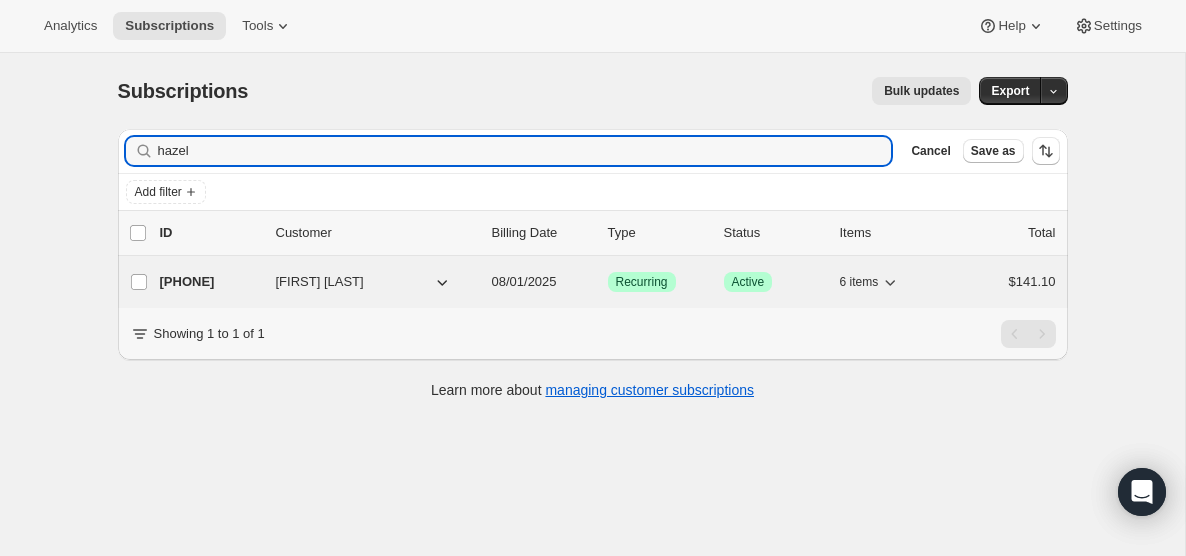 type on "hazel" 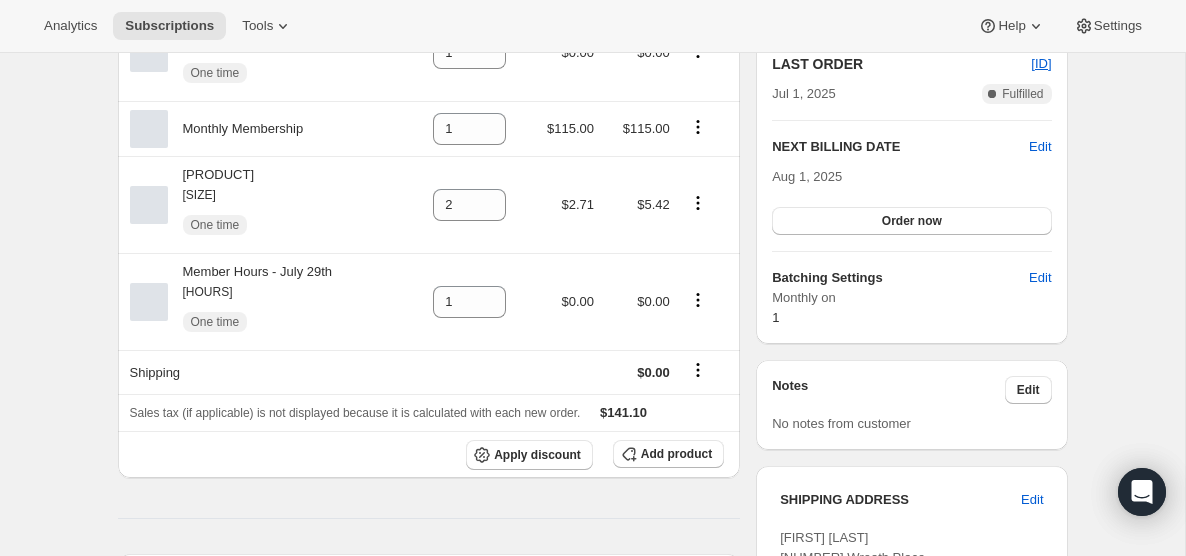 scroll, scrollTop: 472, scrollLeft: 0, axis: vertical 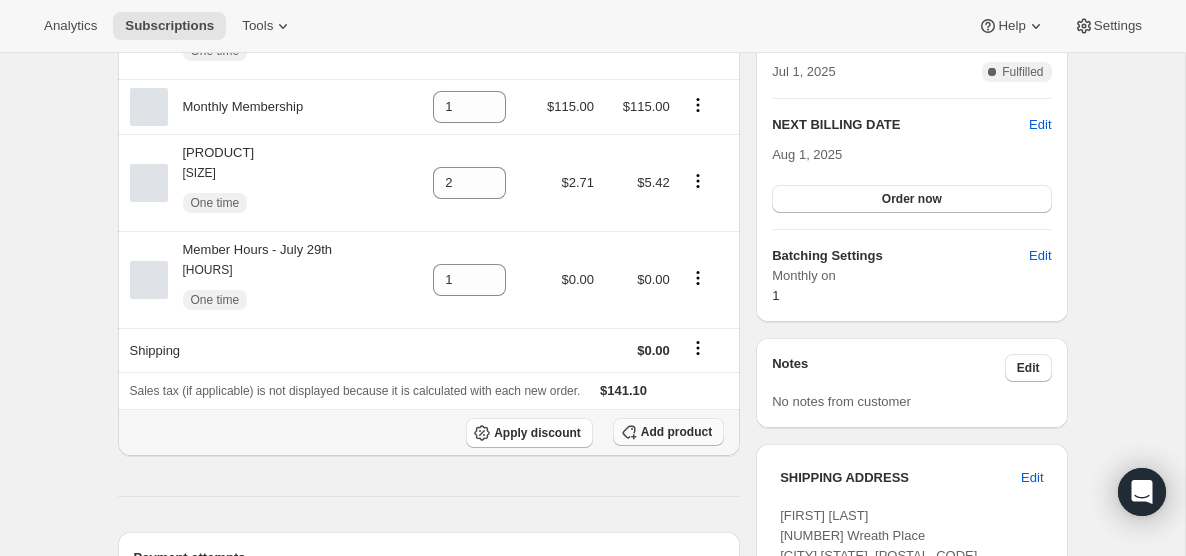 click on "Add product" at bounding box center (676, 432) 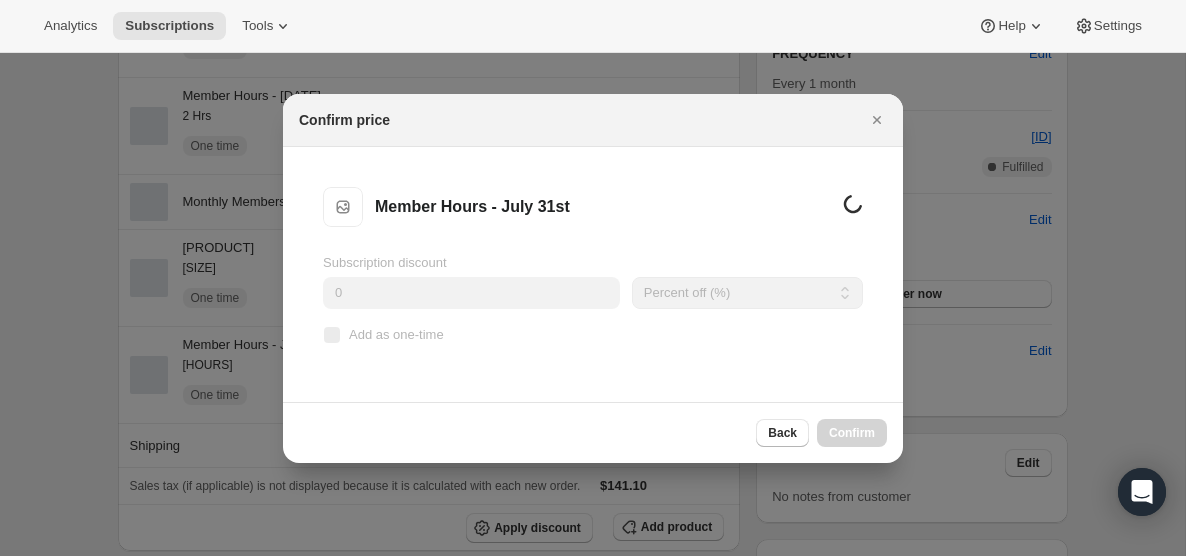 scroll, scrollTop: 472, scrollLeft: 0, axis: vertical 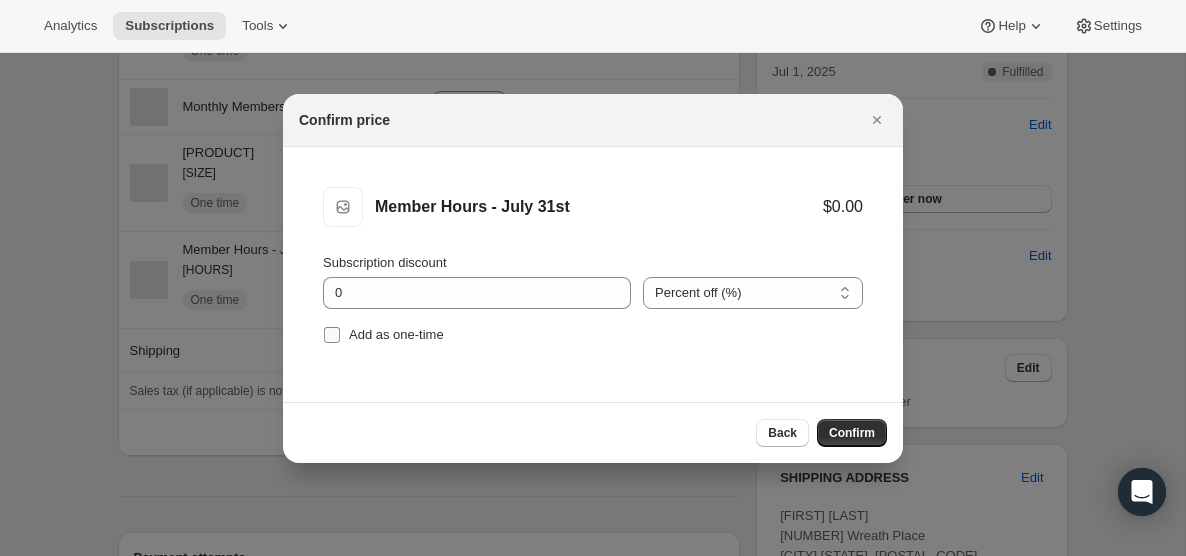 click at bounding box center (332, 335) 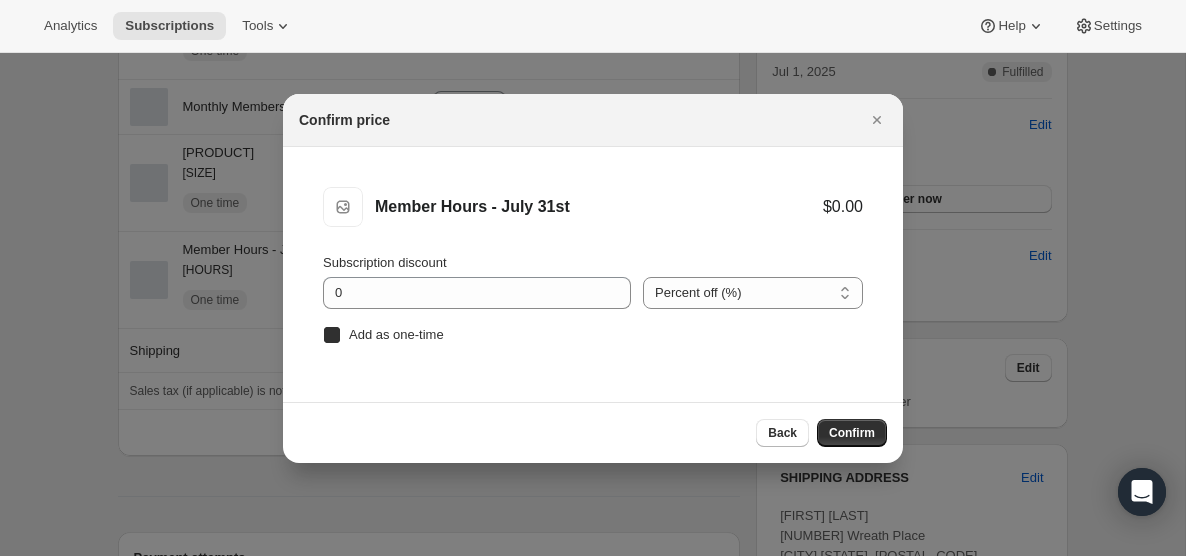 checkbox on "true" 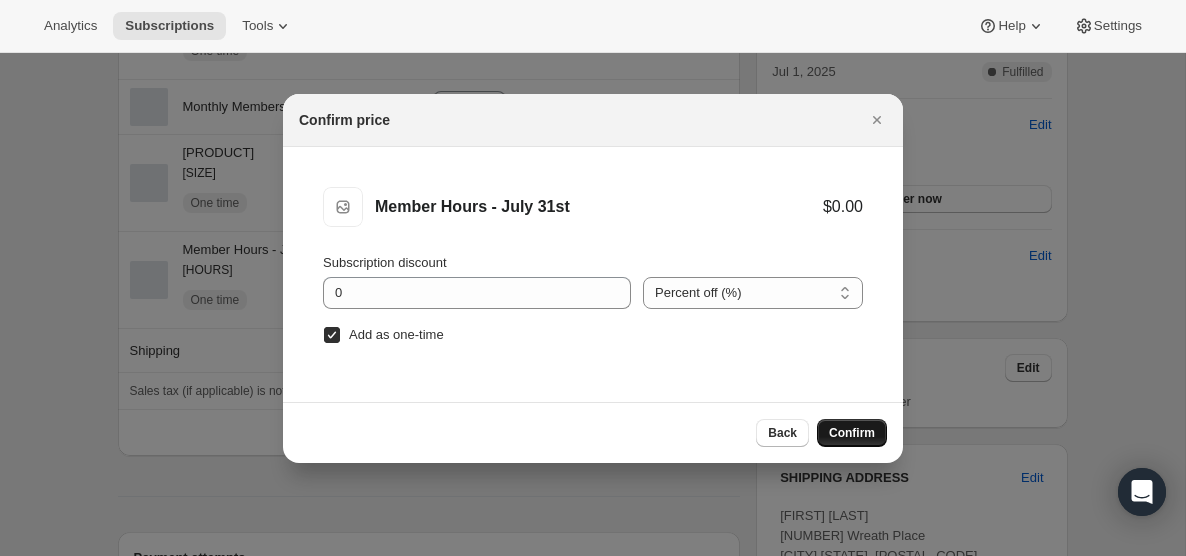 click on "Confirm" at bounding box center [852, 433] 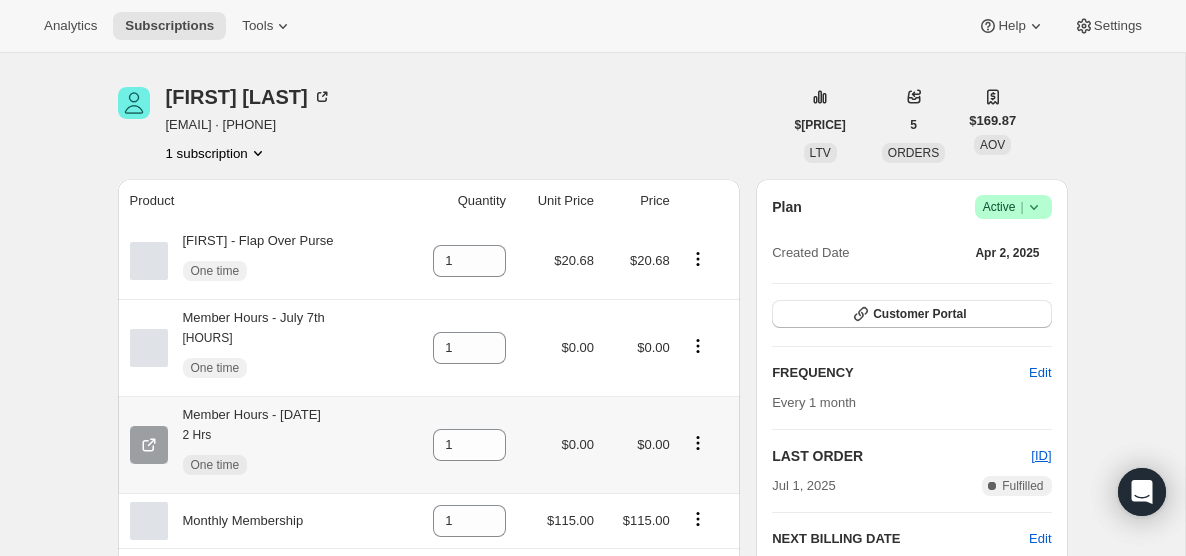 scroll, scrollTop: 0, scrollLeft: 0, axis: both 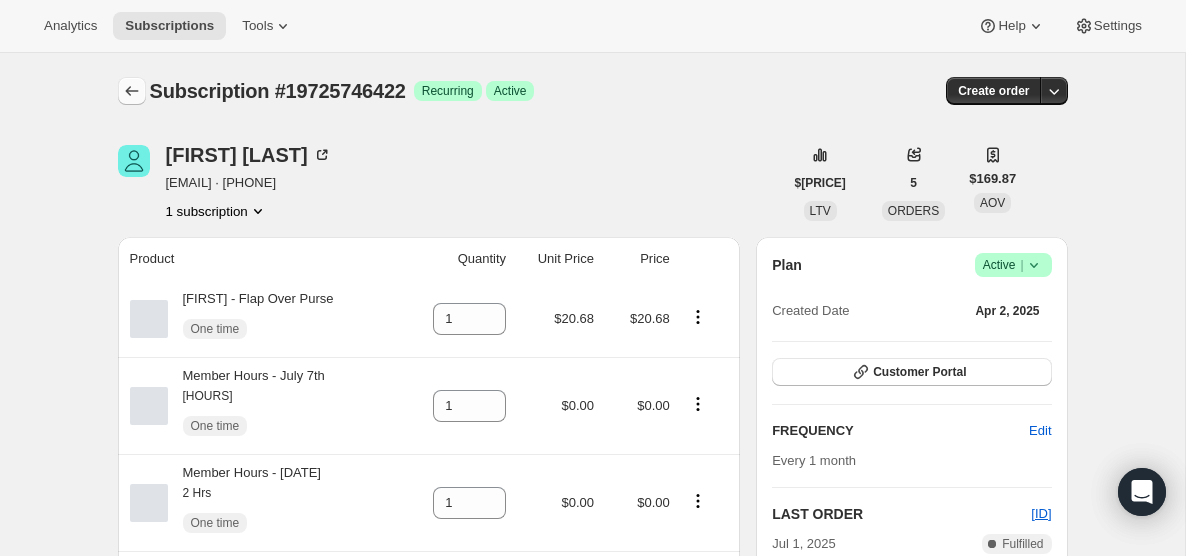 click 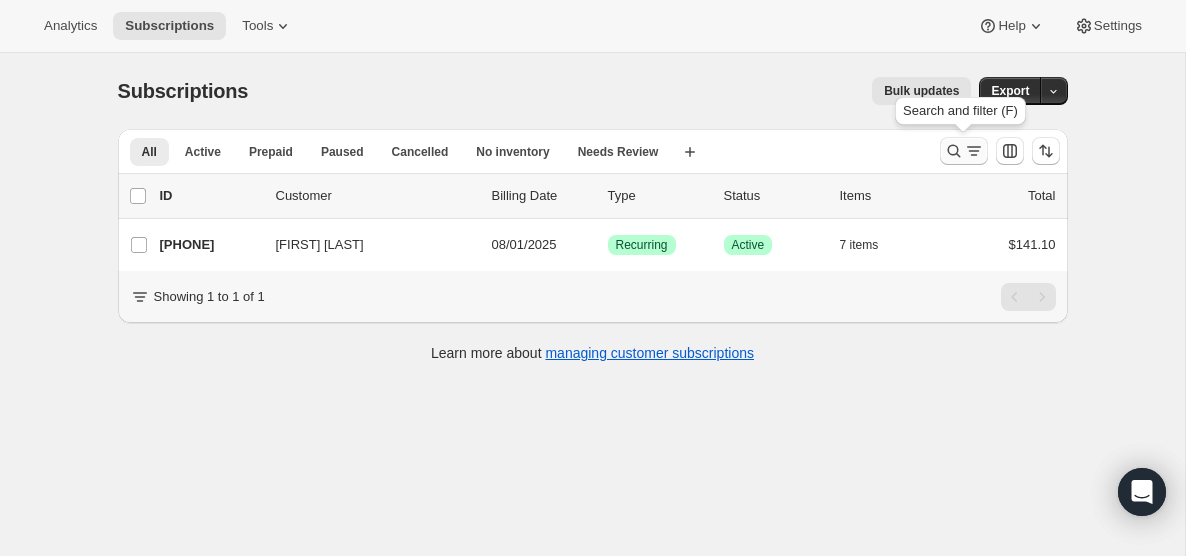 click at bounding box center [964, 151] 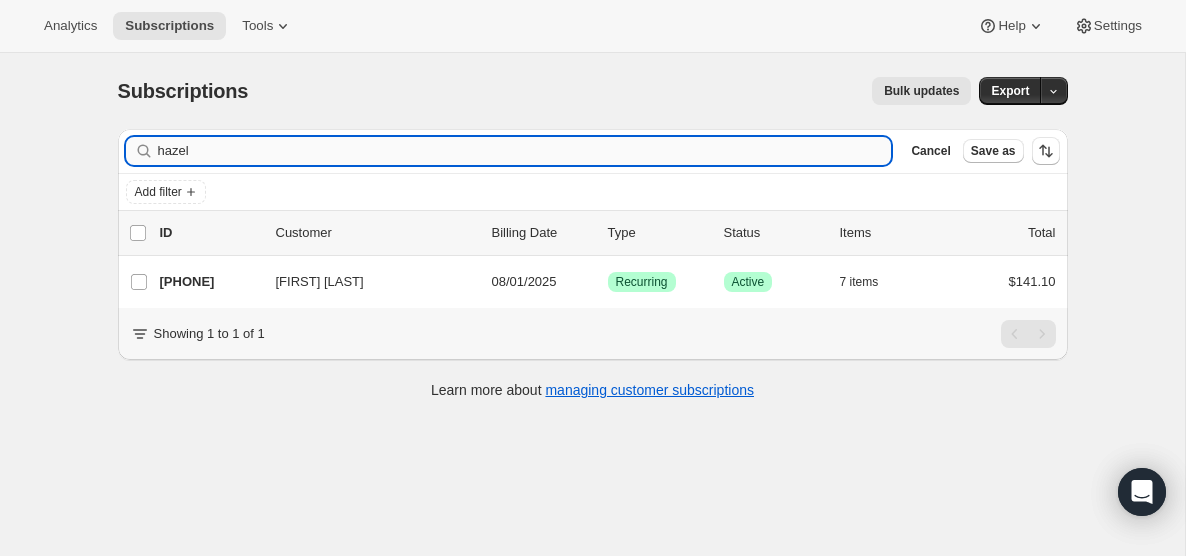 click on "hazel" at bounding box center [525, 151] 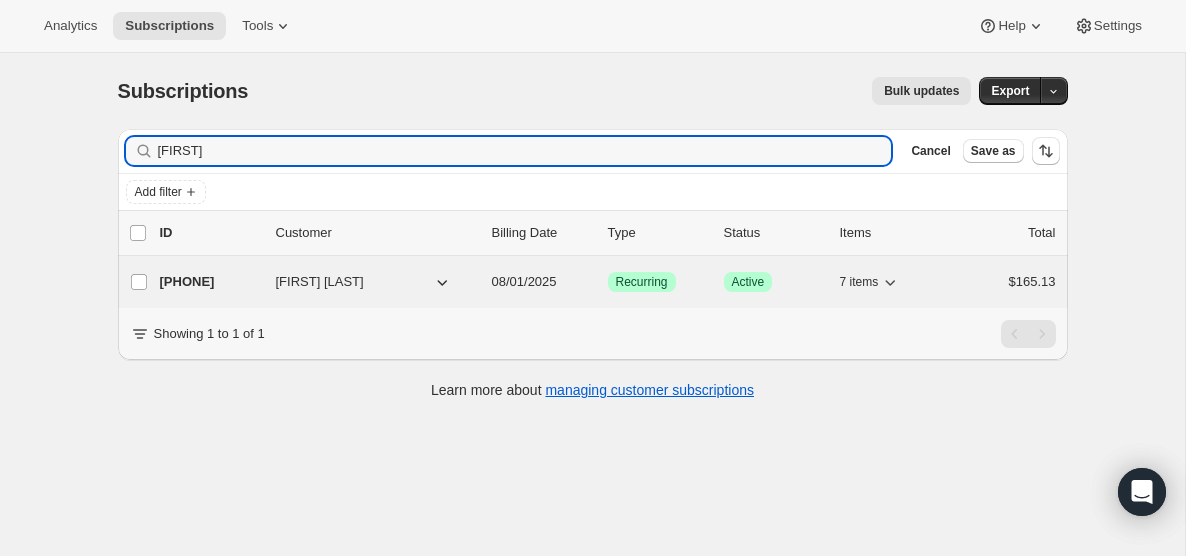 type on "[FIRST]" 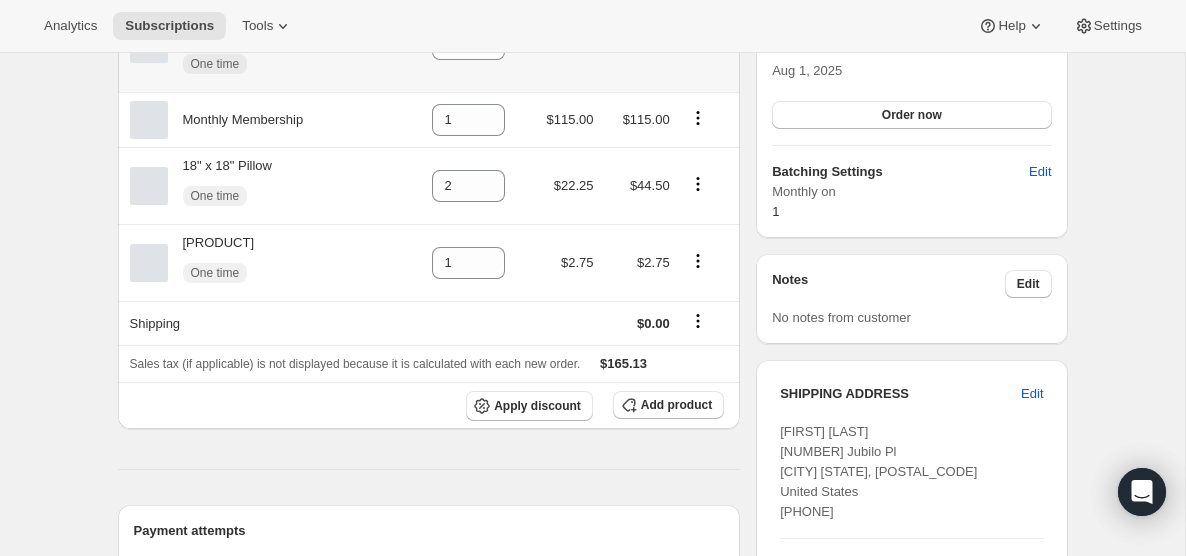 scroll, scrollTop: 571, scrollLeft: 0, axis: vertical 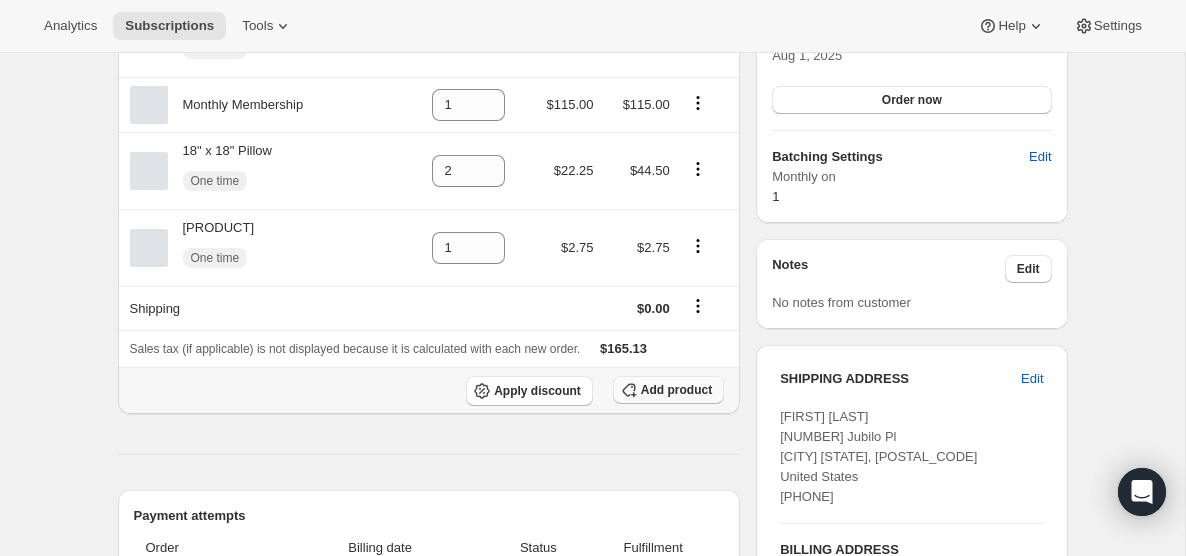click on "Add product" at bounding box center [676, 390] 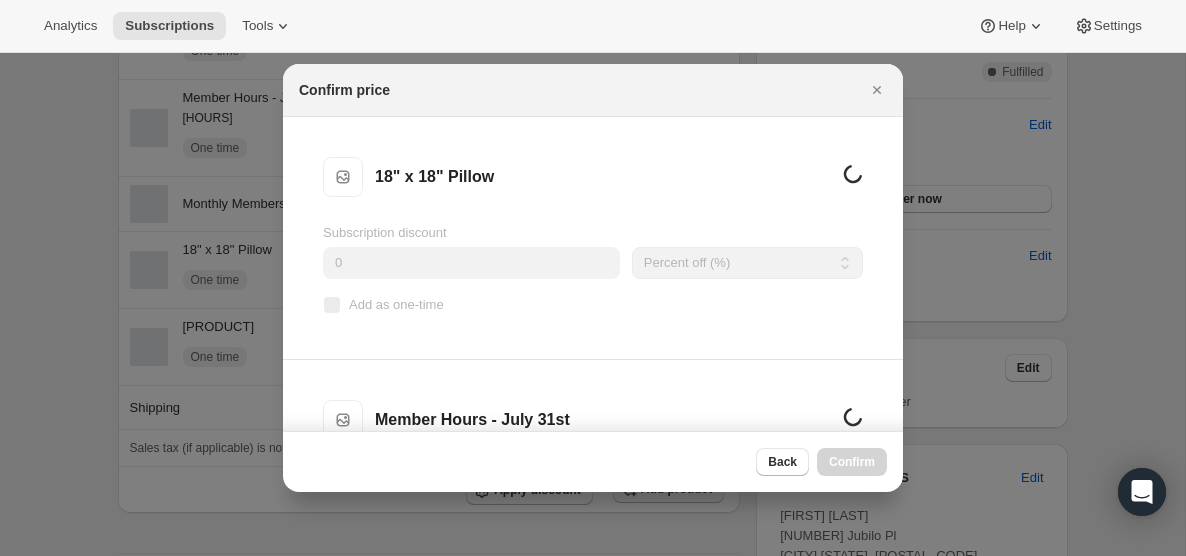 scroll, scrollTop: 571, scrollLeft: 0, axis: vertical 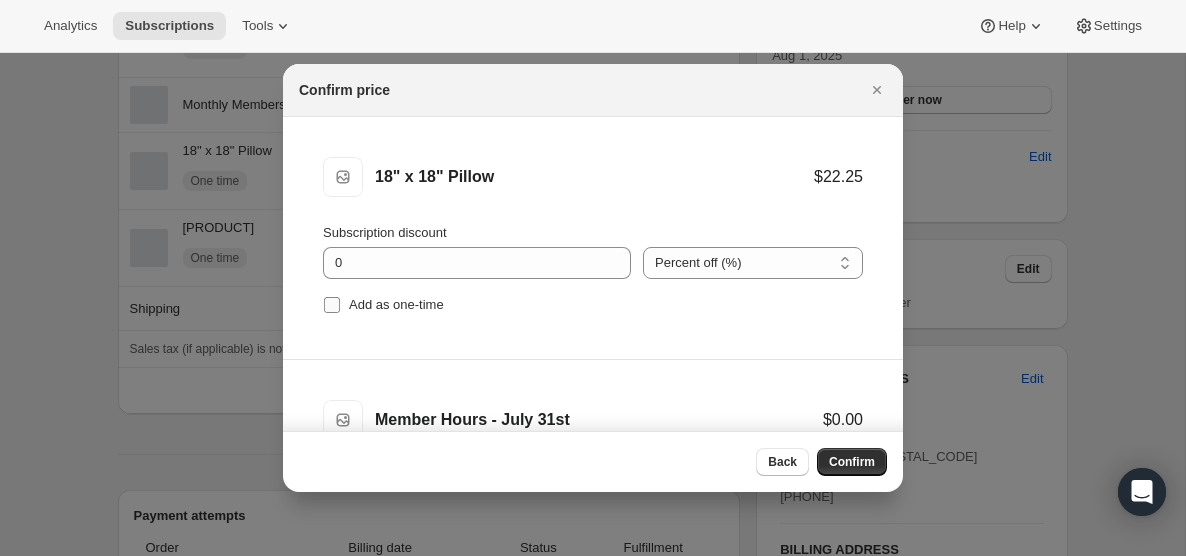 click on "Add as one-time" at bounding box center [332, 305] 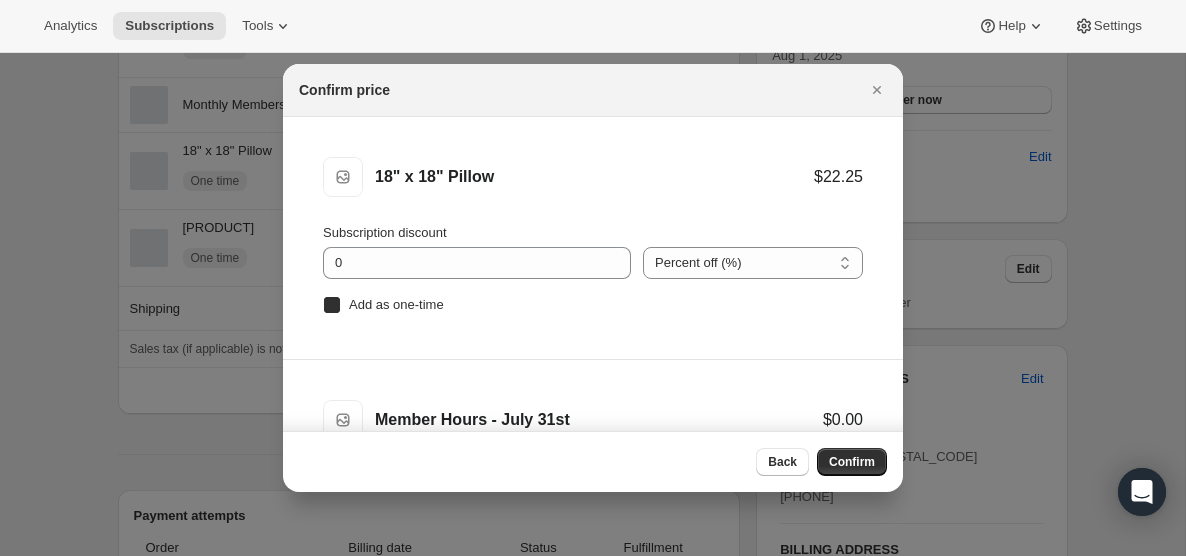 checkbox on "true" 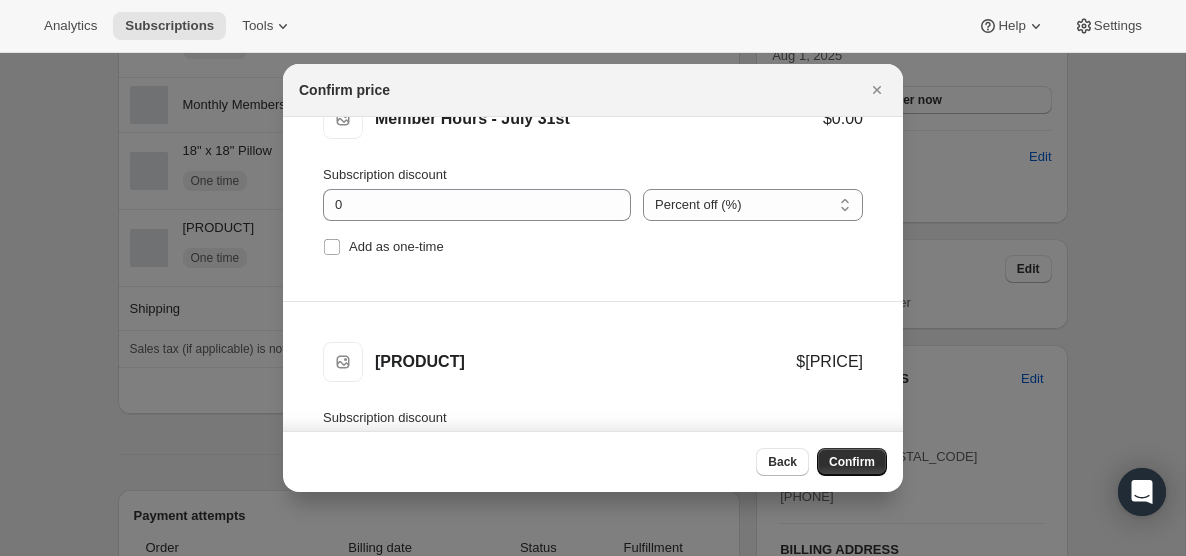 scroll, scrollTop: 301, scrollLeft: 0, axis: vertical 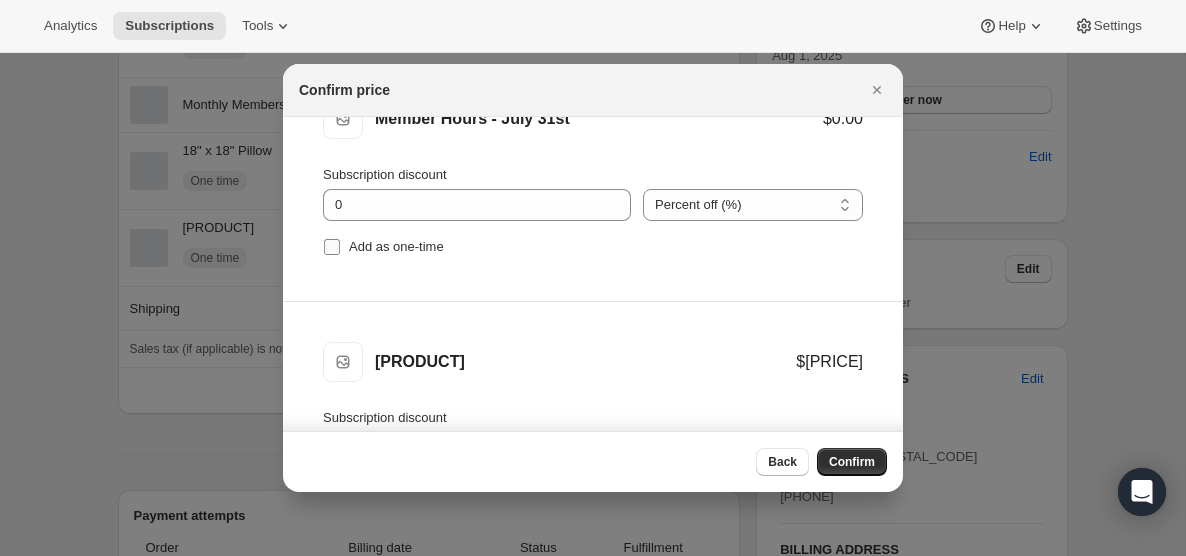 click on "Add as one-time" at bounding box center (332, 247) 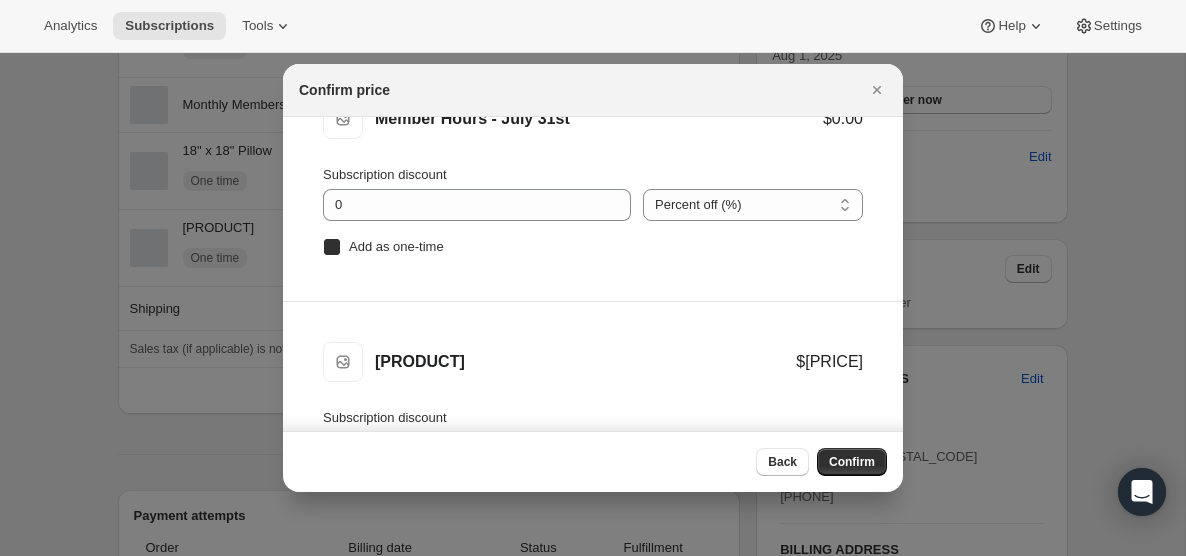 checkbox on "true" 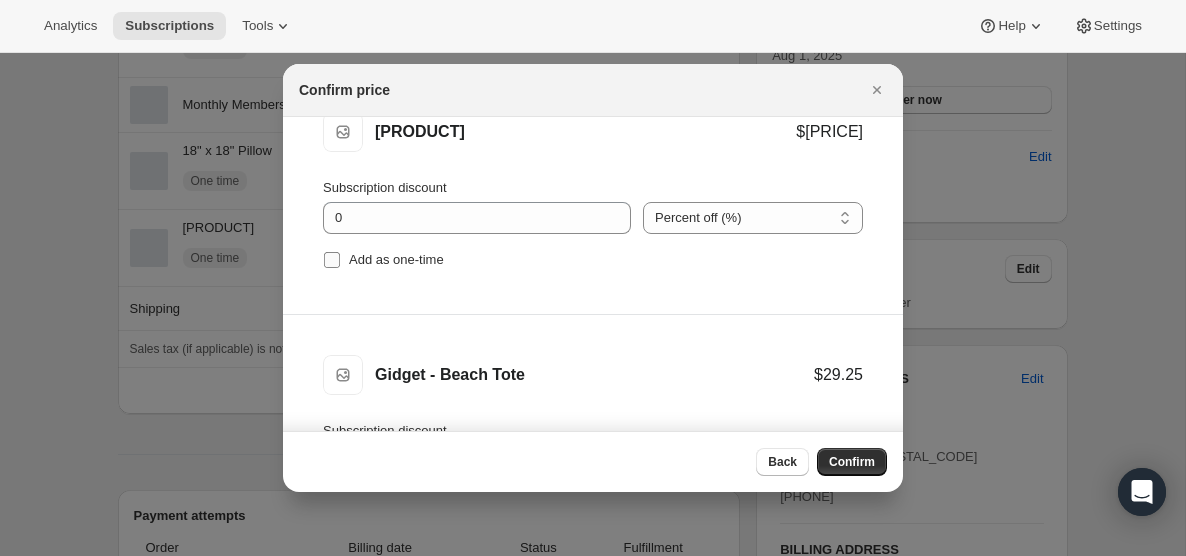 click on "Add as one-time" at bounding box center (332, 260) 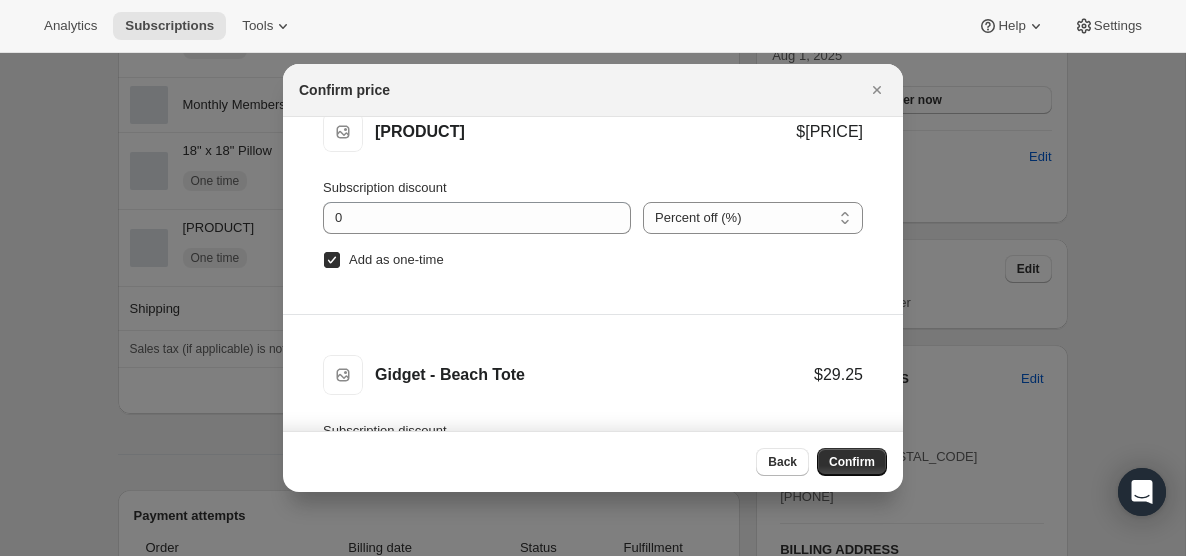 scroll, scrollTop: 569, scrollLeft: 0, axis: vertical 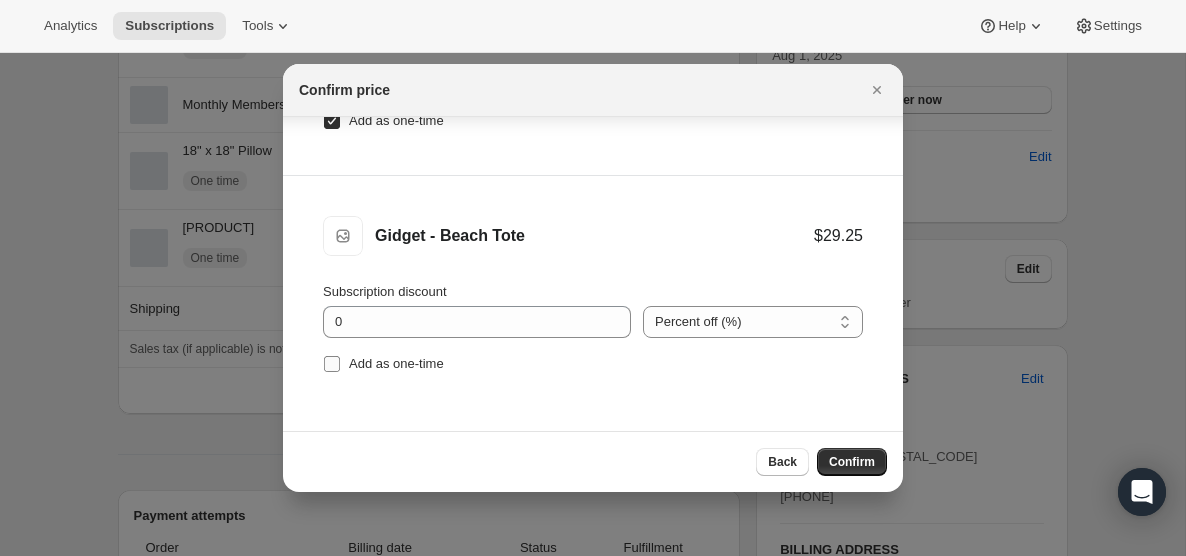 click on "Add as one-time" at bounding box center [332, 364] 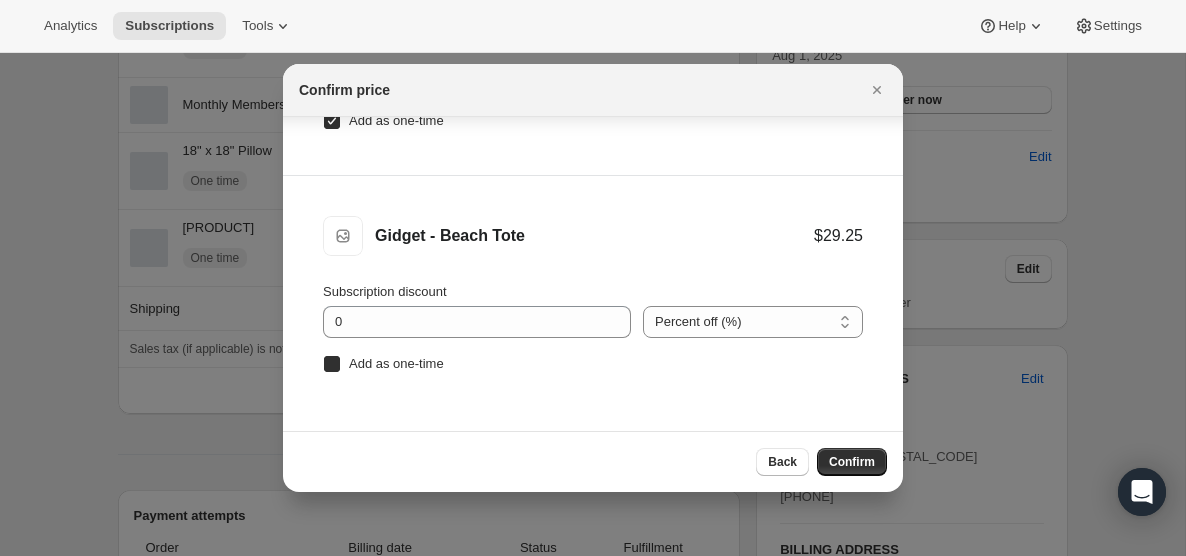 checkbox on "true" 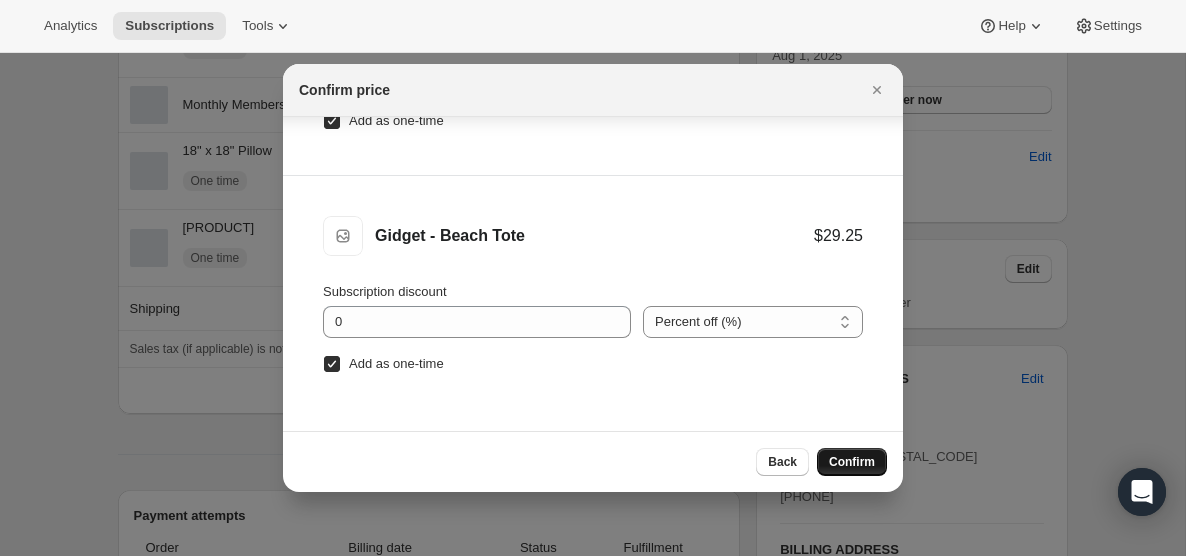 click on "Confirm" at bounding box center [852, 462] 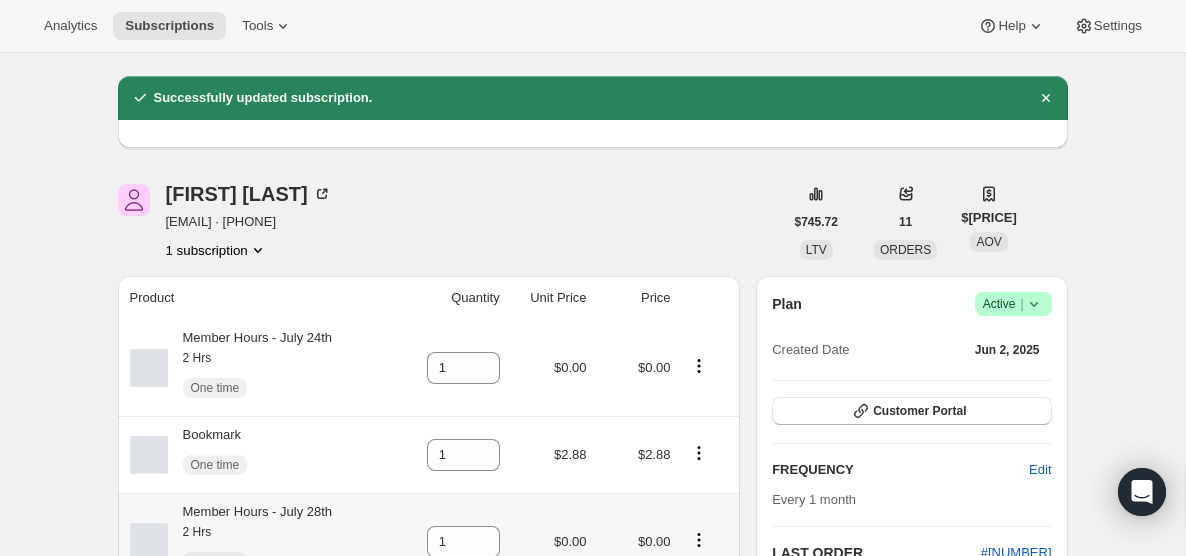 scroll, scrollTop: 0, scrollLeft: 0, axis: both 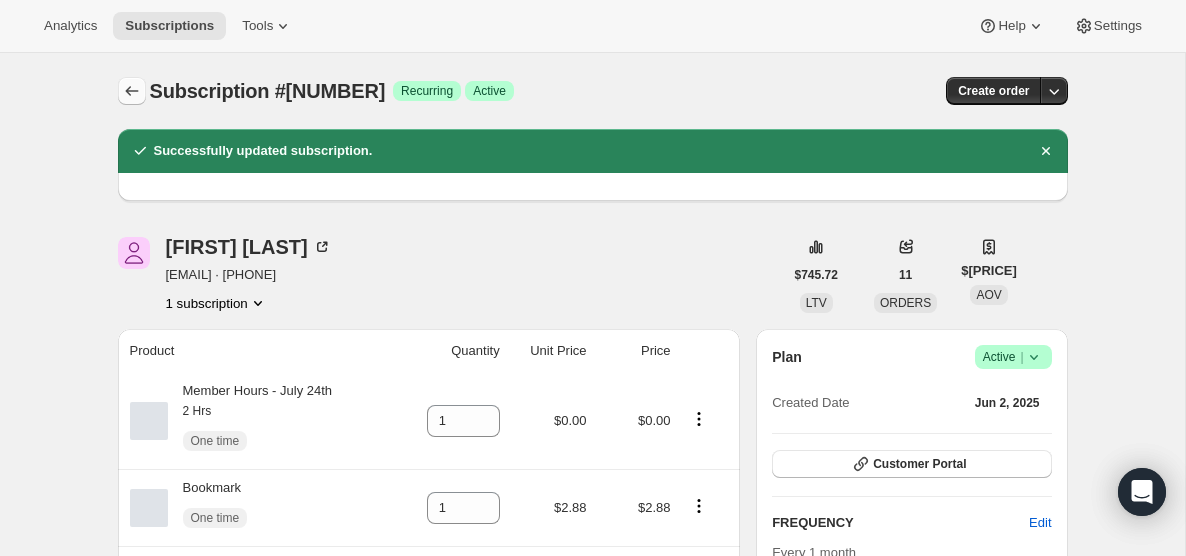 click at bounding box center [132, 91] 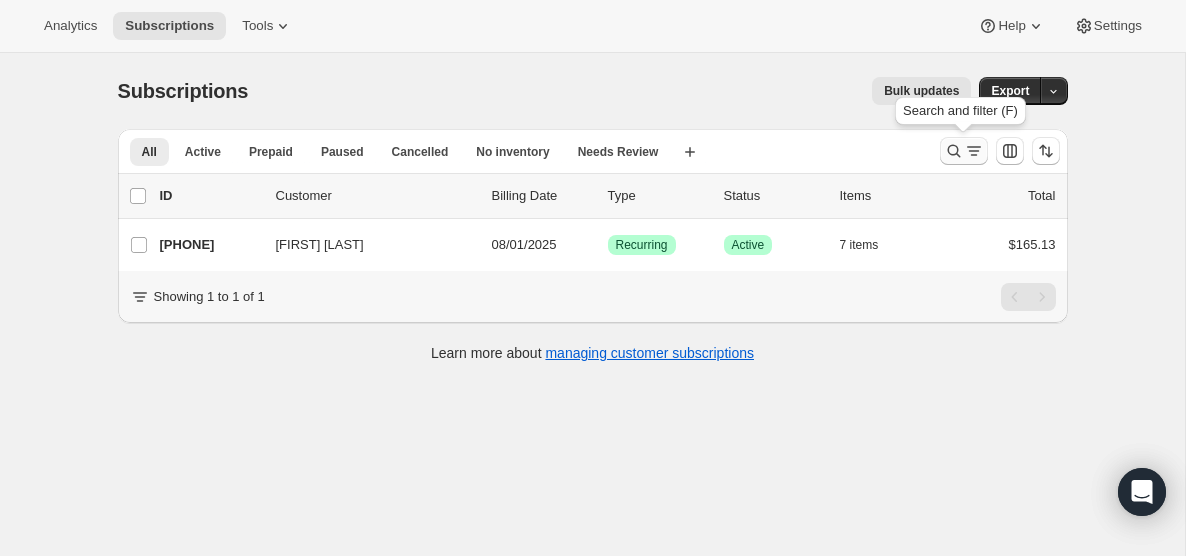 click 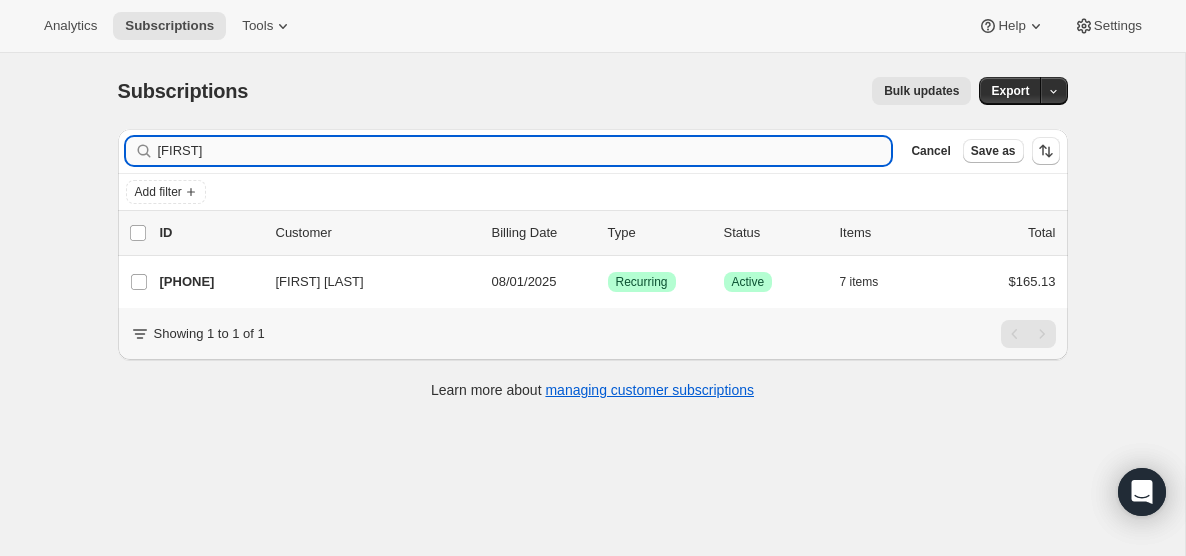 click on "[FIRST]" at bounding box center (525, 151) 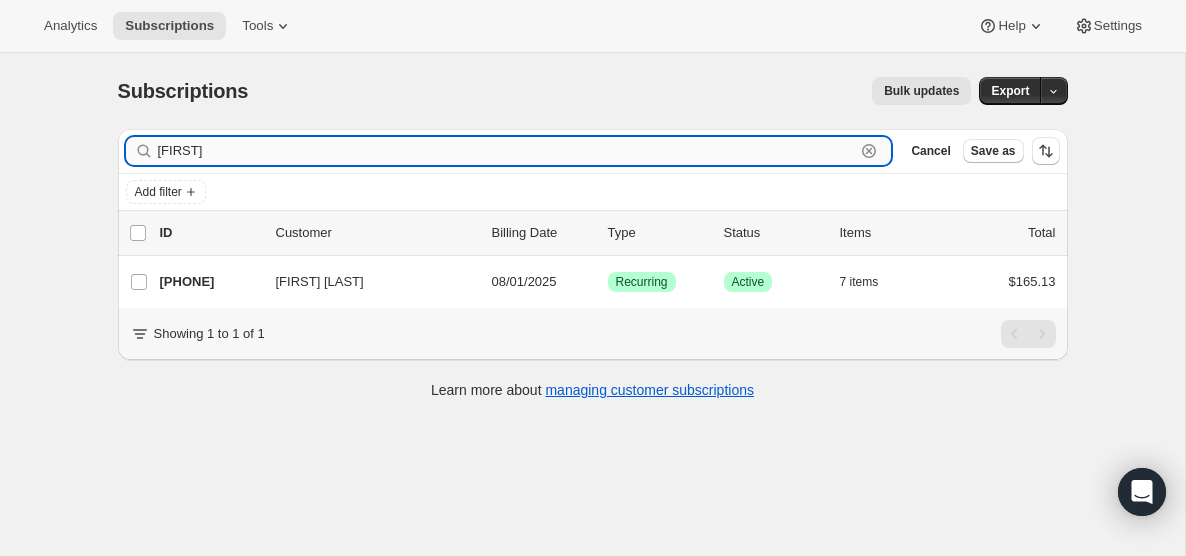 click on "[FIRST]" at bounding box center [507, 151] 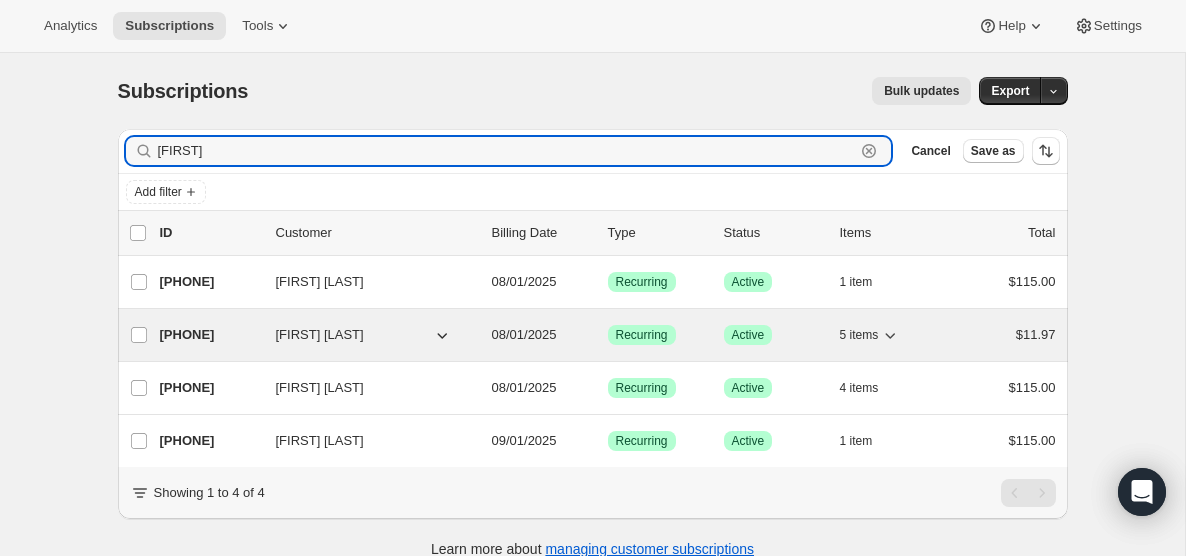 type on "[FIRST]" 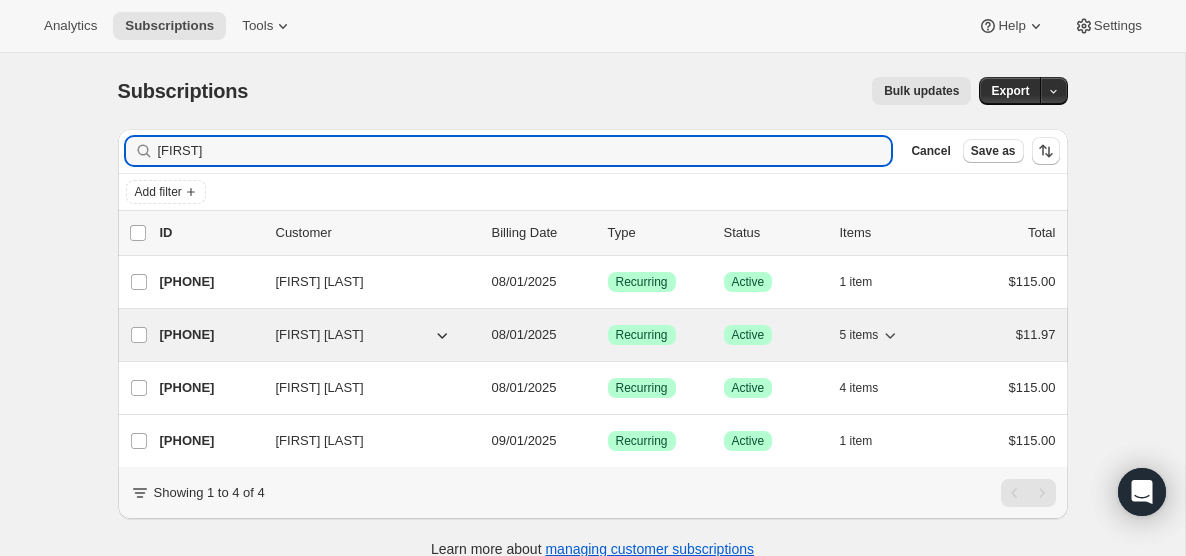 click on "[PHONE] [FIRST] [LAST] [DATE] Success Recurring Success Active 5   items $11.97" at bounding box center [608, 335] 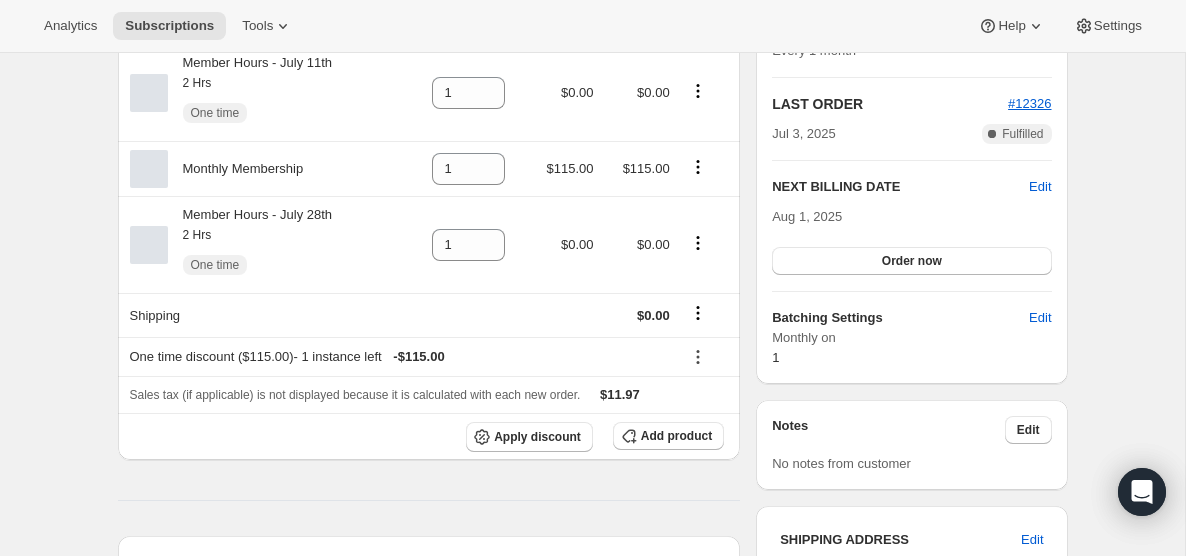 scroll, scrollTop: 428, scrollLeft: 0, axis: vertical 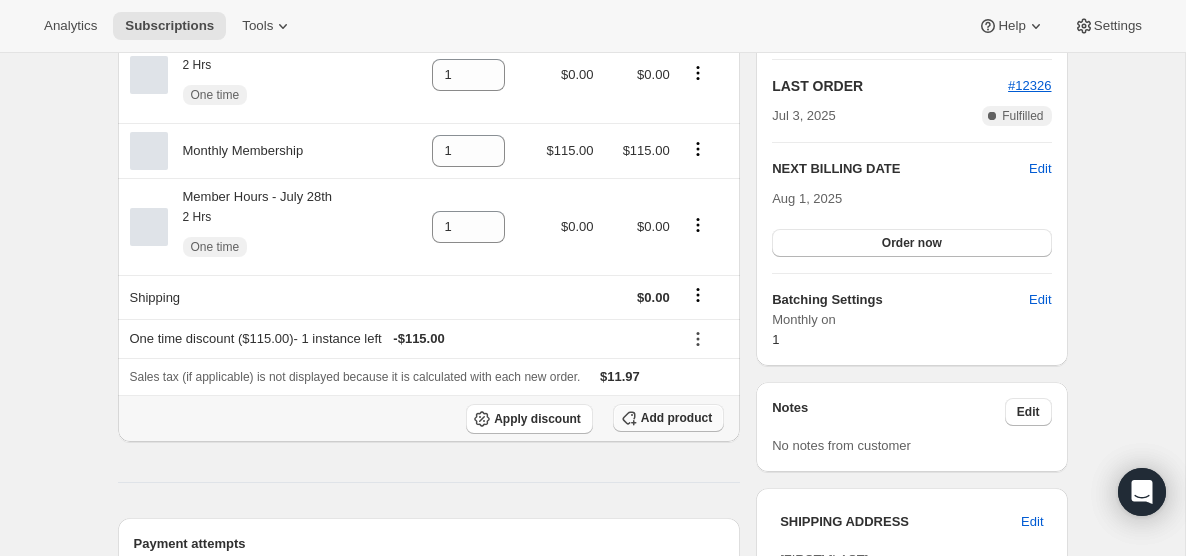 click on "Add product" at bounding box center (676, 418) 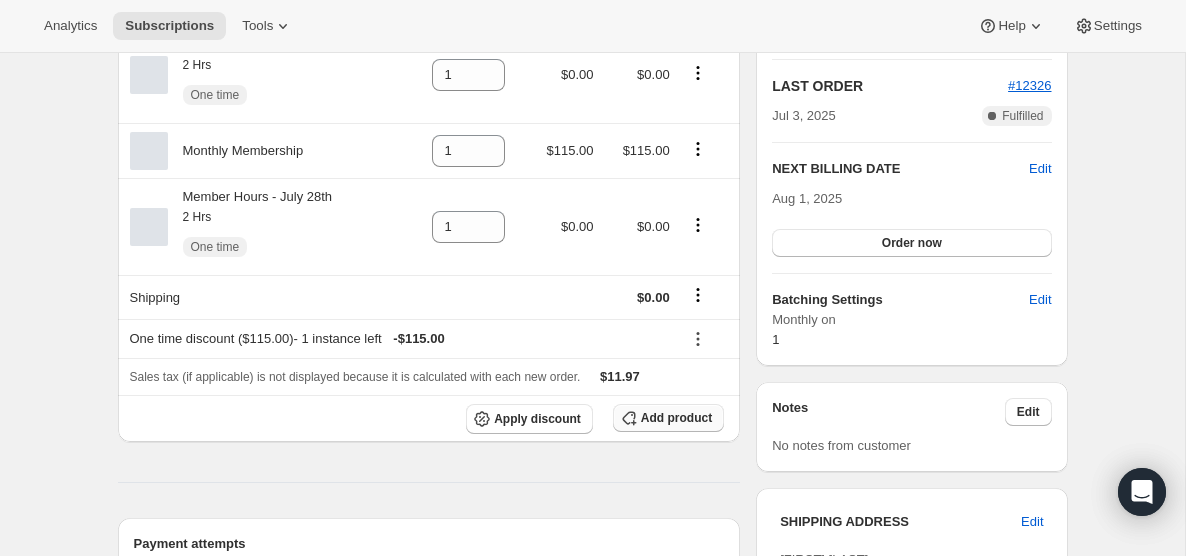 scroll, scrollTop: 428, scrollLeft: 0, axis: vertical 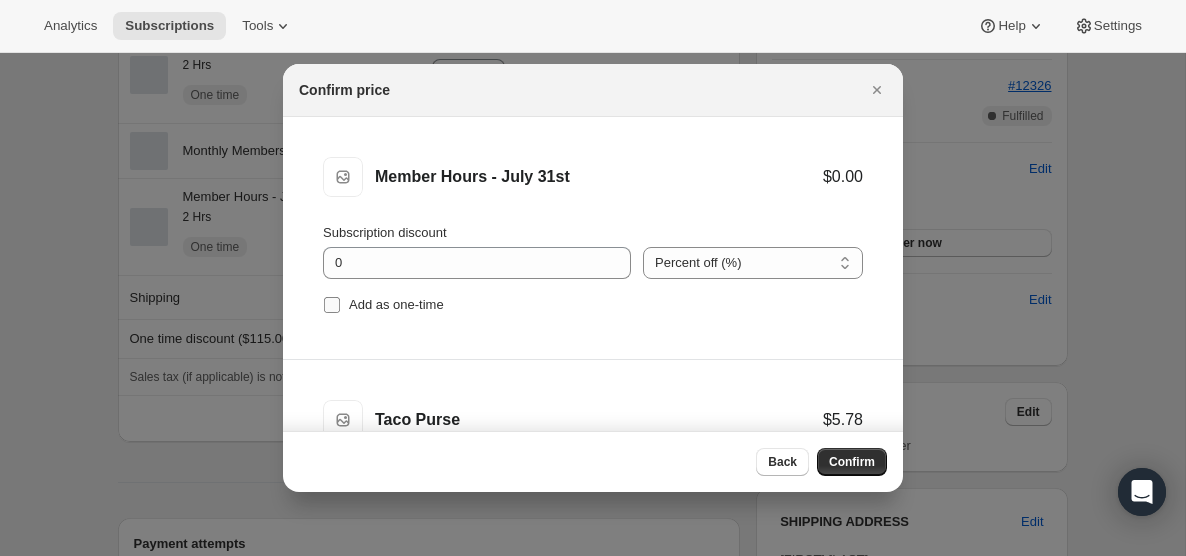 click on "Add as one-time" at bounding box center [332, 305] 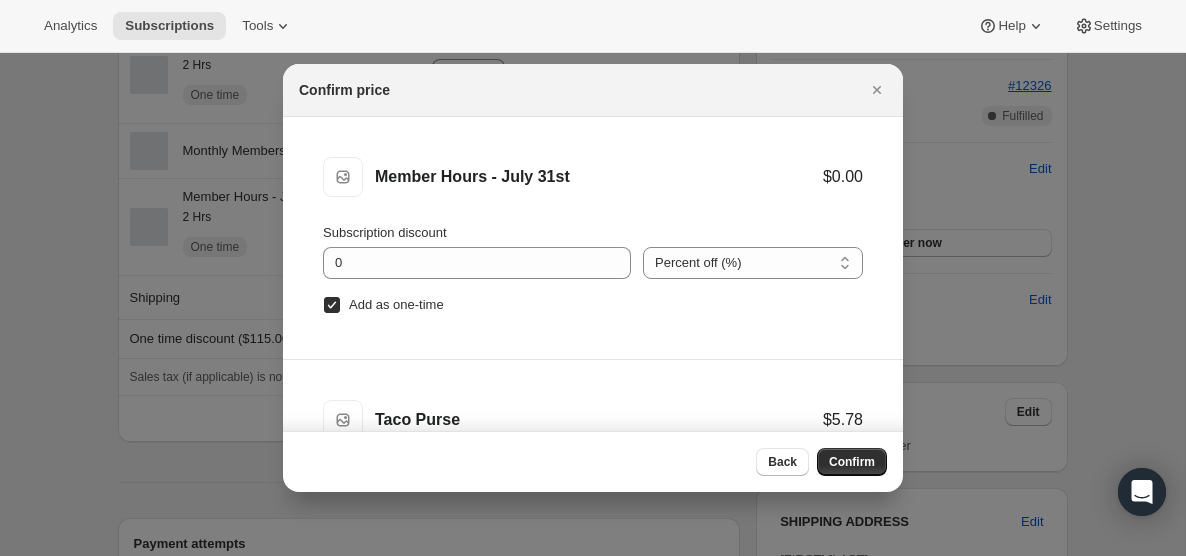 scroll, scrollTop: 83, scrollLeft: 0, axis: vertical 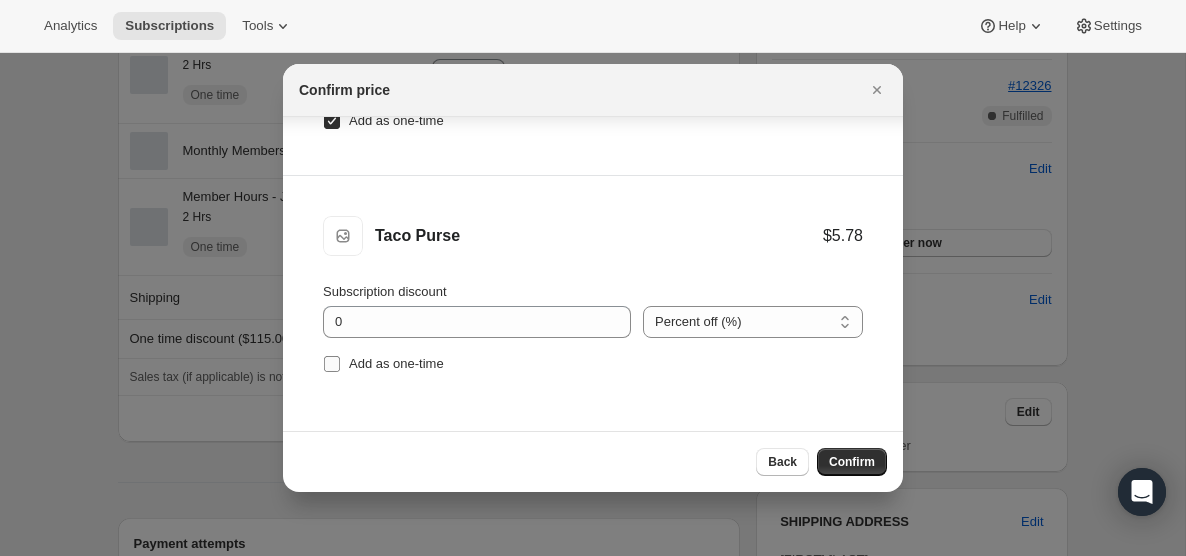 click on "Add as one-time" at bounding box center (332, 364) 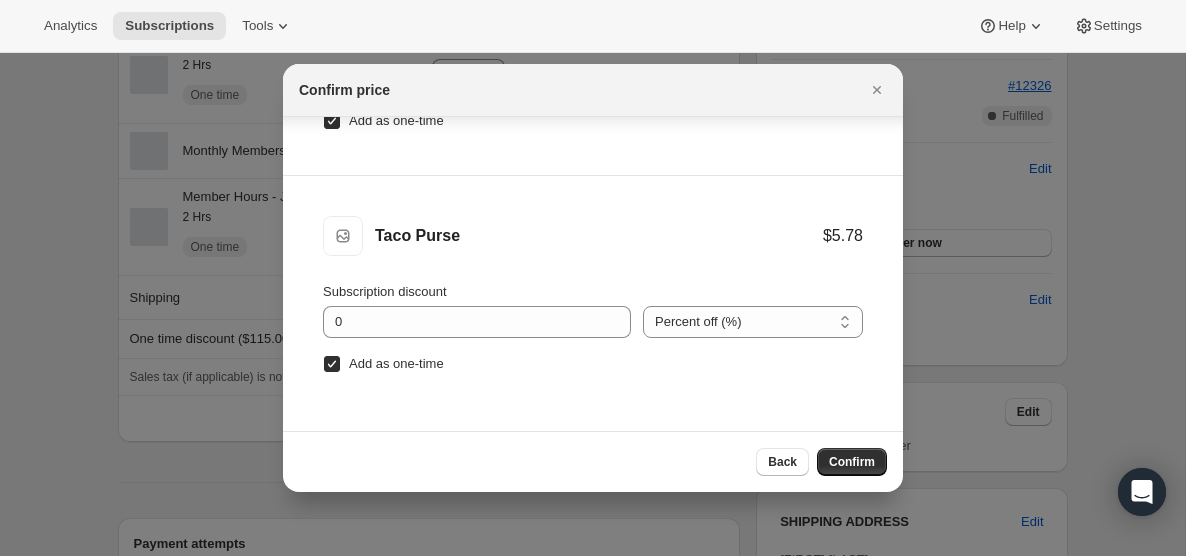 click on "Back Confirm" at bounding box center (593, 461) 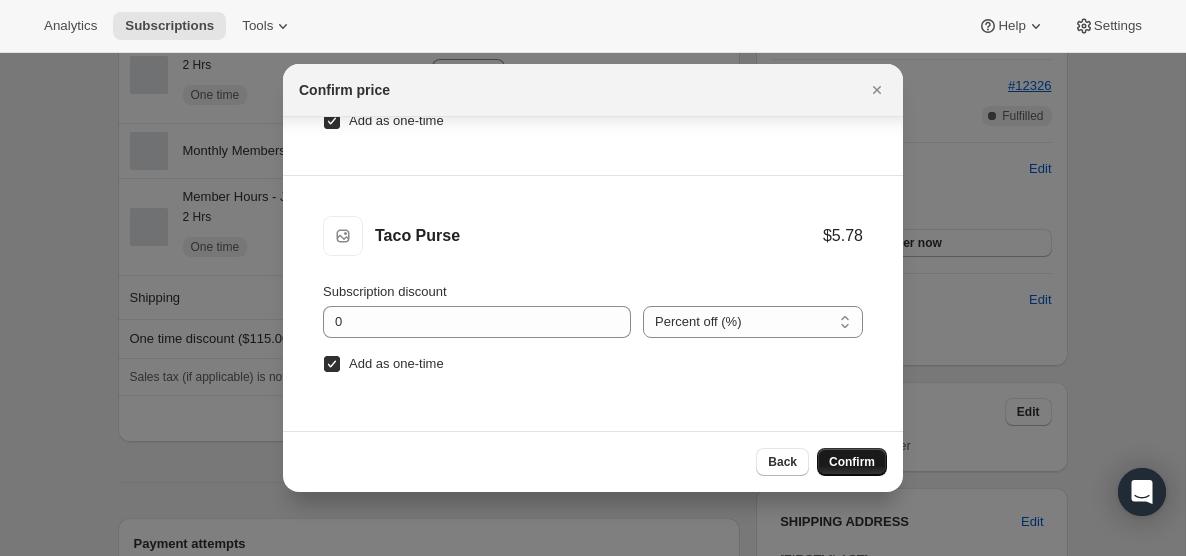 click on "Confirm" at bounding box center [852, 462] 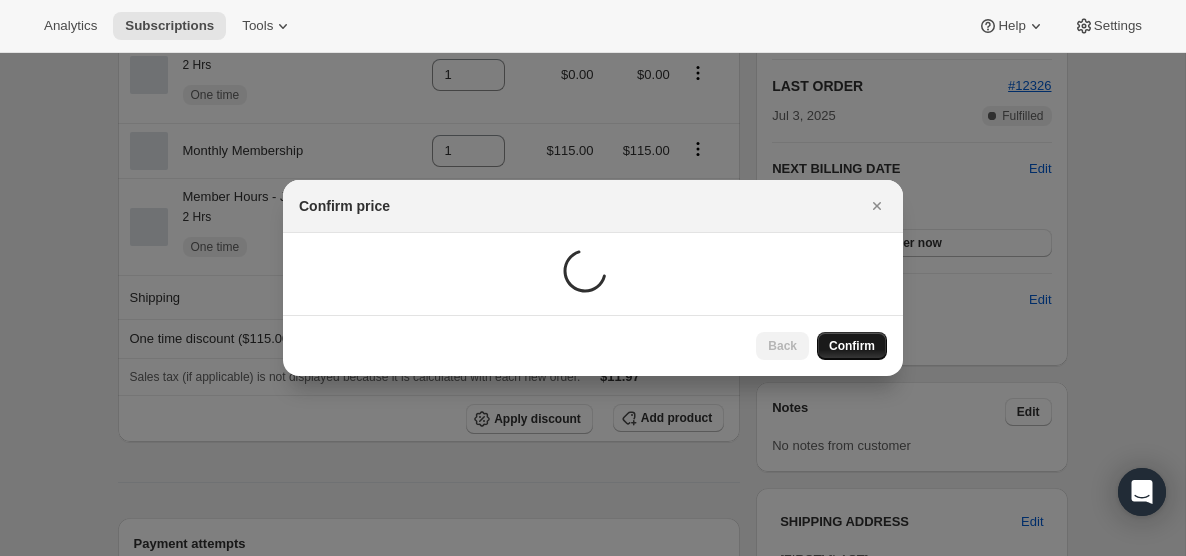 scroll, scrollTop: 0, scrollLeft: 0, axis: both 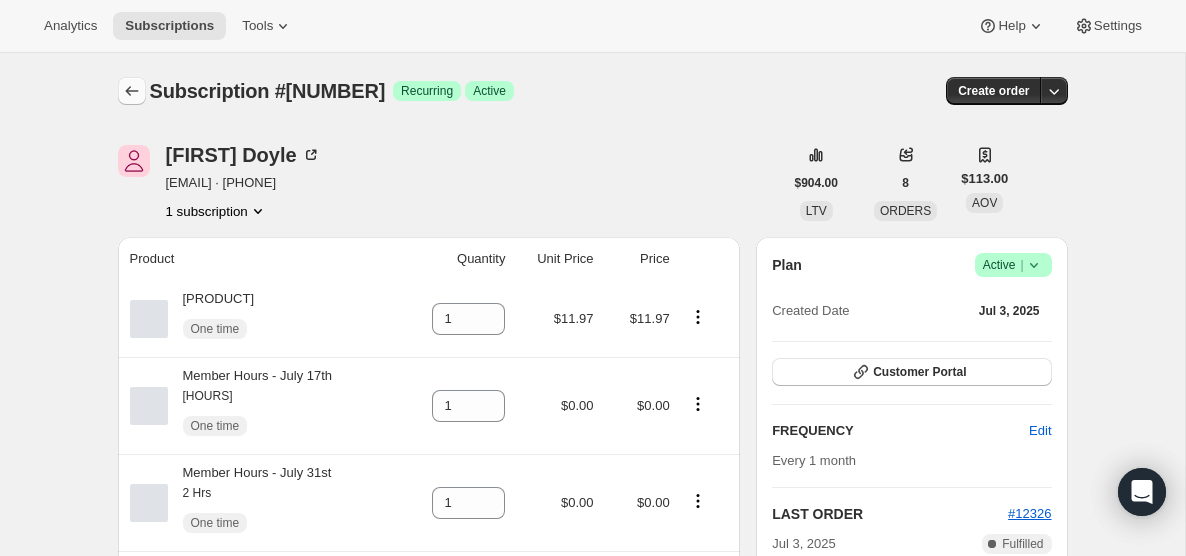 click 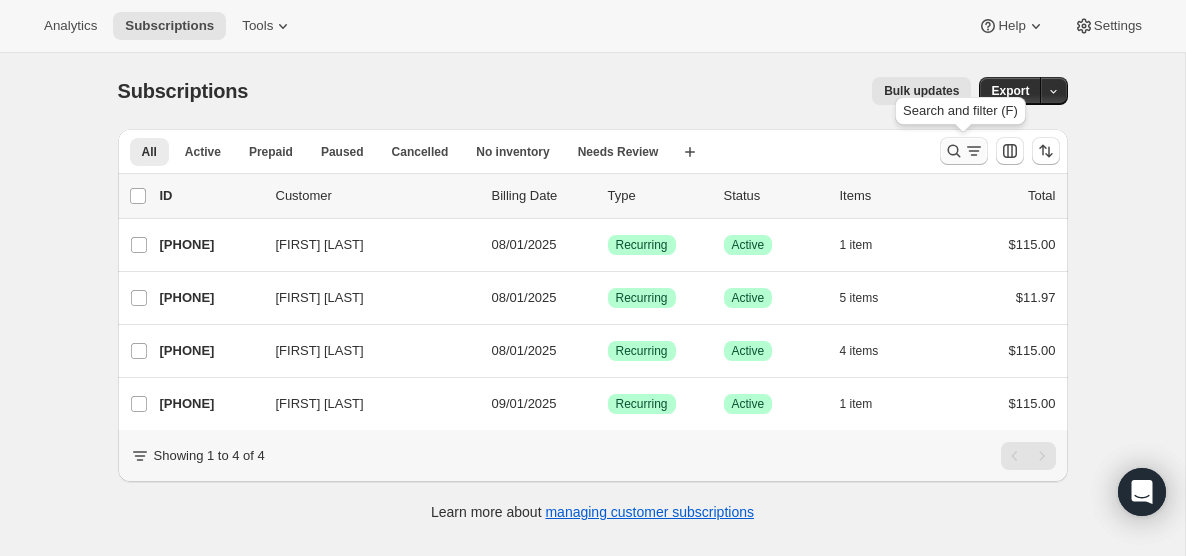 click 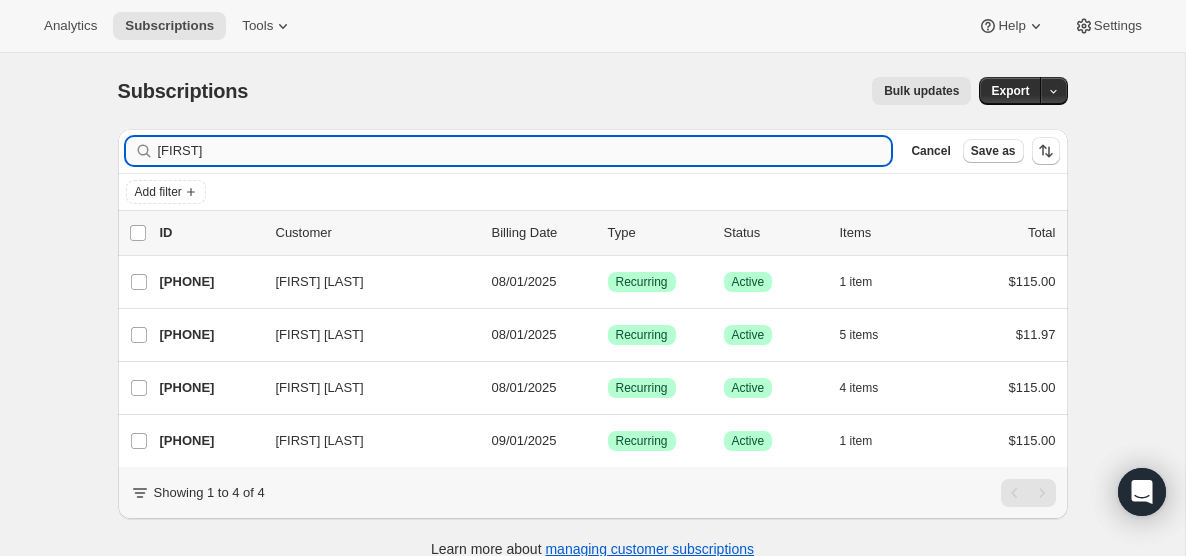 click on "[FIRST]" at bounding box center [525, 151] 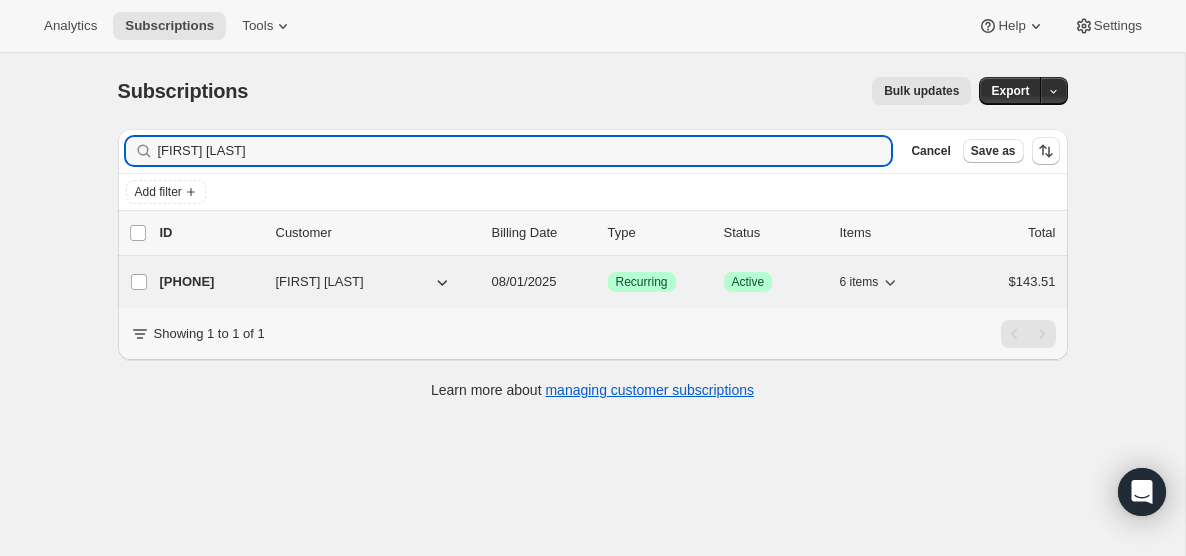 type on "[FIRST] [LAST]" 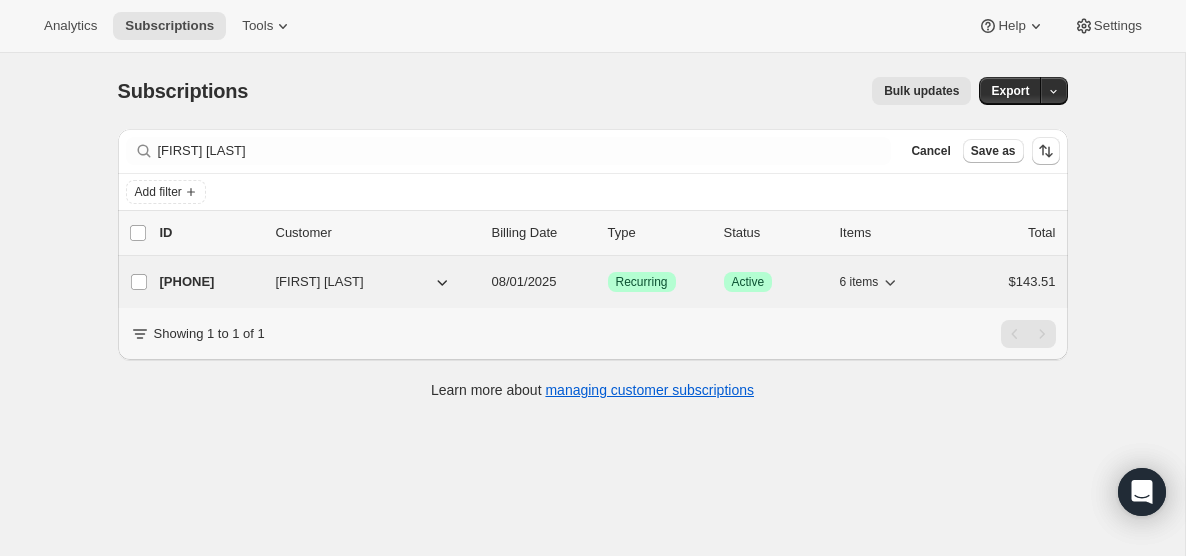 click on "08/01/2025" at bounding box center [524, 281] 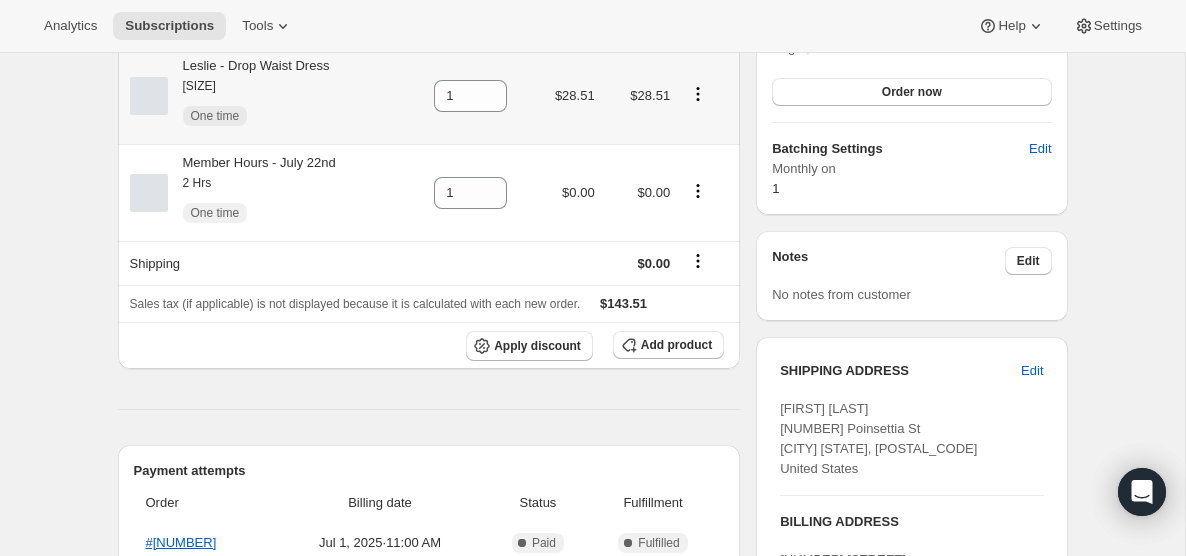 scroll, scrollTop: 583, scrollLeft: 0, axis: vertical 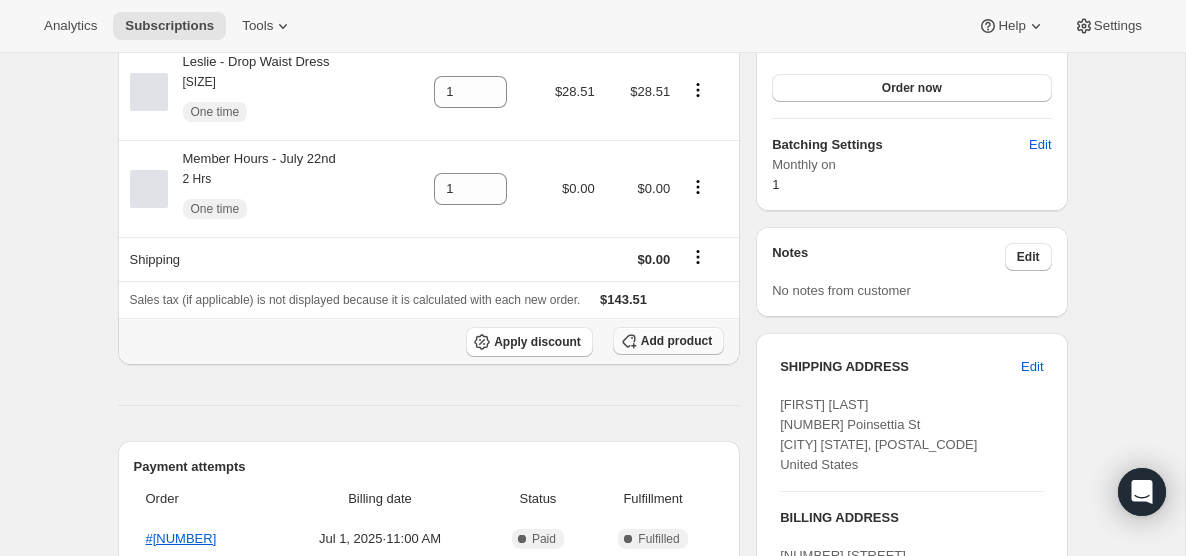 click on "Add product" at bounding box center [676, 341] 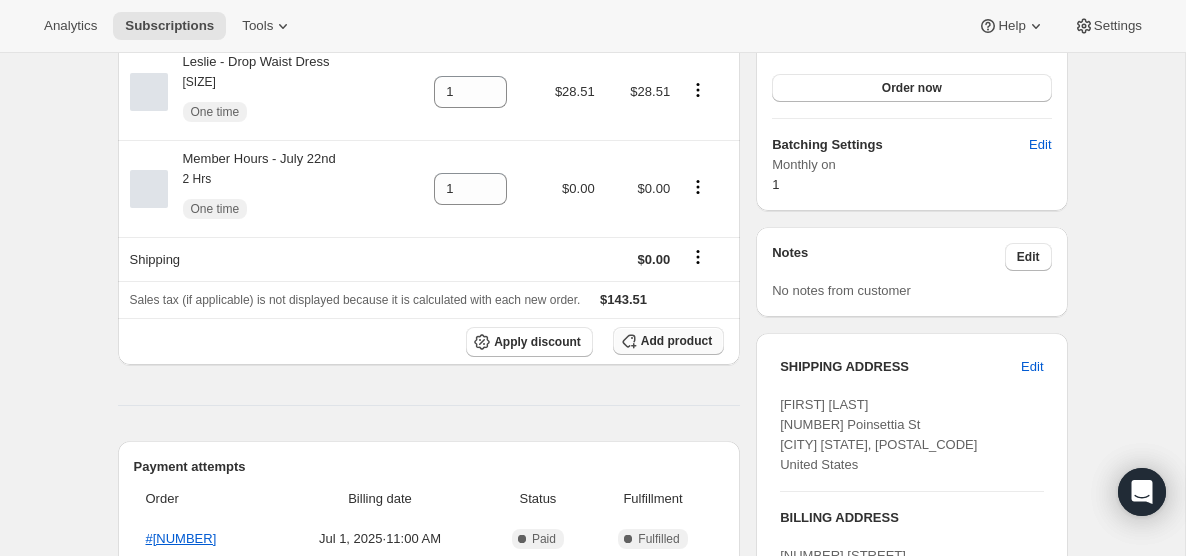 scroll, scrollTop: 0, scrollLeft: 0, axis: both 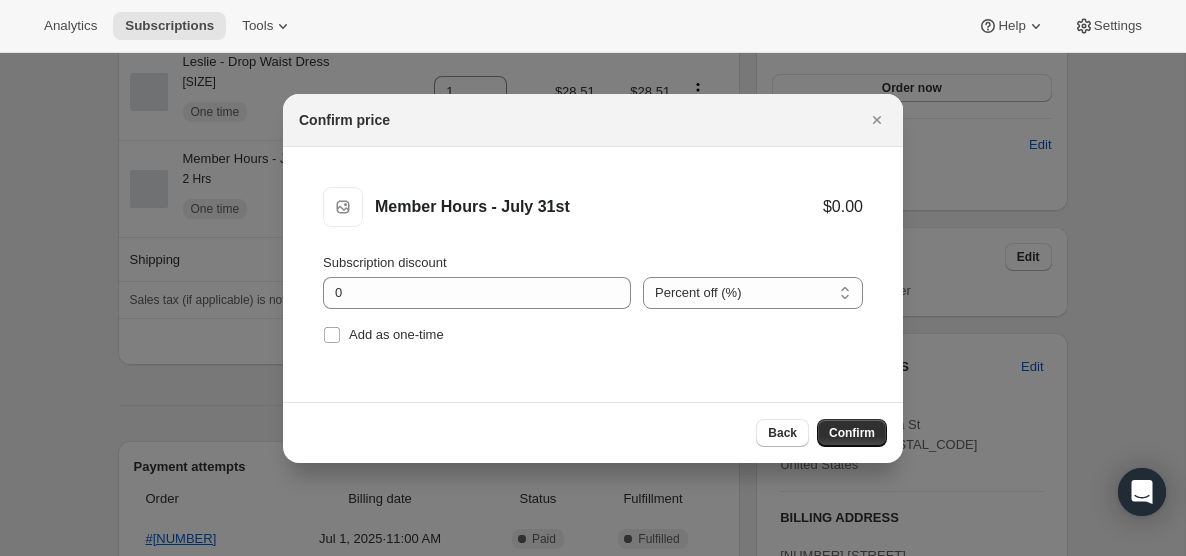 click on "Member Hours - [DATE] Member Hours - [DATE] $0.00 Subscription discount 0   Percent off (%) Amount off ($) Percent off (%) Add as one-time" at bounding box center (593, 268) 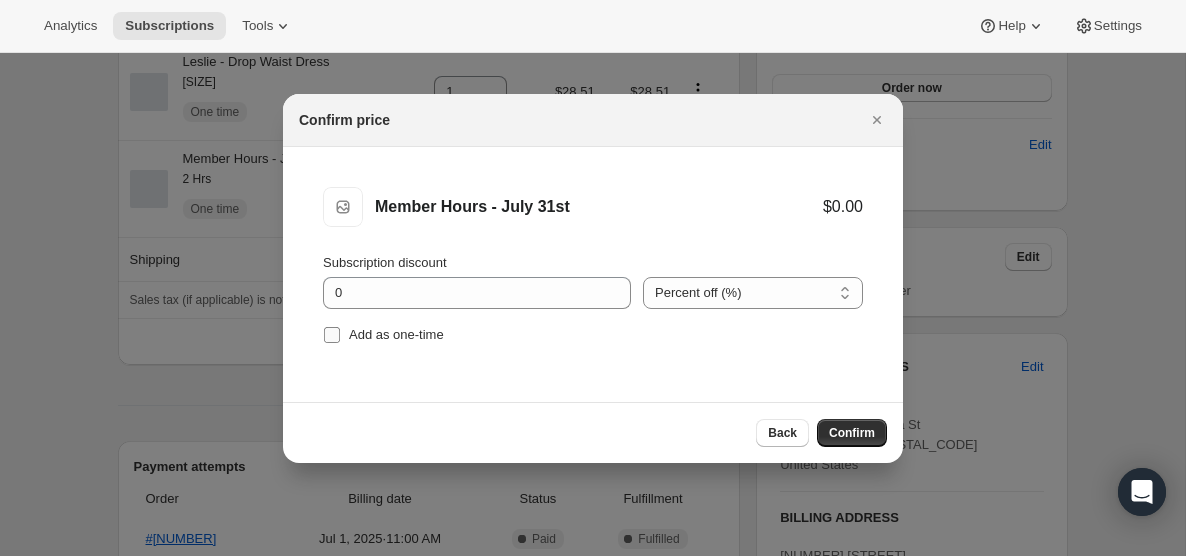 click on "Add as one-time" at bounding box center (332, 335) 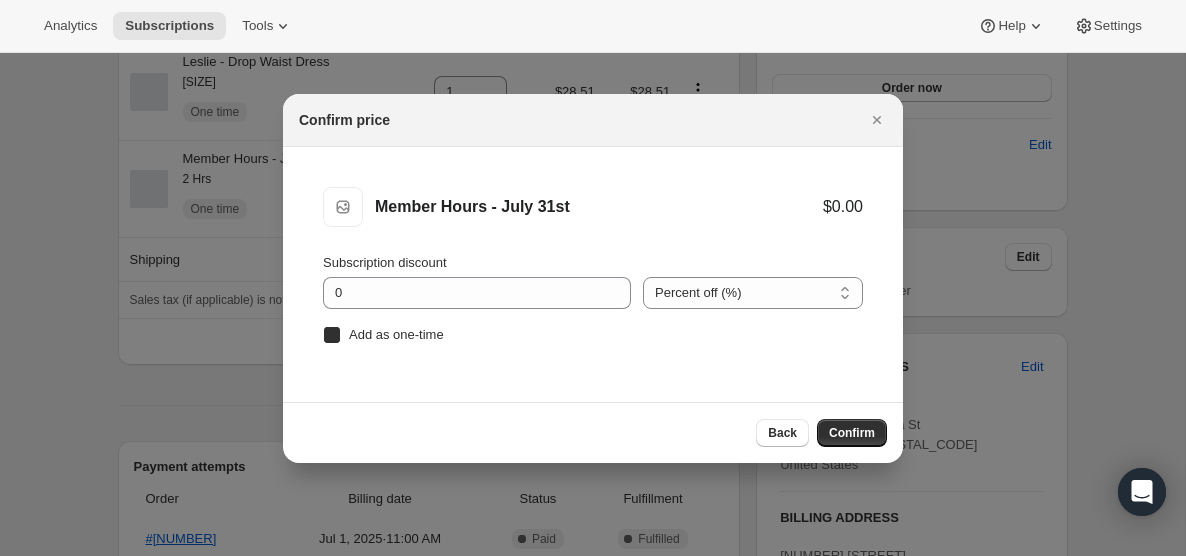 checkbox on "true" 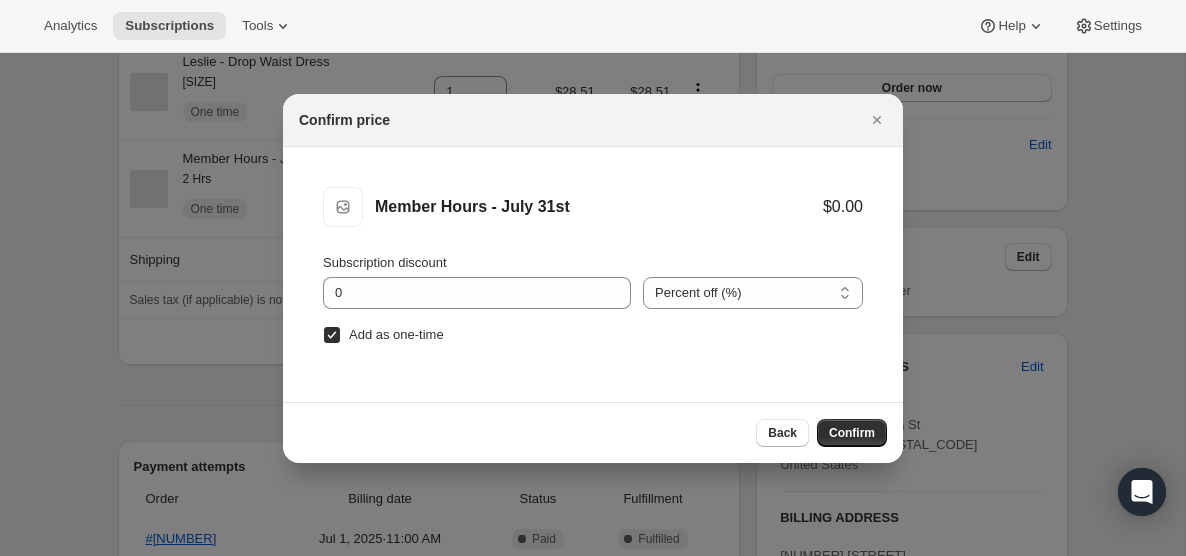 click on "Confirm" at bounding box center [852, 433] 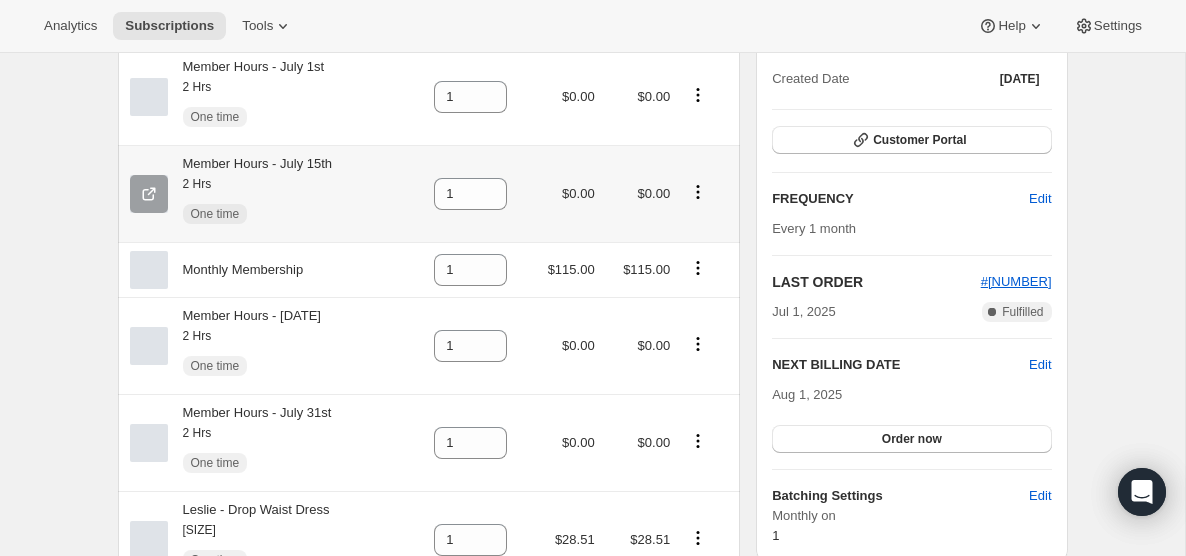 scroll, scrollTop: 0, scrollLeft: 0, axis: both 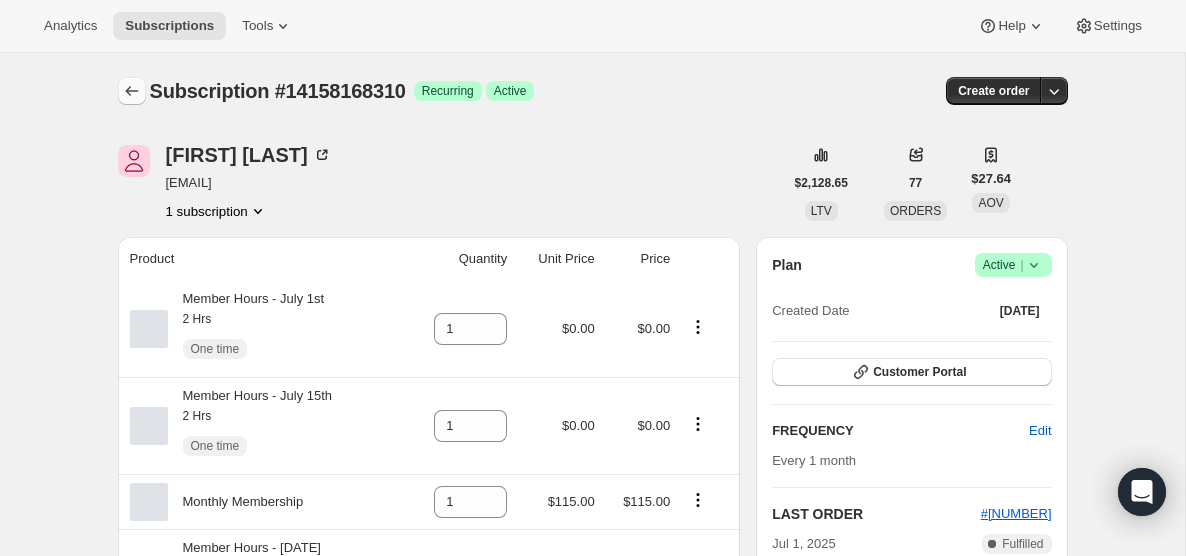 click 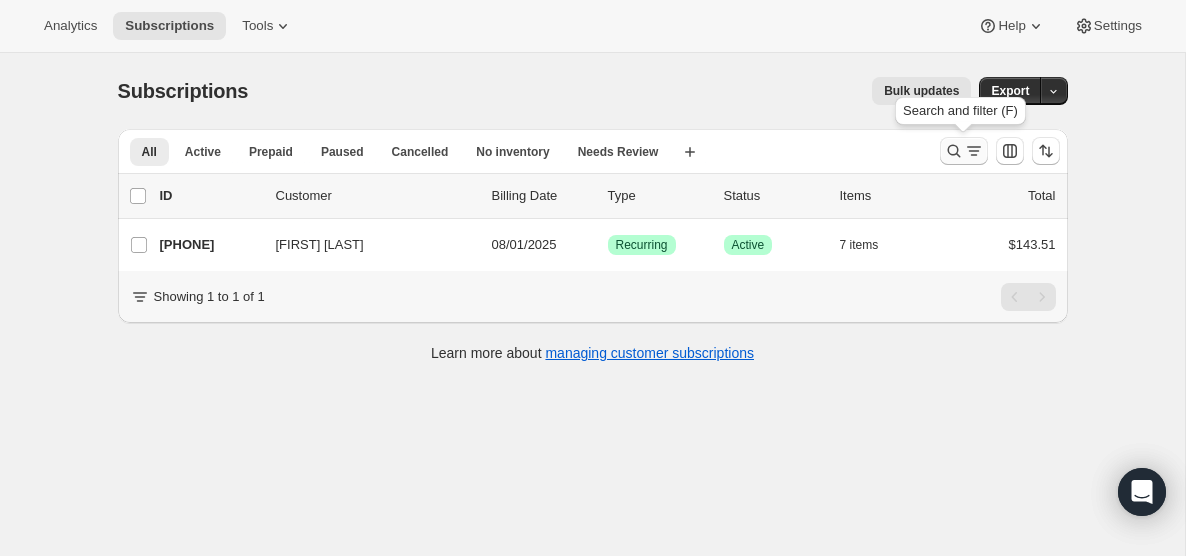 click 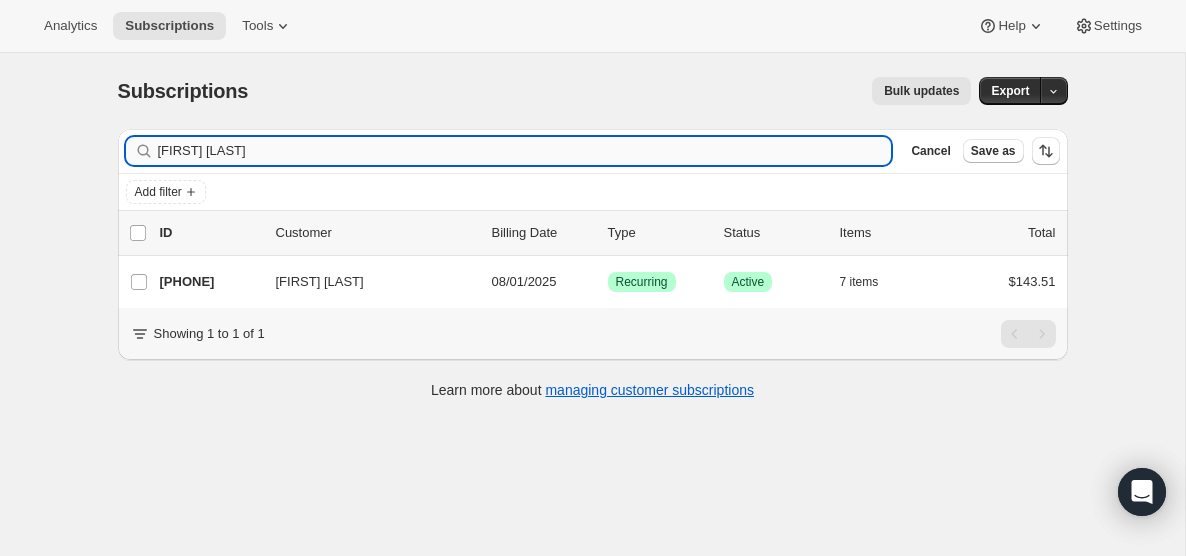 click on "[FIRST] [LAST]" at bounding box center [525, 151] 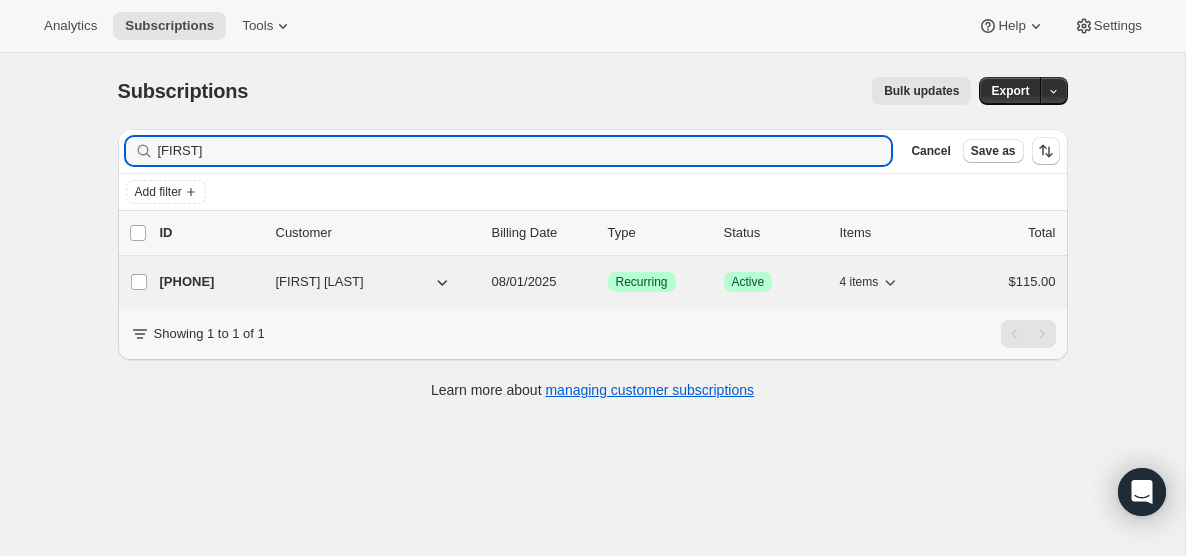 type on "[FIRST]" 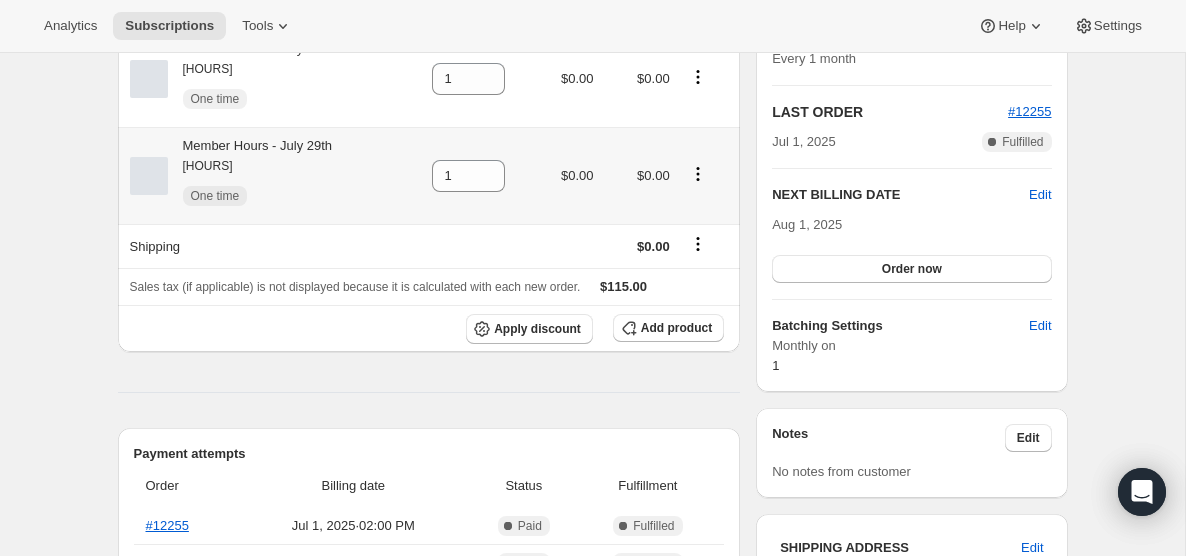 scroll, scrollTop: 411, scrollLeft: 0, axis: vertical 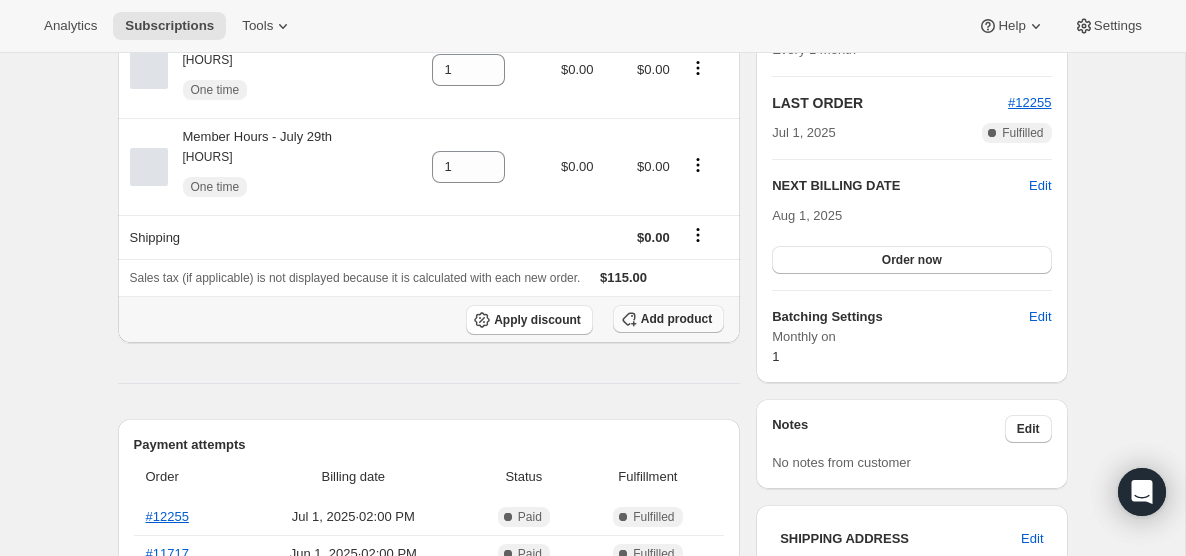 click on "Add product" at bounding box center [676, 319] 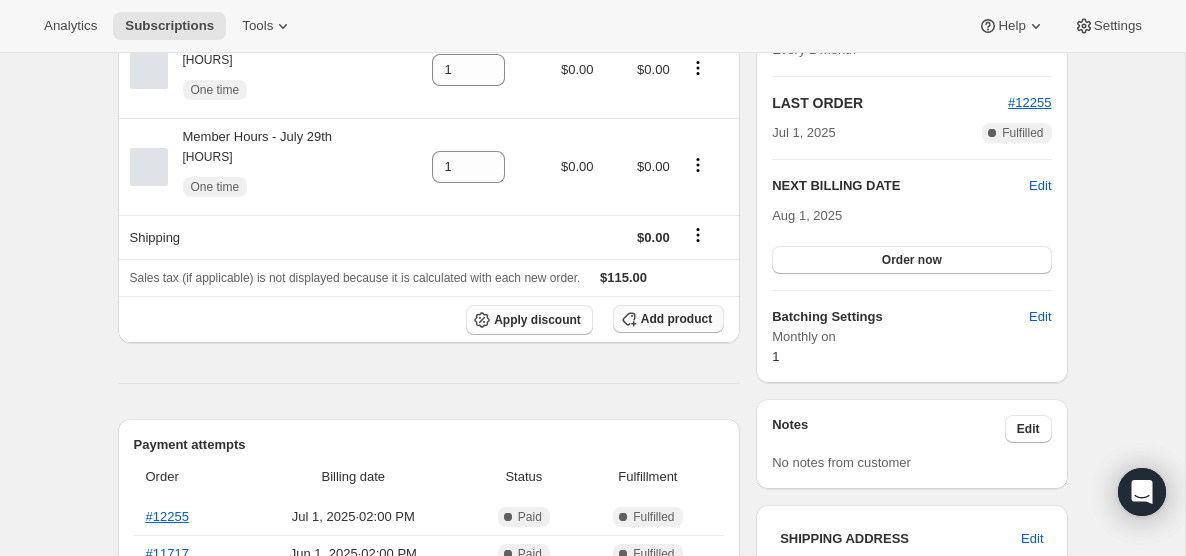 scroll, scrollTop: 0, scrollLeft: 0, axis: both 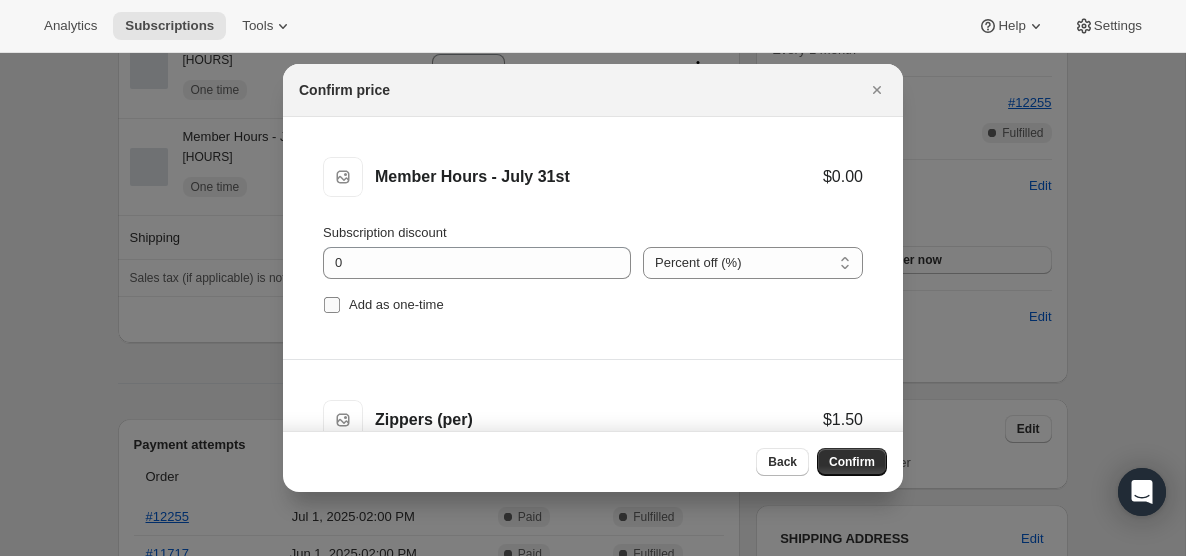 click on "Add as one-time" at bounding box center (332, 305) 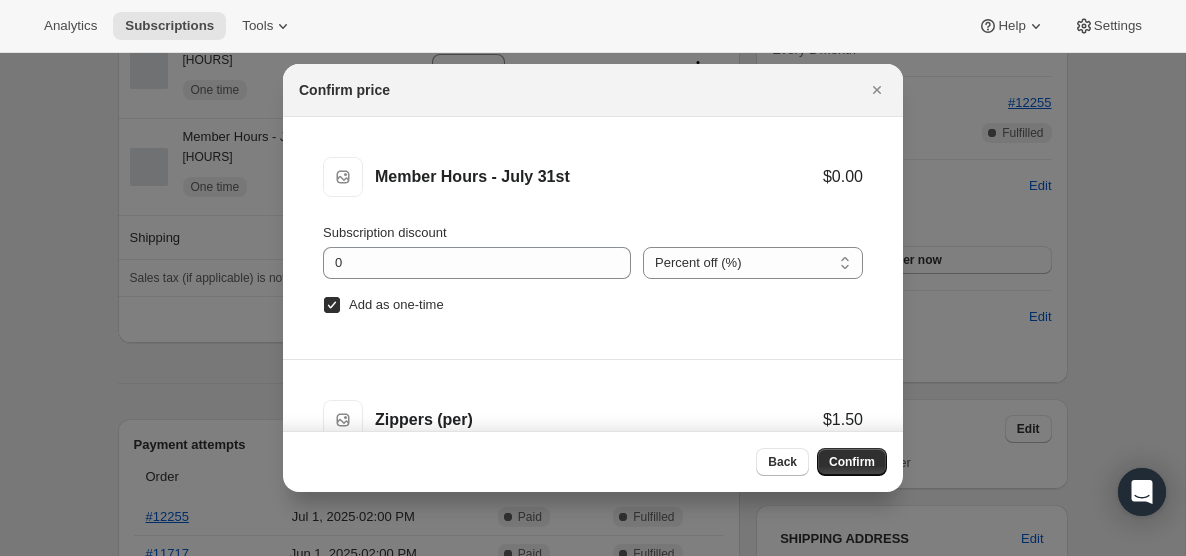 scroll, scrollTop: 83, scrollLeft: 0, axis: vertical 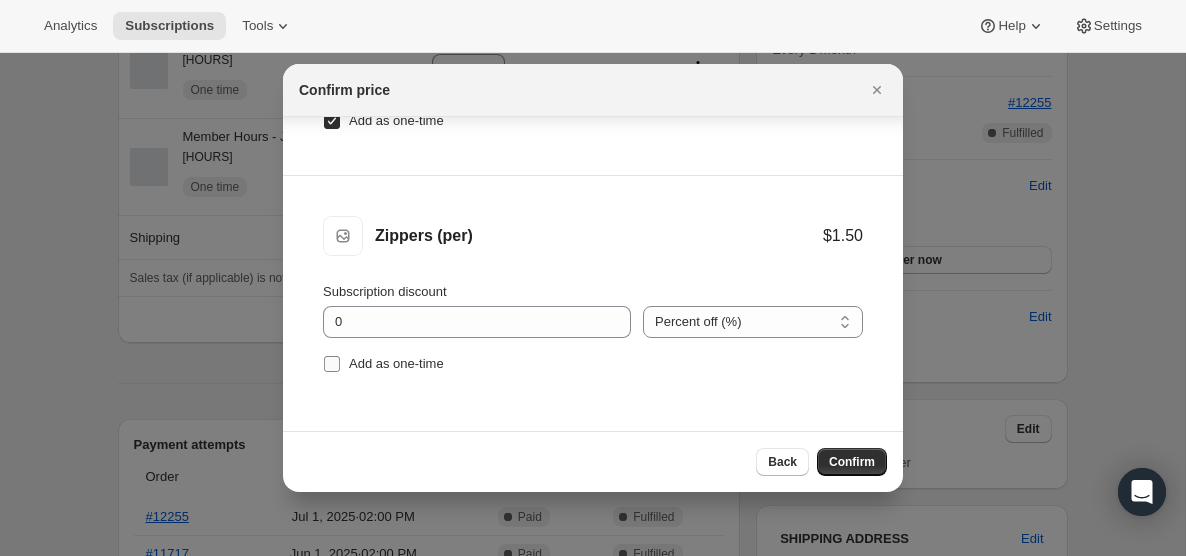 click on "Add as one-time" at bounding box center [332, 364] 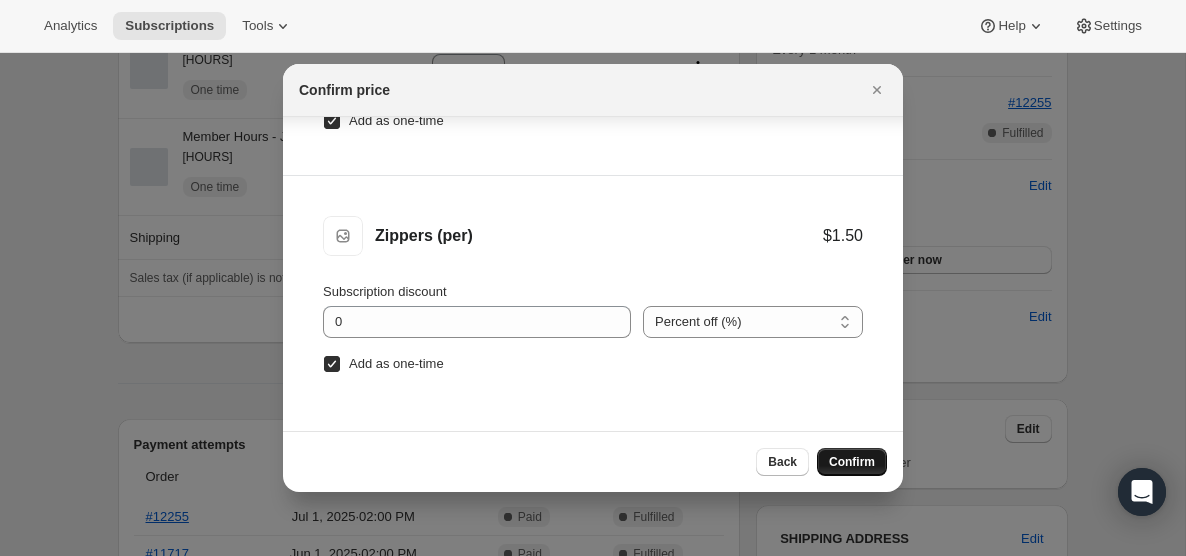 click on "Confirm" at bounding box center [852, 462] 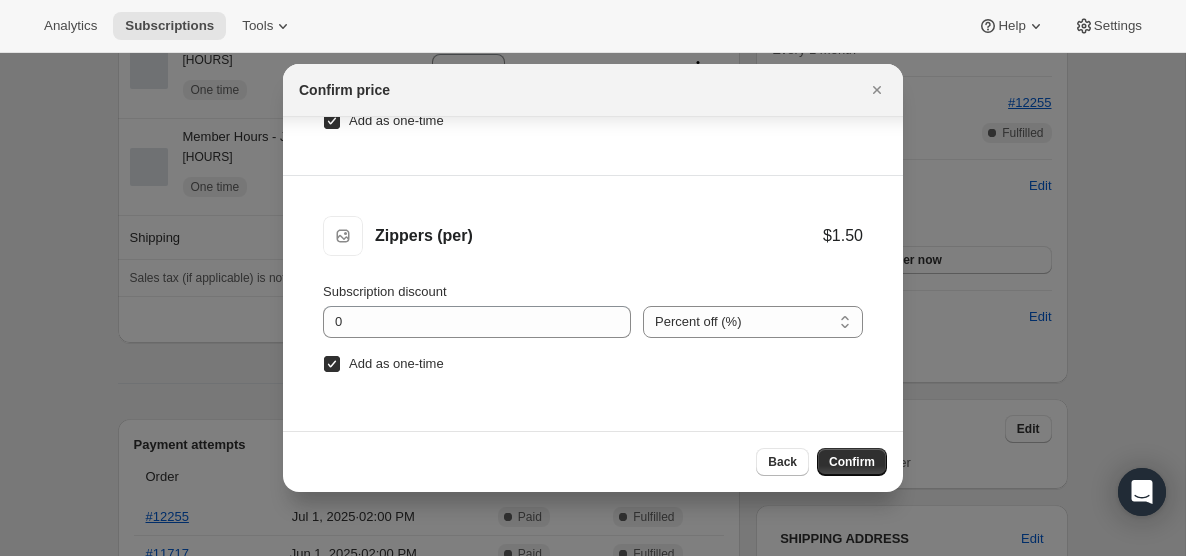 scroll, scrollTop: 0, scrollLeft: 0, axis: both 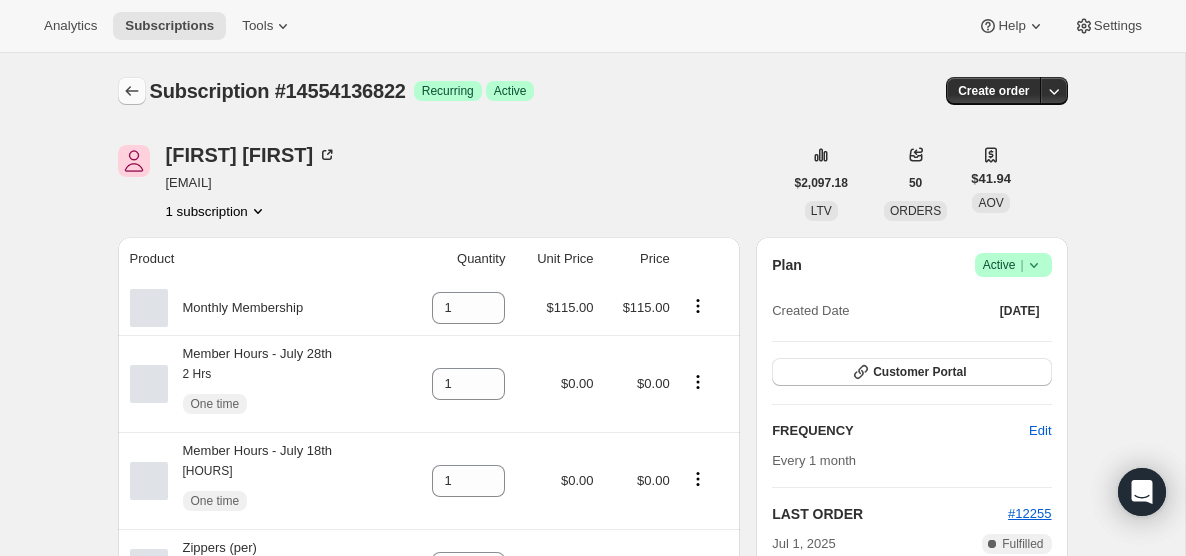 click at bounding box center (132, 91) 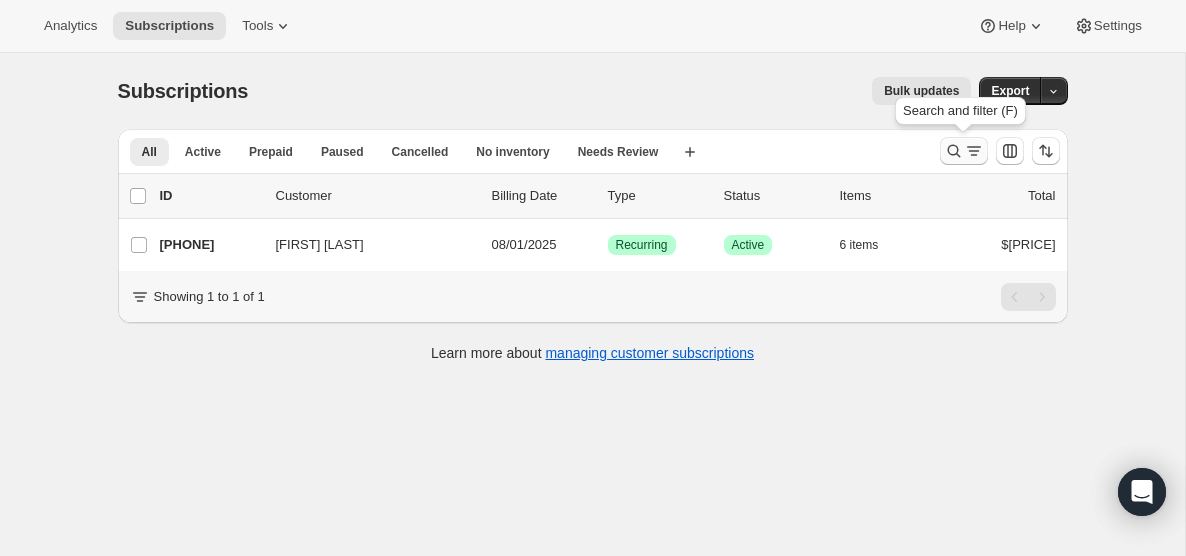 click 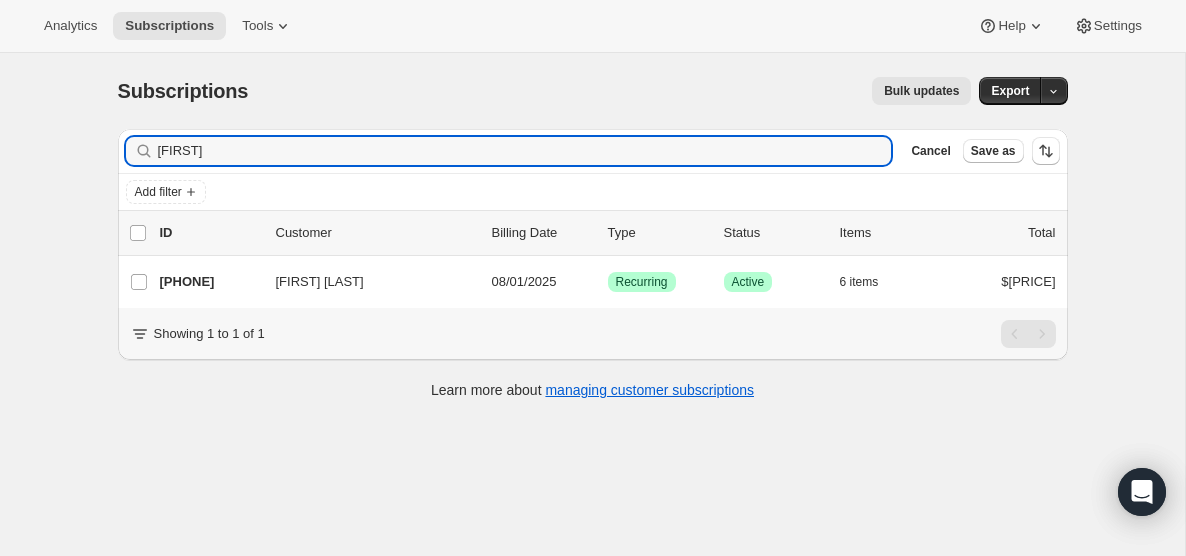 click on "Filter subscribers [FIRST] Clear Cancel Save as" at bounding box center (593, 151) 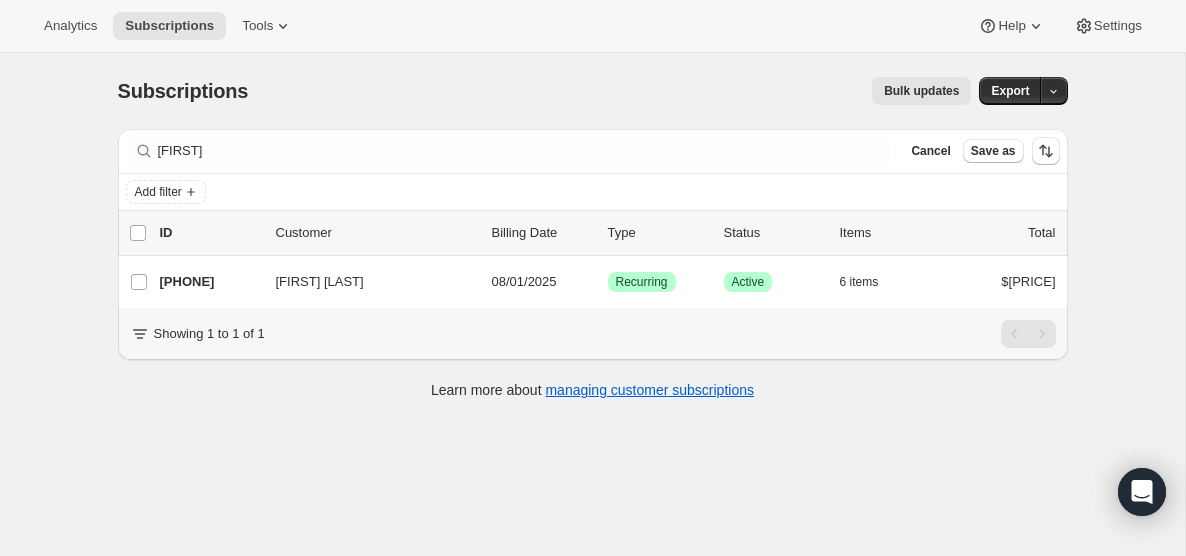 click on "Filter subscribers [FIRST] Clear Cancel Save as" at bounding box center [593, 151] 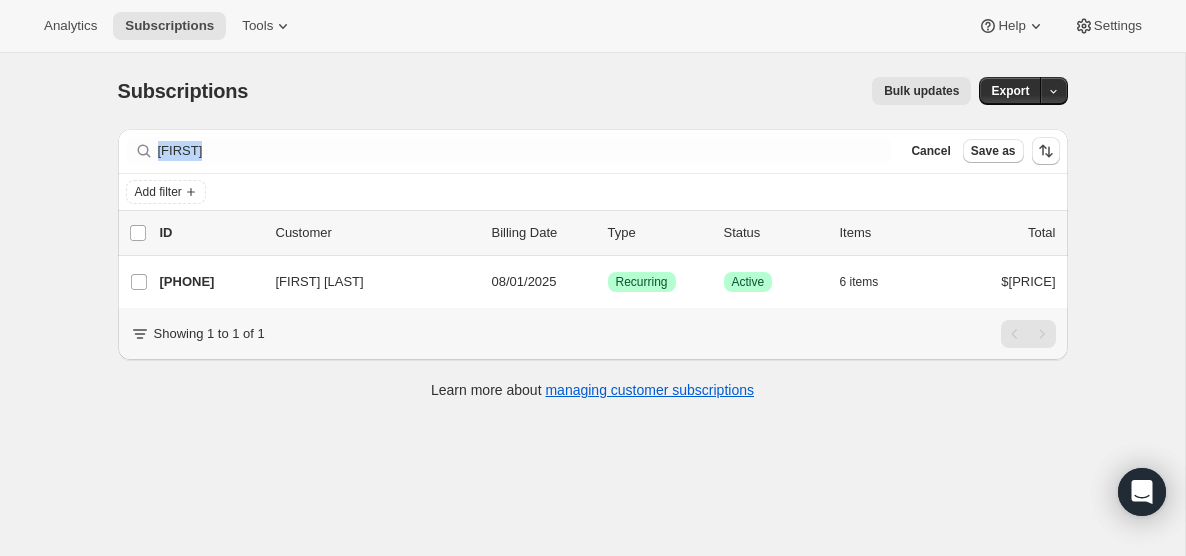 click on "Filter subscribers [FIRST] Clear Cancel Save as" at bounding box center (593, 151) 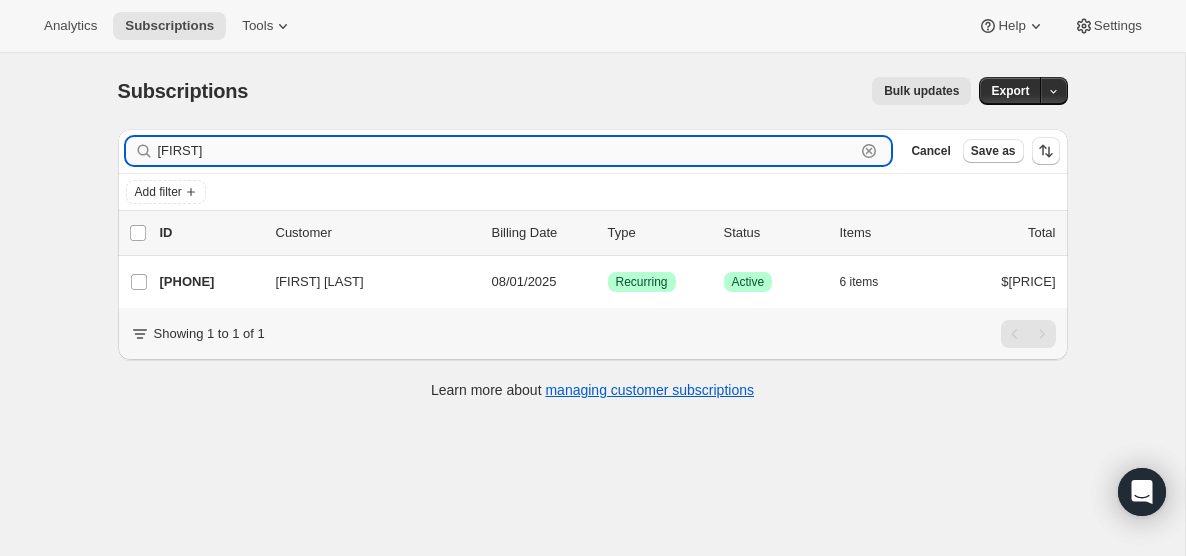 click on "[FIRST]" at bounding box center (507, 151) 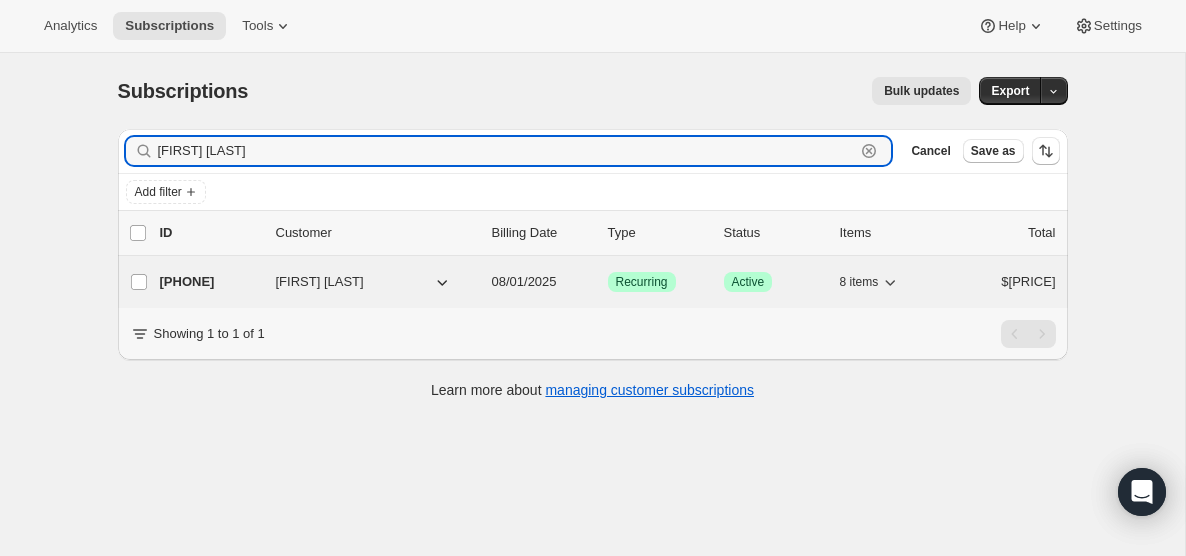 type on "[FIRST] [LAST]" 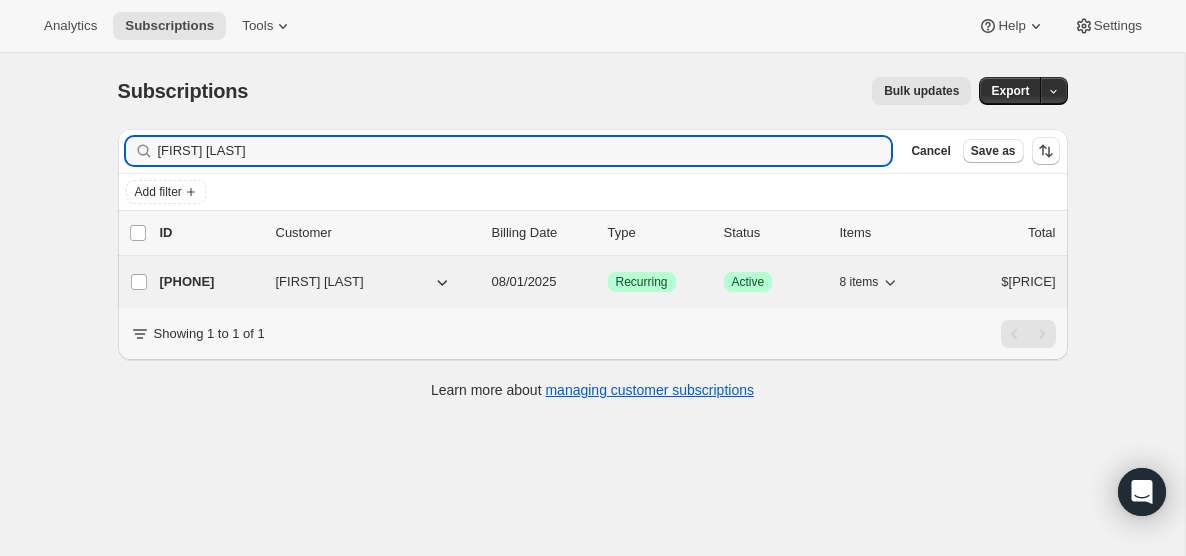click on "08/01/2025" at bounding box center [524, 281] 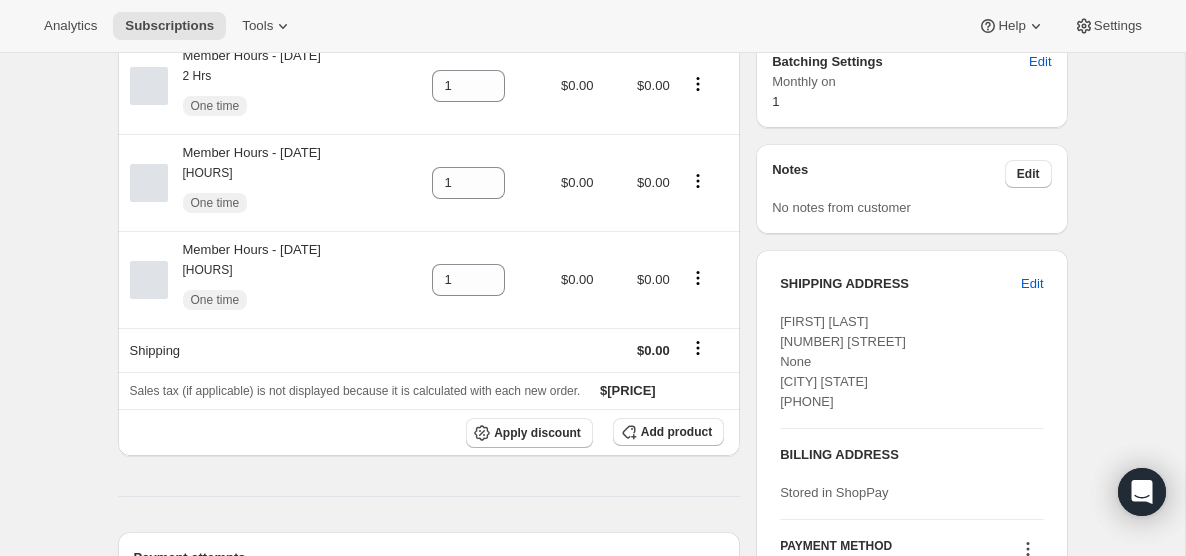 scroll, scrollTop: 671, scrollLeft: 0, axis: vertical 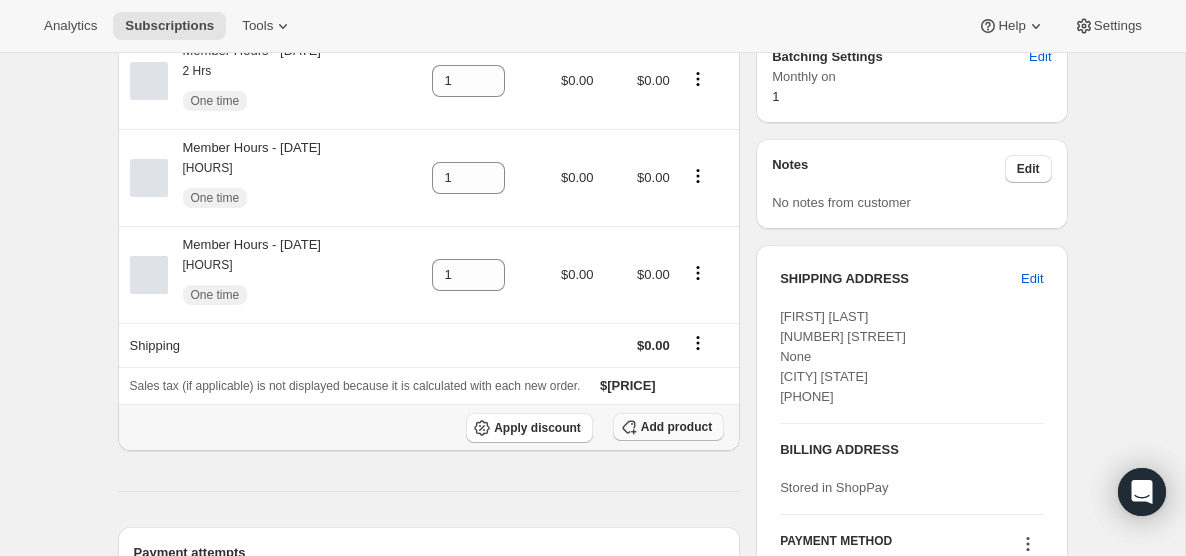 click on "Add product" at bounding box center (676, 427) 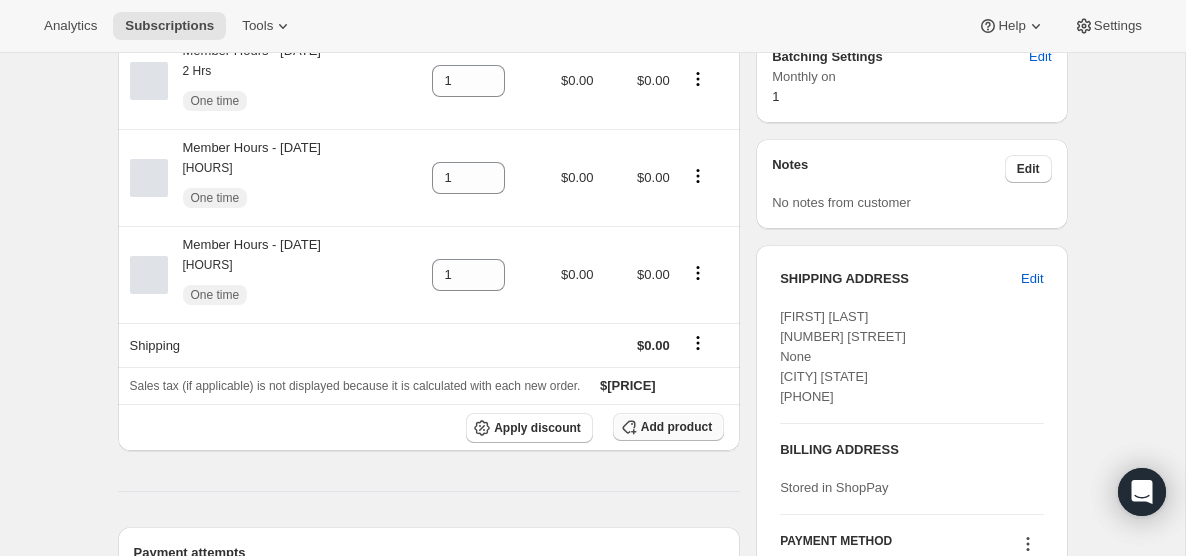 scroll, scrollTop: 671, scrollLeft: 0, axis: vertical 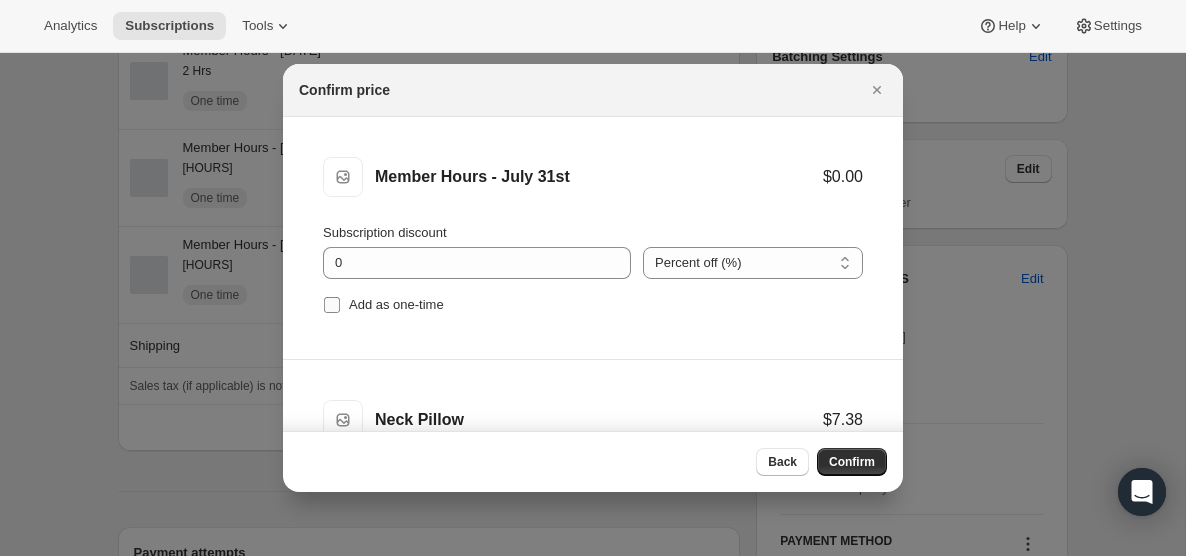 click on "Add as one-time" at bounding box center [332, 305] 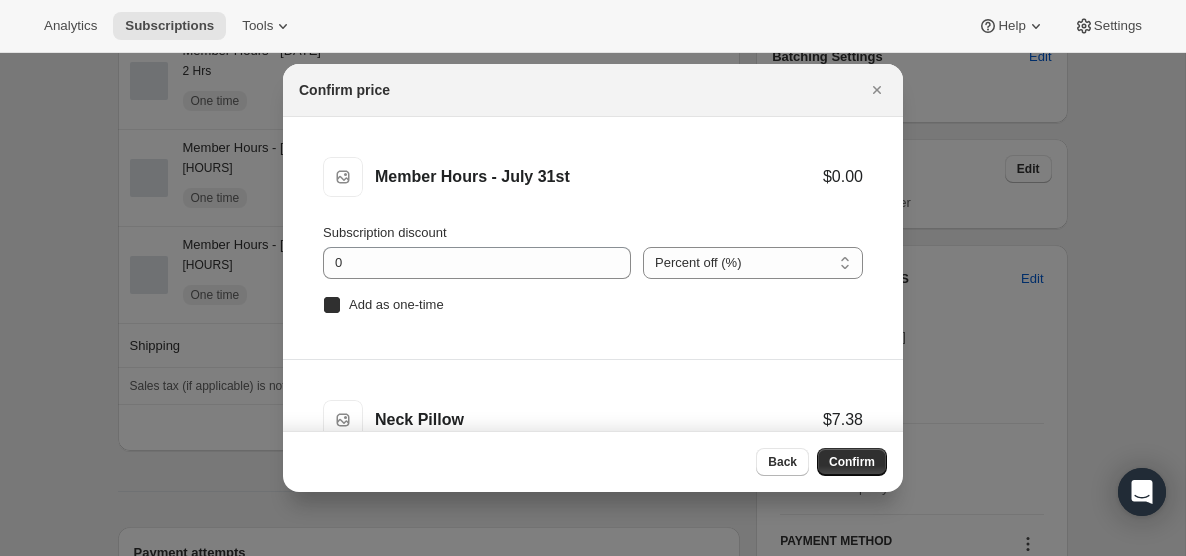 checkbox on "true" 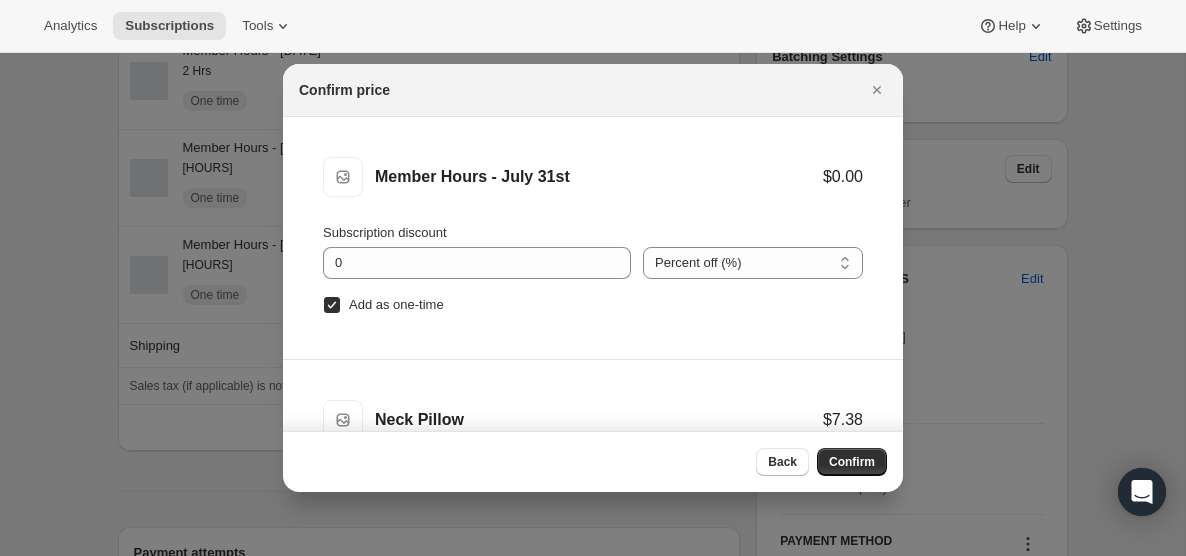 scroll, scrollTop: 83, scrollLeft: 0, axis: vertical 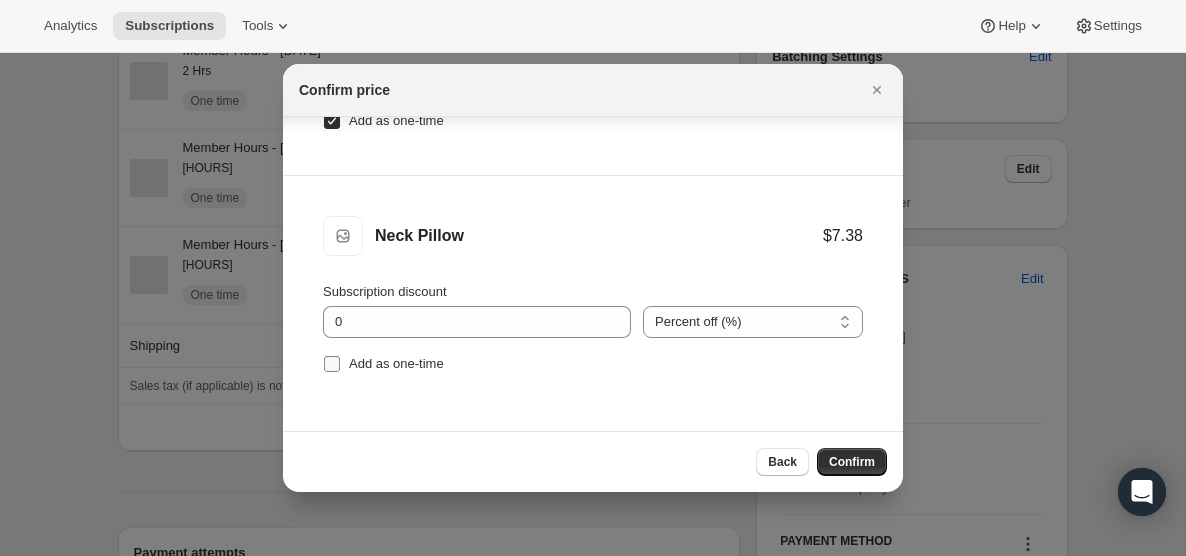 click on "Add as one-time" at bounding box center [332, 364] 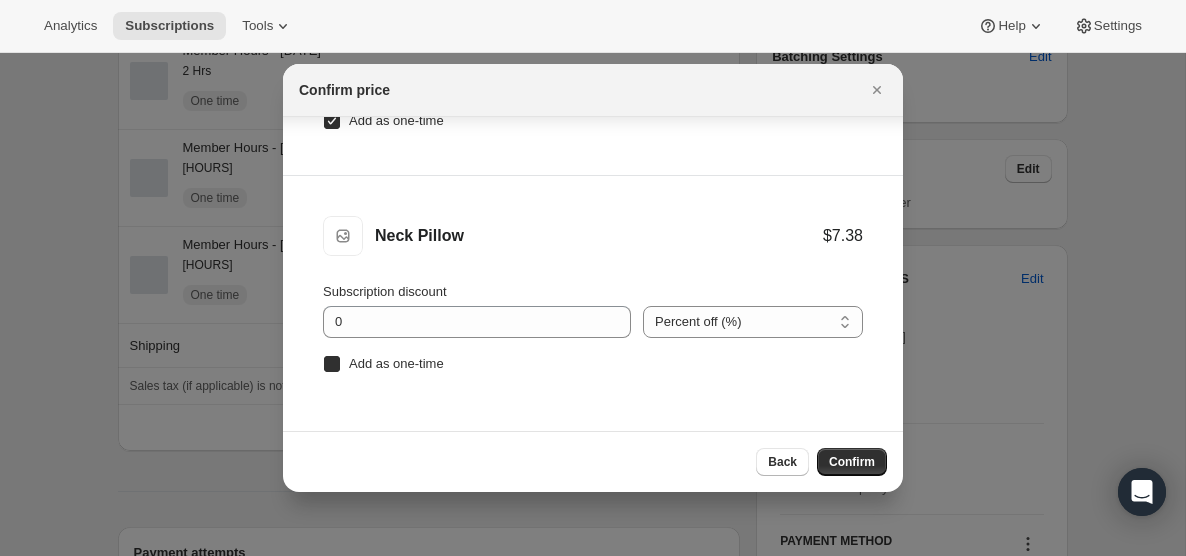 checkbox on "true" 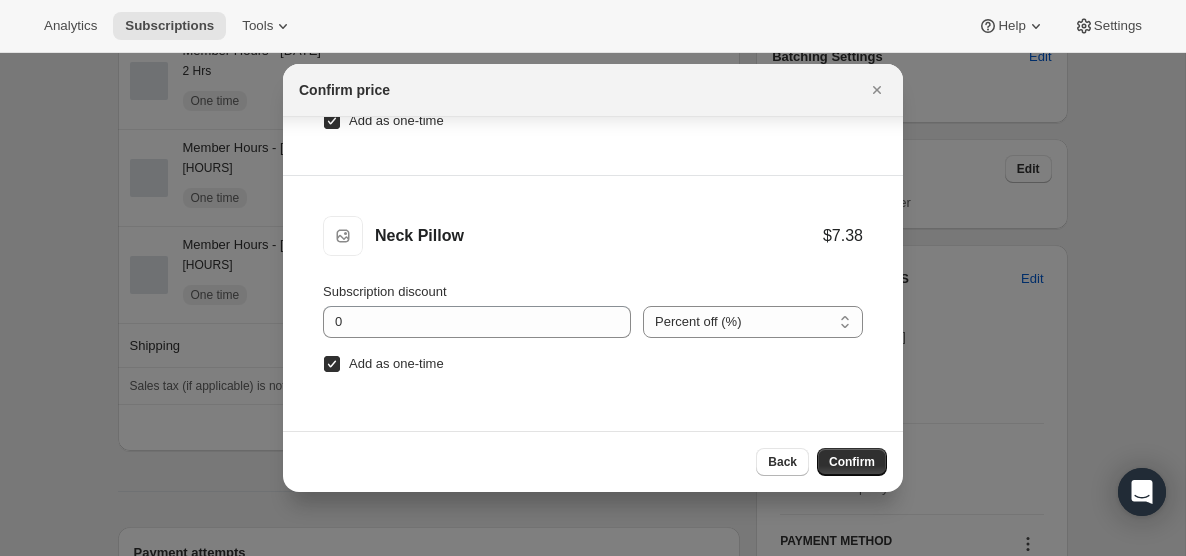 click on "Confirm" at bounding box center (852, 462) 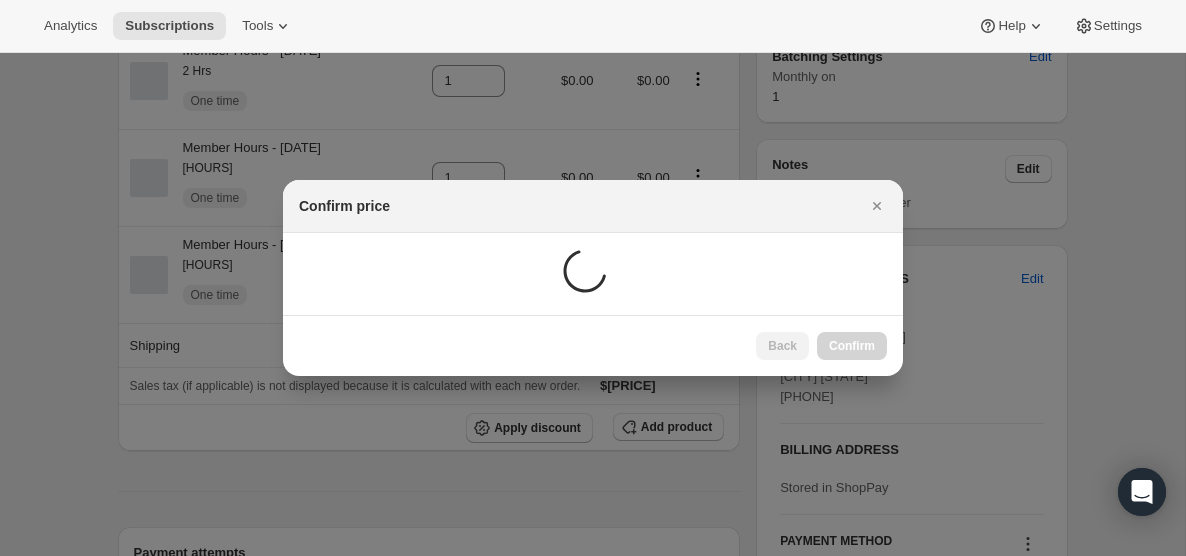 scroll, scrollTop: 0, scrollLeft: 0, axis: both 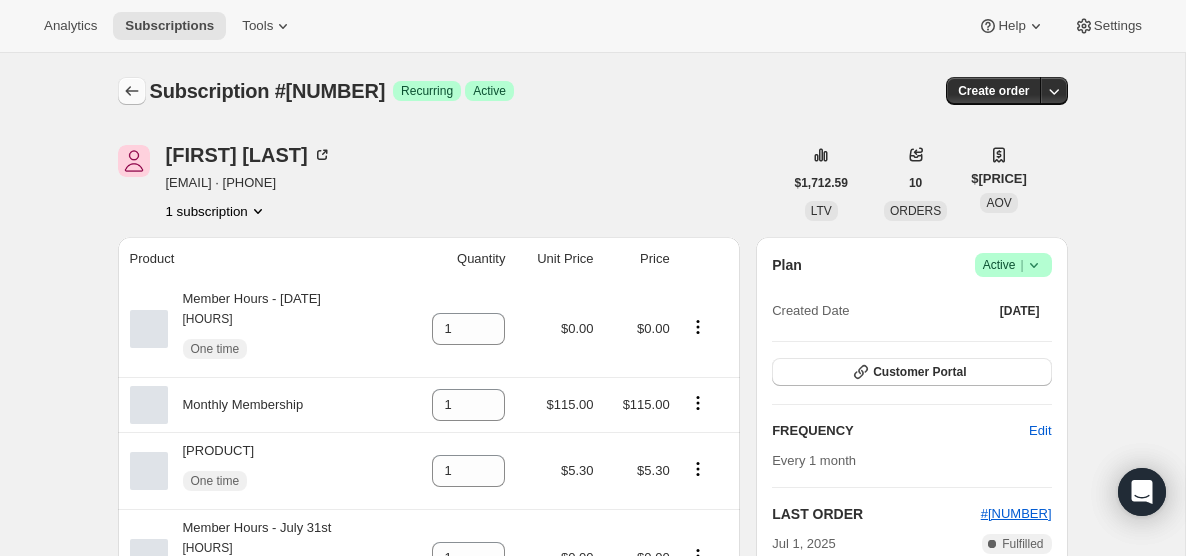 click 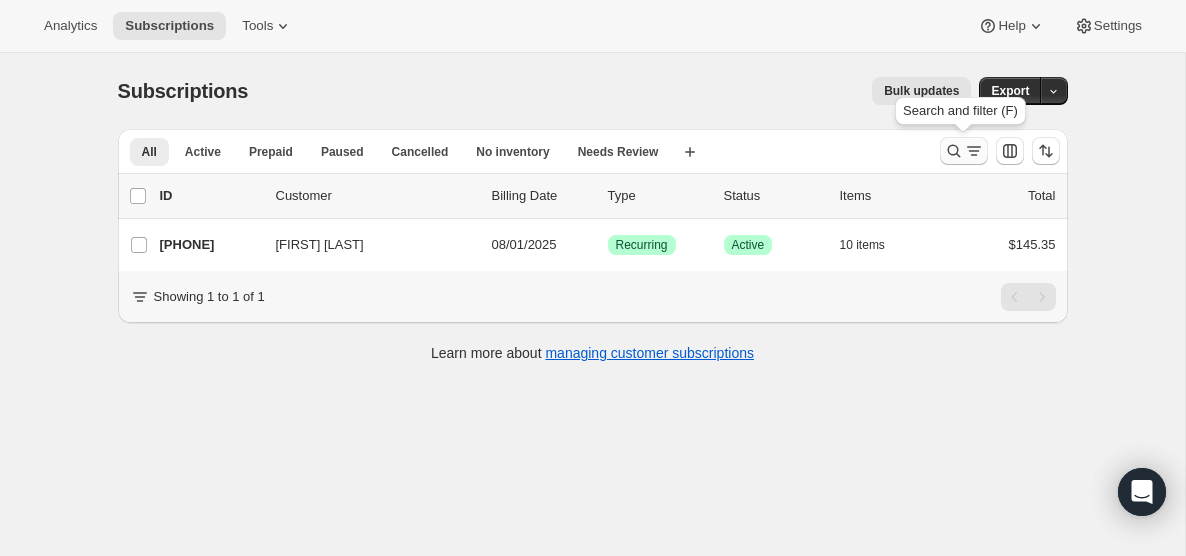 click 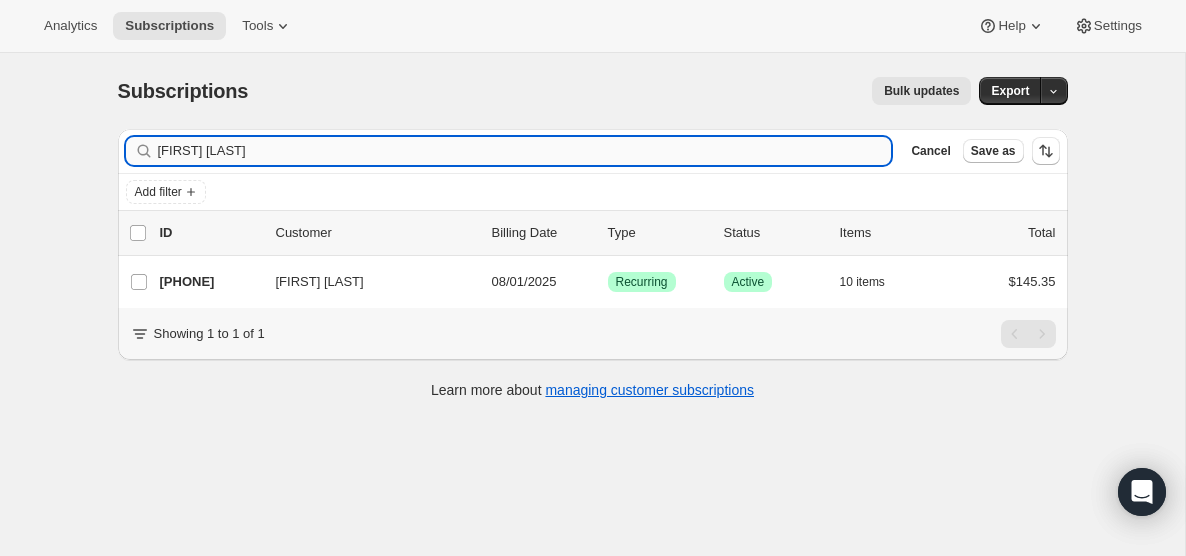 click on "[FIRST] [LAST]" at bounding box center (525, 151) 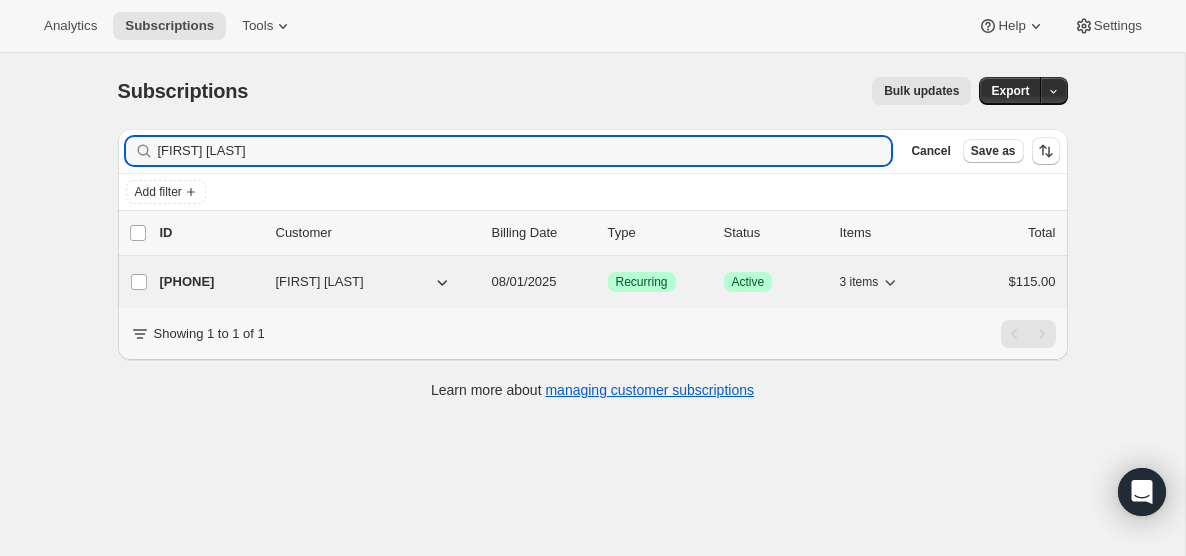 type on "[FIRST] [LAST]" 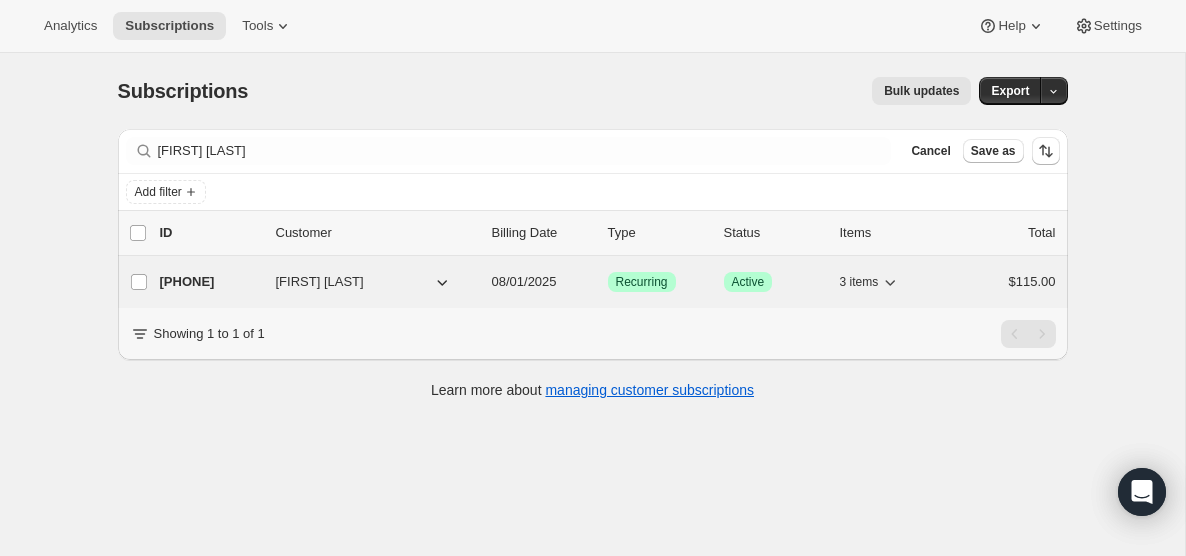 click on "08/01/2025" at bounding box center (524, 281) 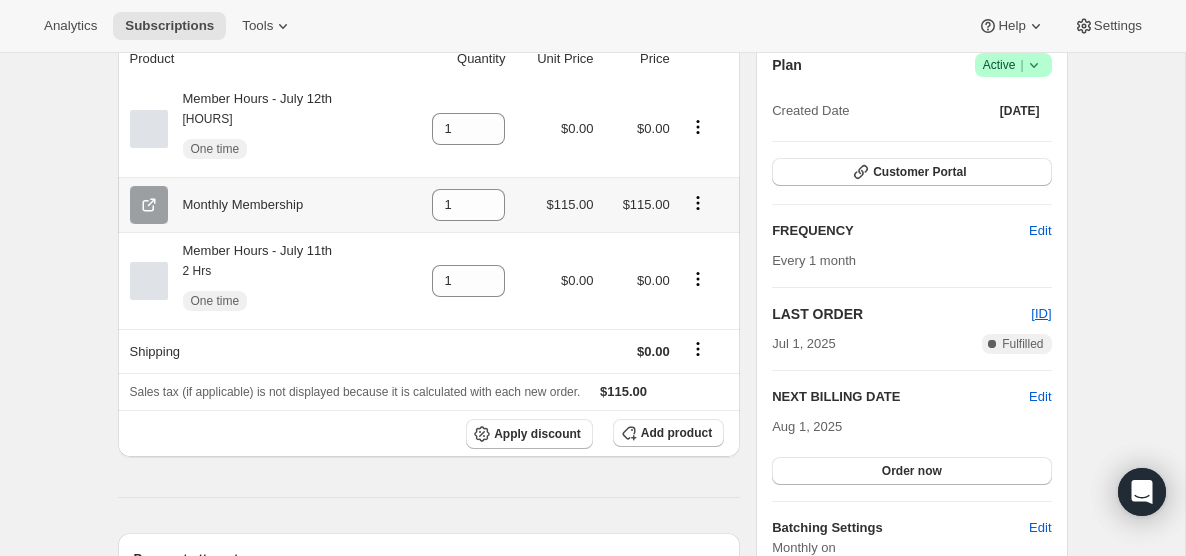 scroll, scrollTop: 204, scrollLeft: 0, axis: vertical 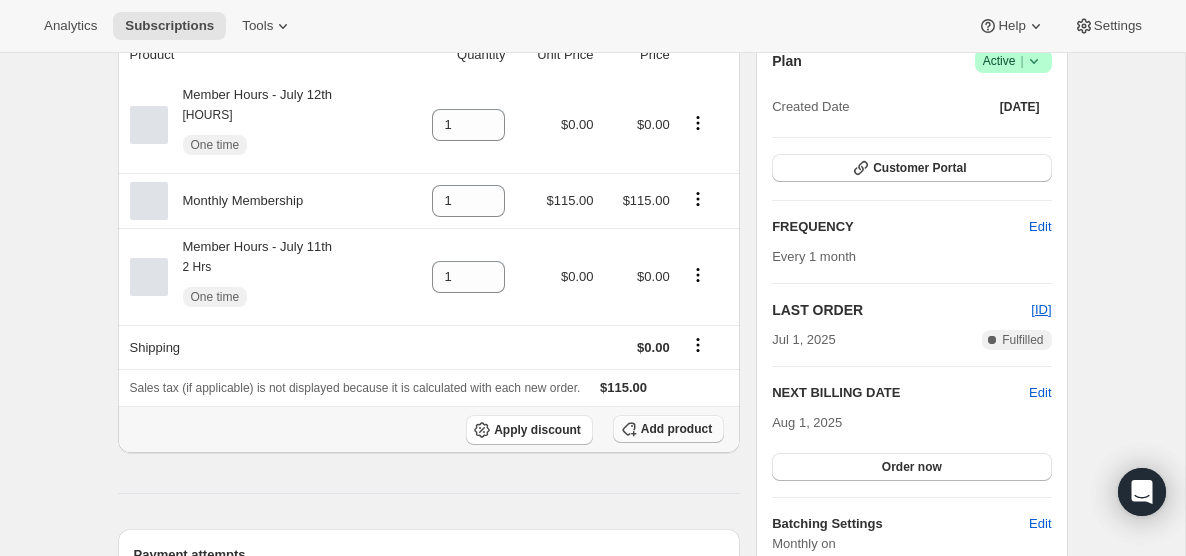 click on "Add product" at bounding box center (668, 429) 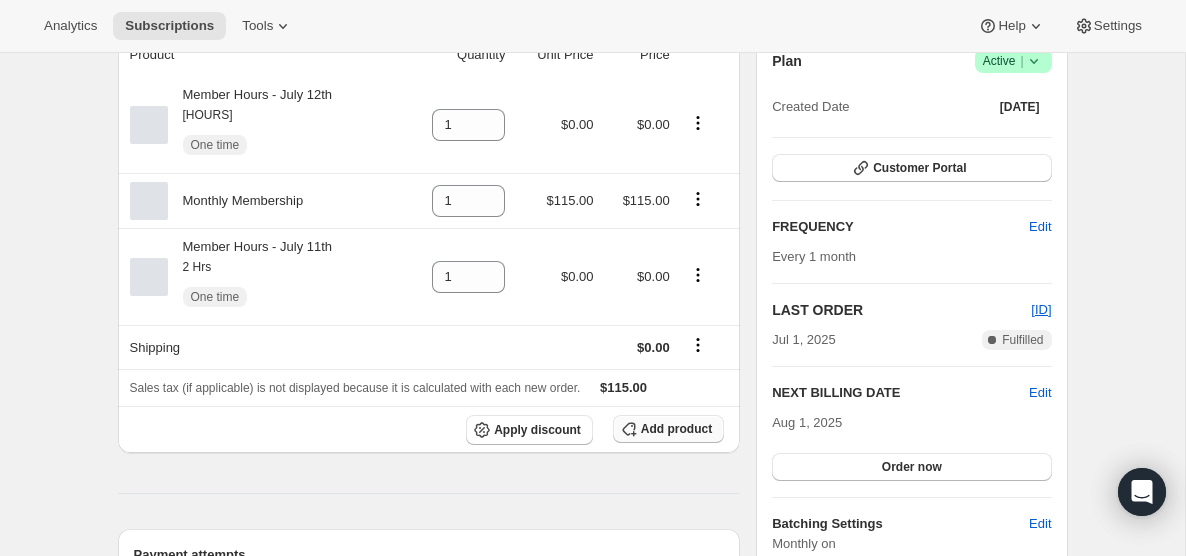 scroll, scrollTop: 0, scrollLeft: 0, axis: both 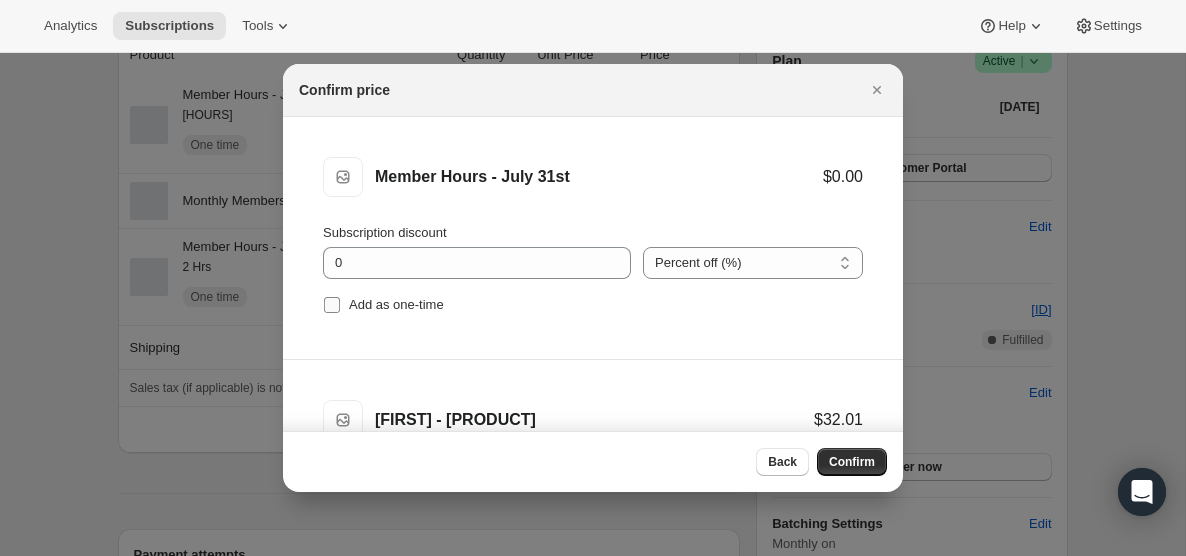 click on "Add as one-time" at bounding box center (332, 305) 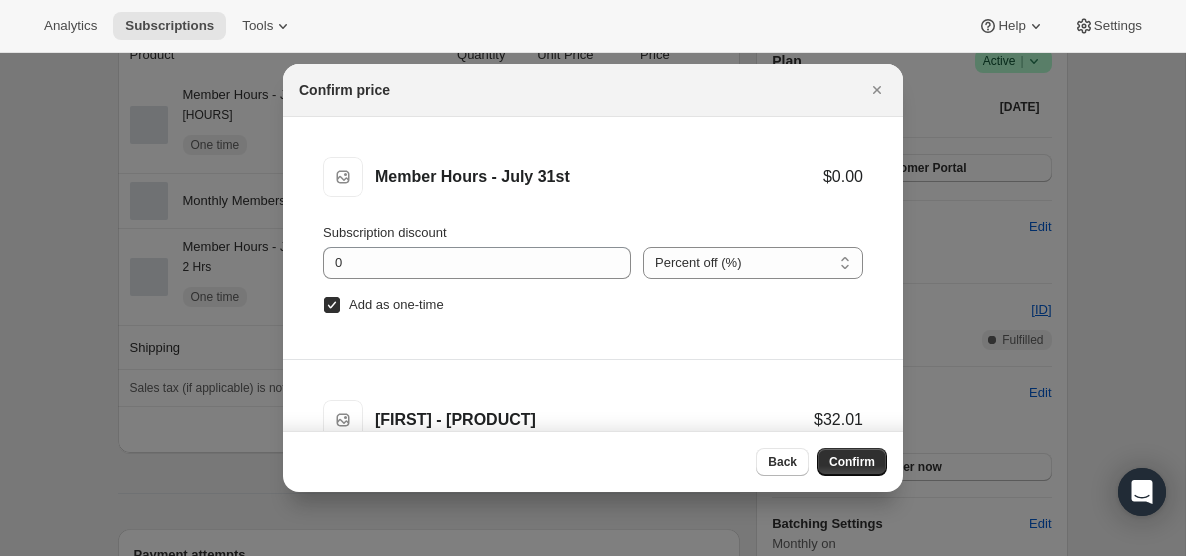 scroll, scrollTop: 83, scrollLeft: 0, axis: vertical 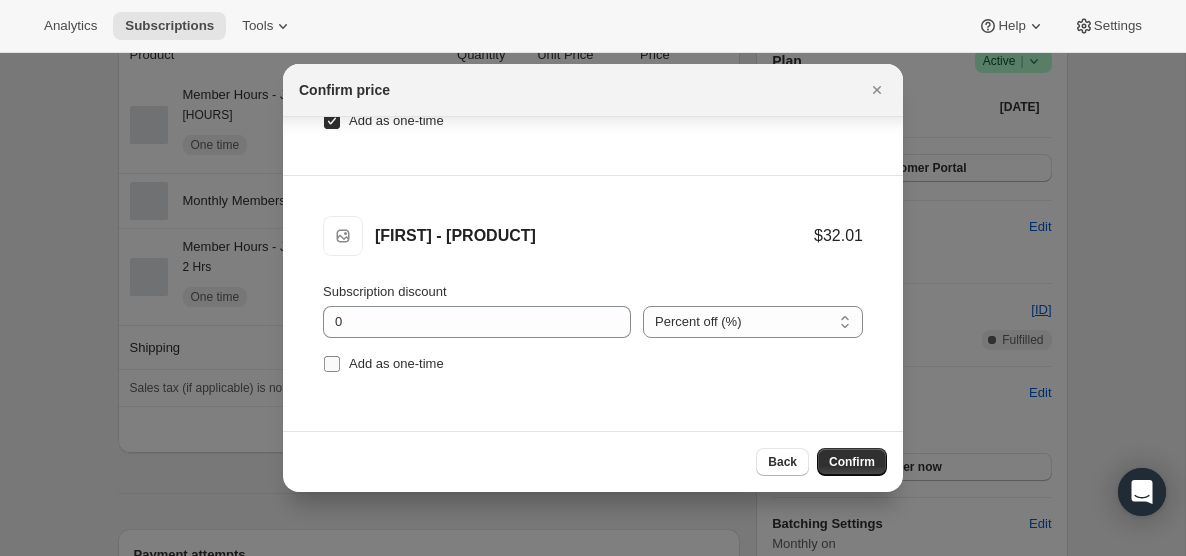 click on "Add as one-time" at bounding box center [332, 364] 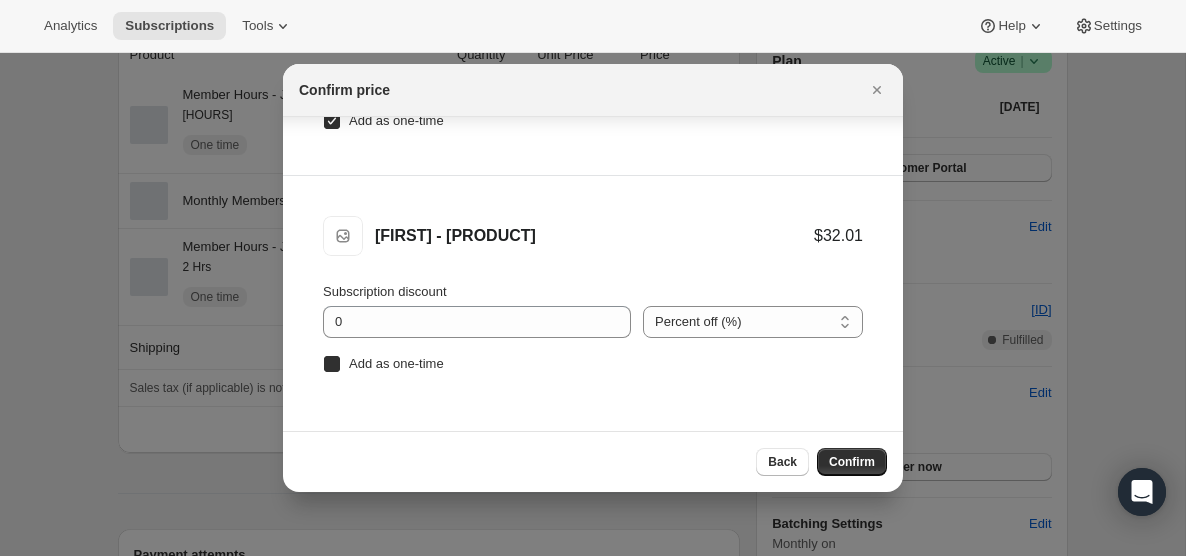 checkbox on "true" 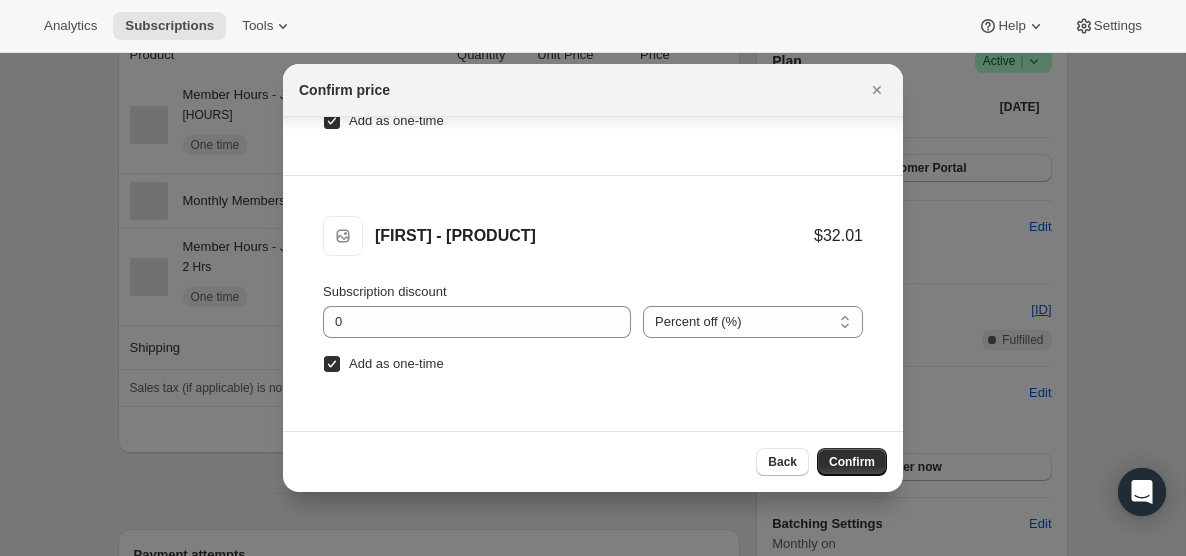 click on "Confirm" at bounding box center [852, 462] 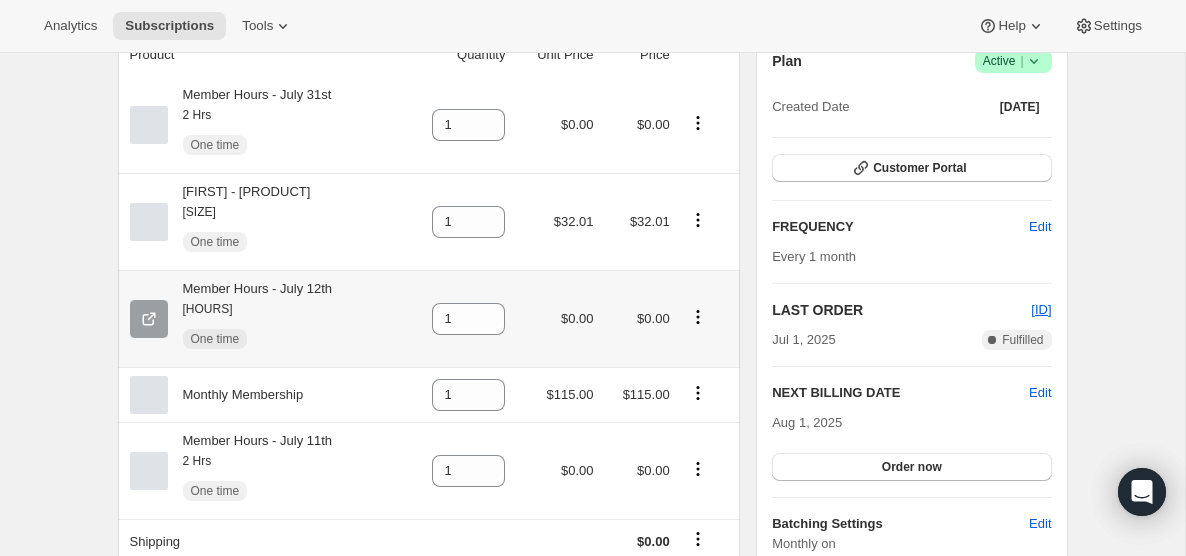 scroll, scrollTop: 0, scrollLeft: 0, axis: both 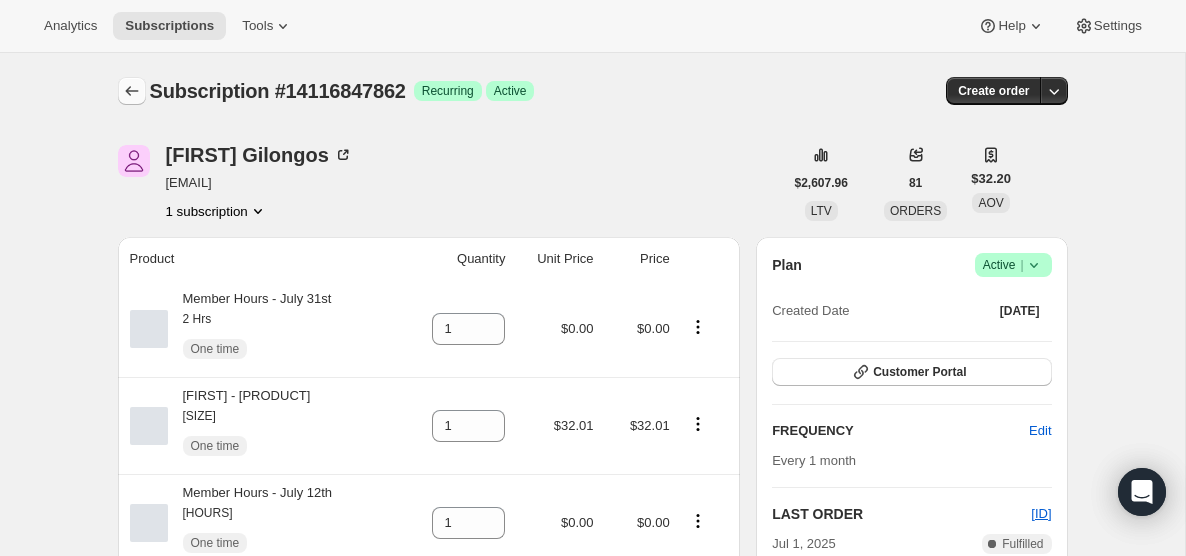 click 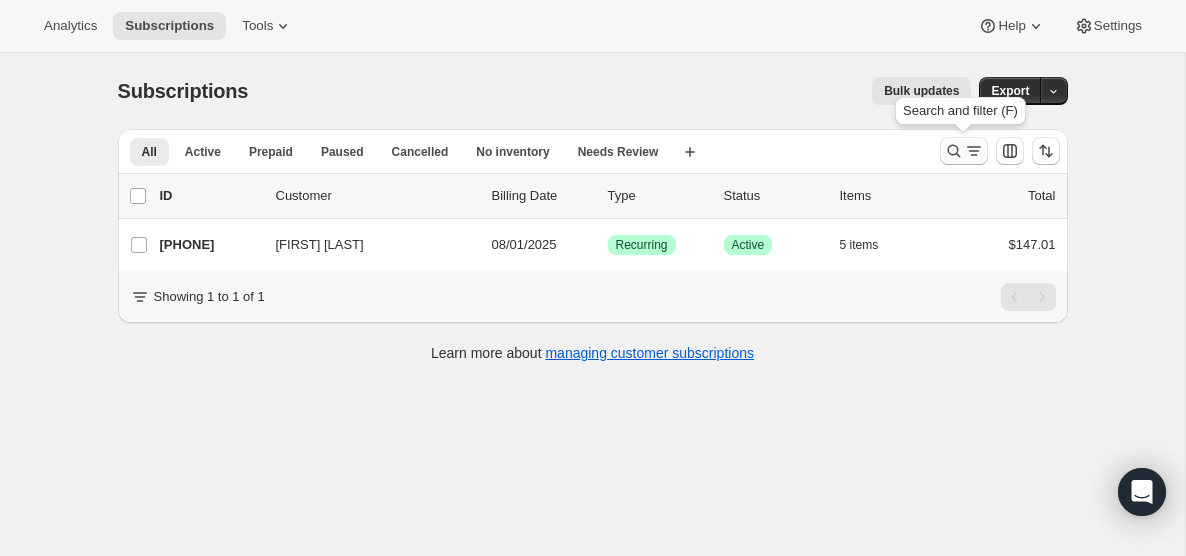 click 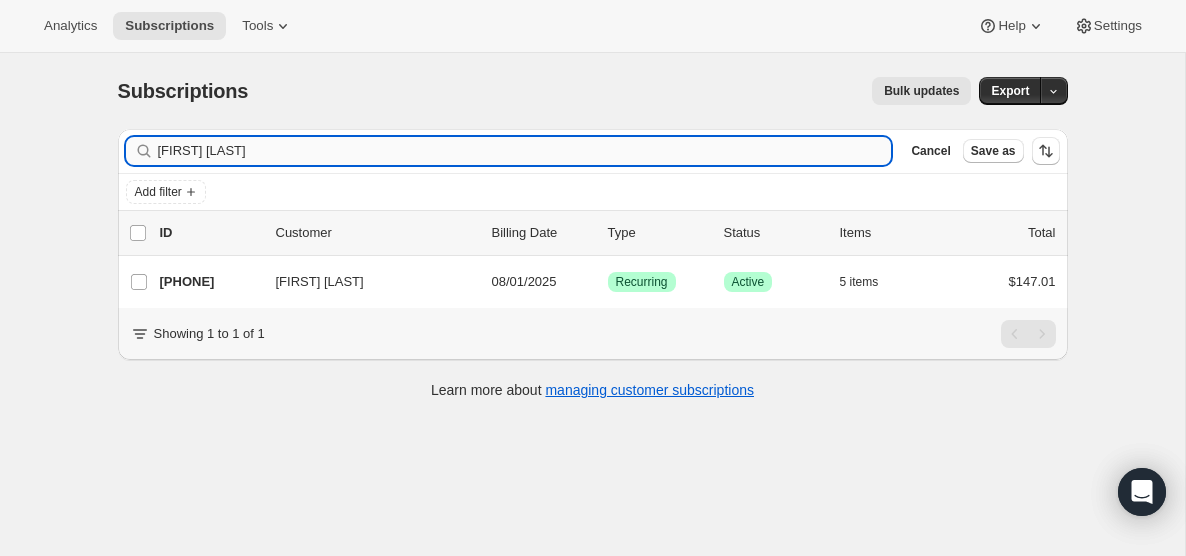 click on "[FIRST] [LAST]" at bounding box center [525, 151] 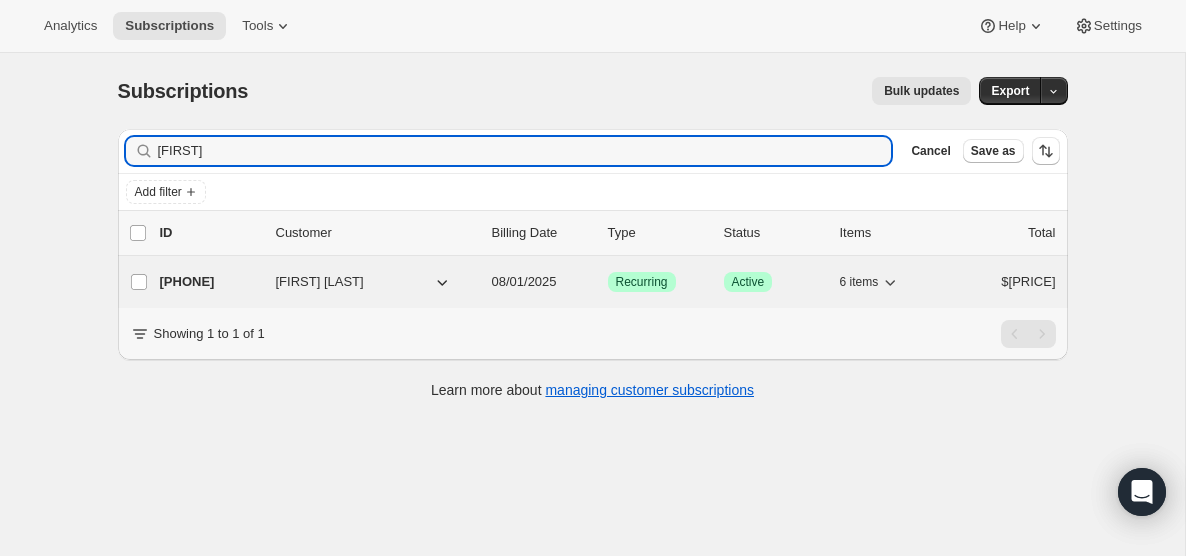 type on "[FIRST]" 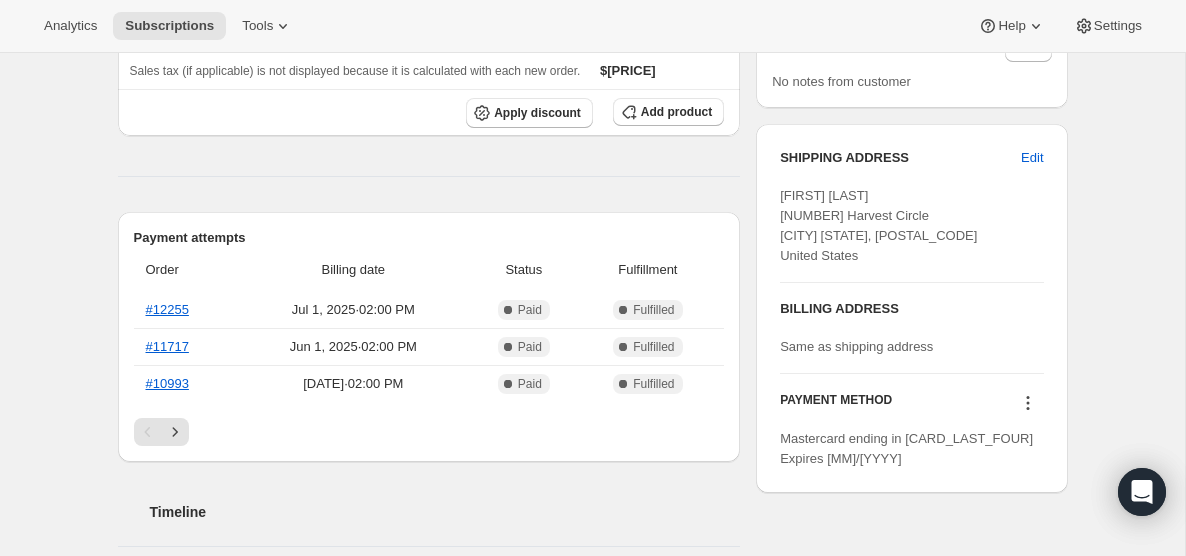 scroll, scrollTop: 734, scrollLeft: 0, axis: vertical 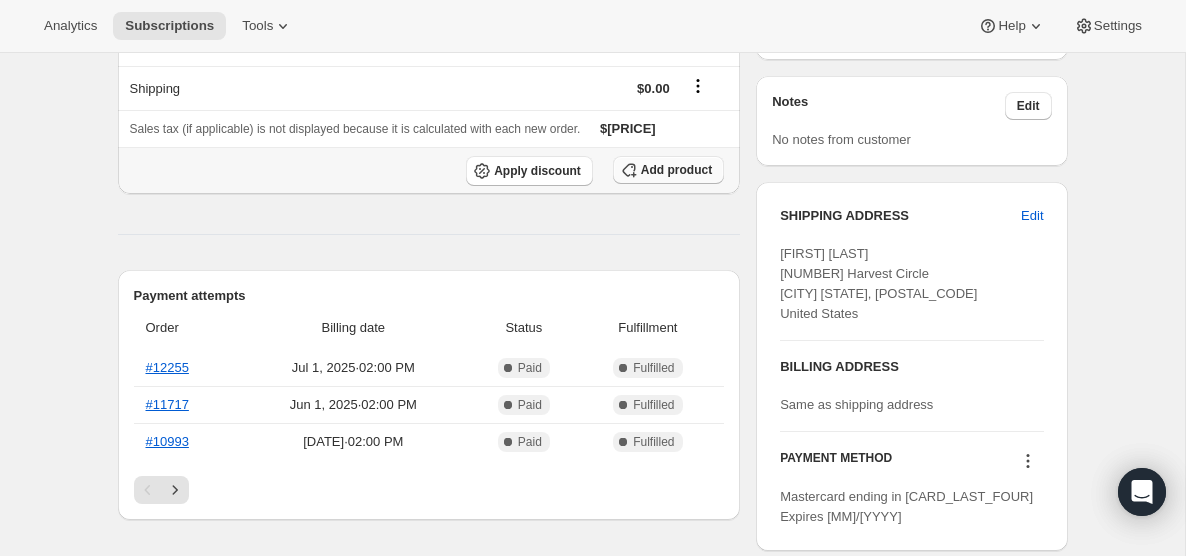 click on "Add product" at bounding box center [668, 170] 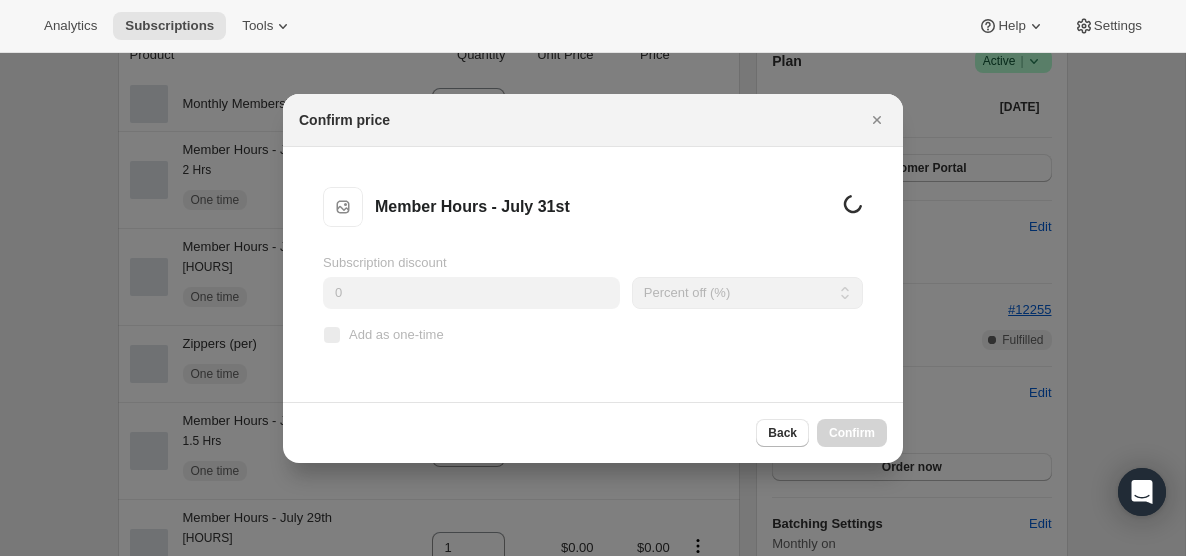 scroll, scrollTop: 0, scrollLeft: 0, axis: both 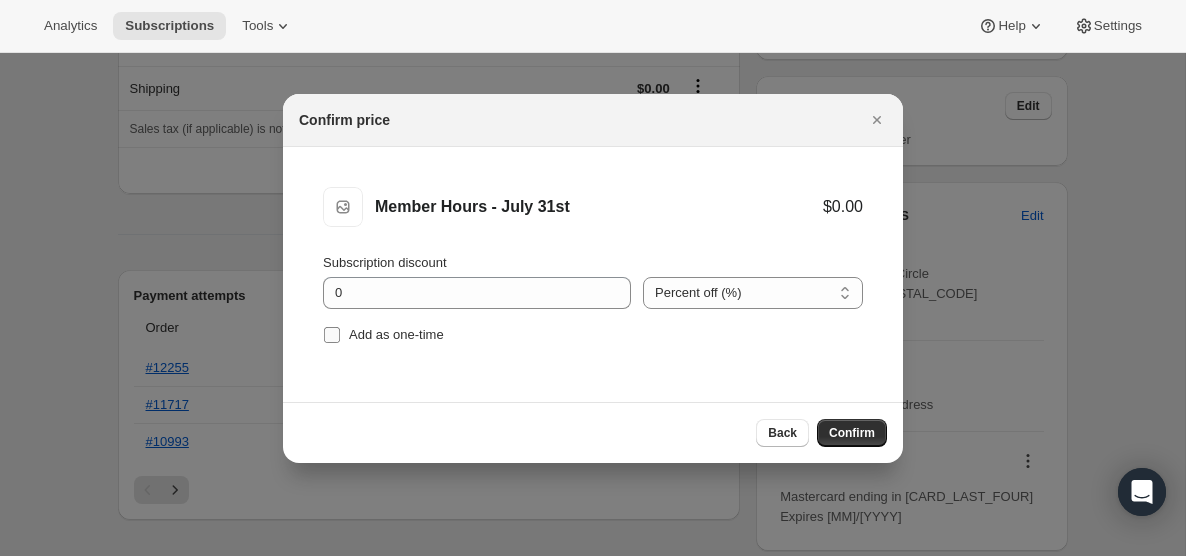 click on "Add as one-time" at bounding box center (332, 335) 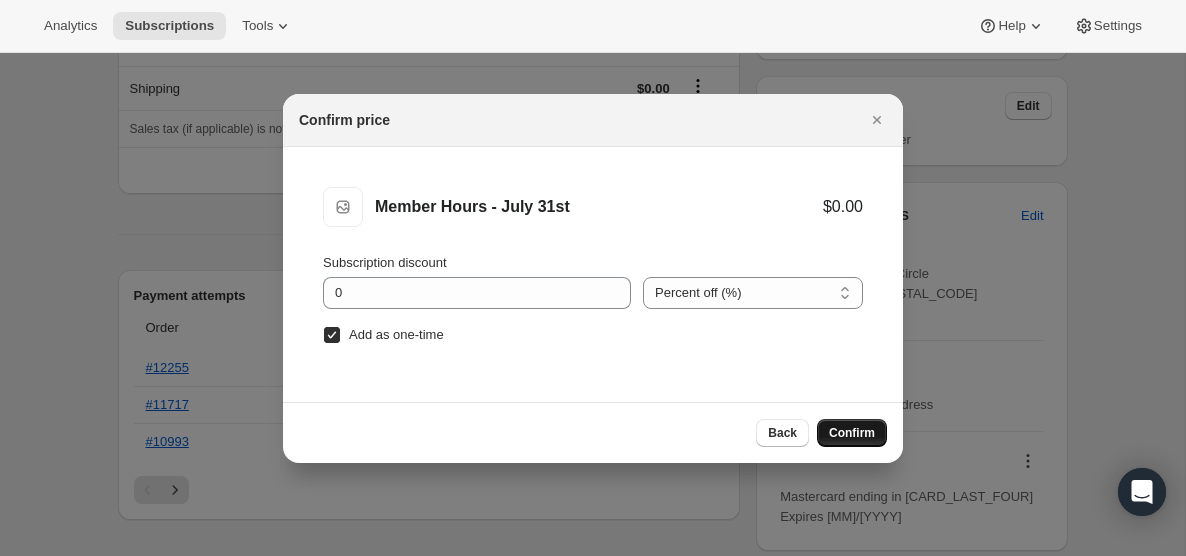 click on "Confirm" at bounding box center (852, 433) 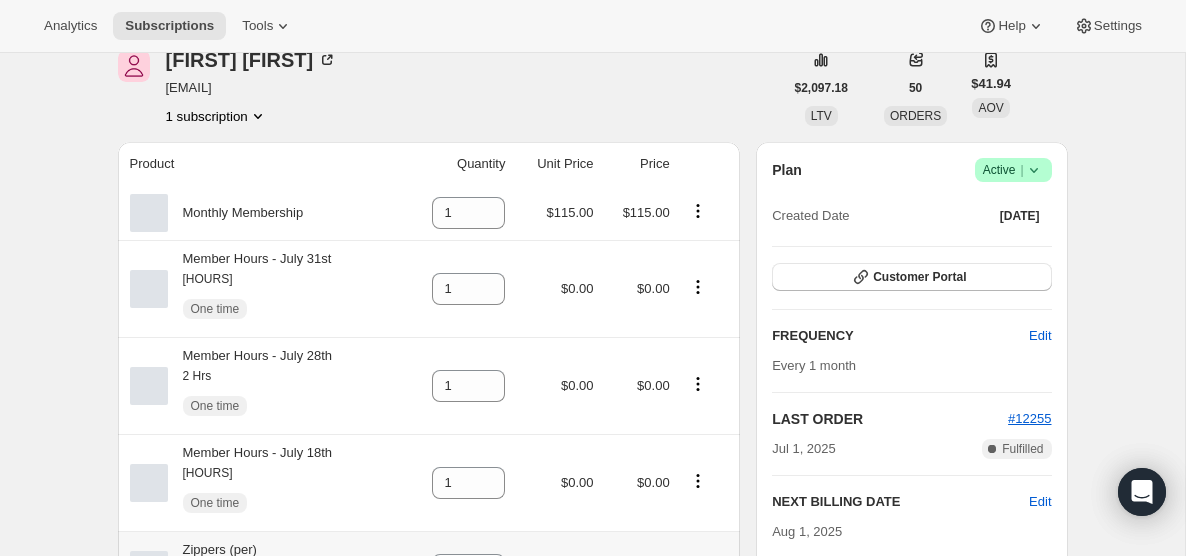 scroll, scrollTop: 0, scrollLeft: 0, axis: both 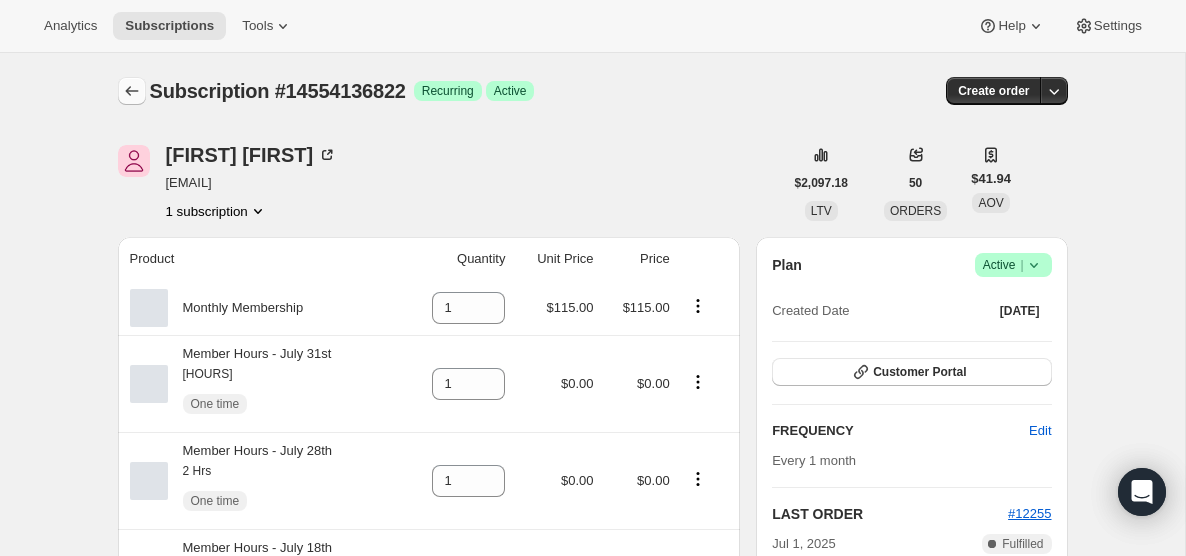 click 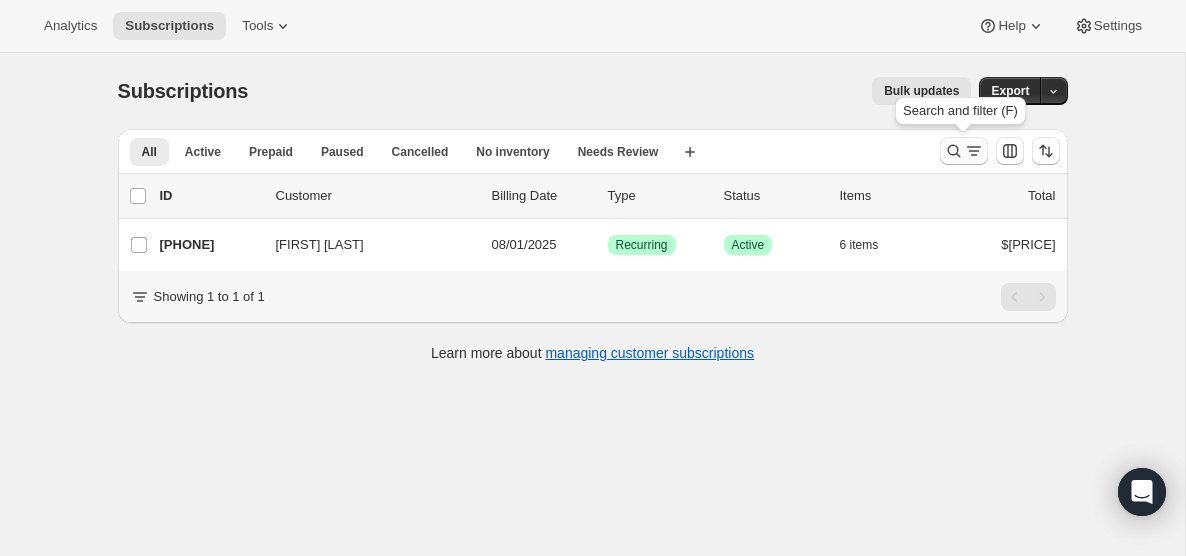 click 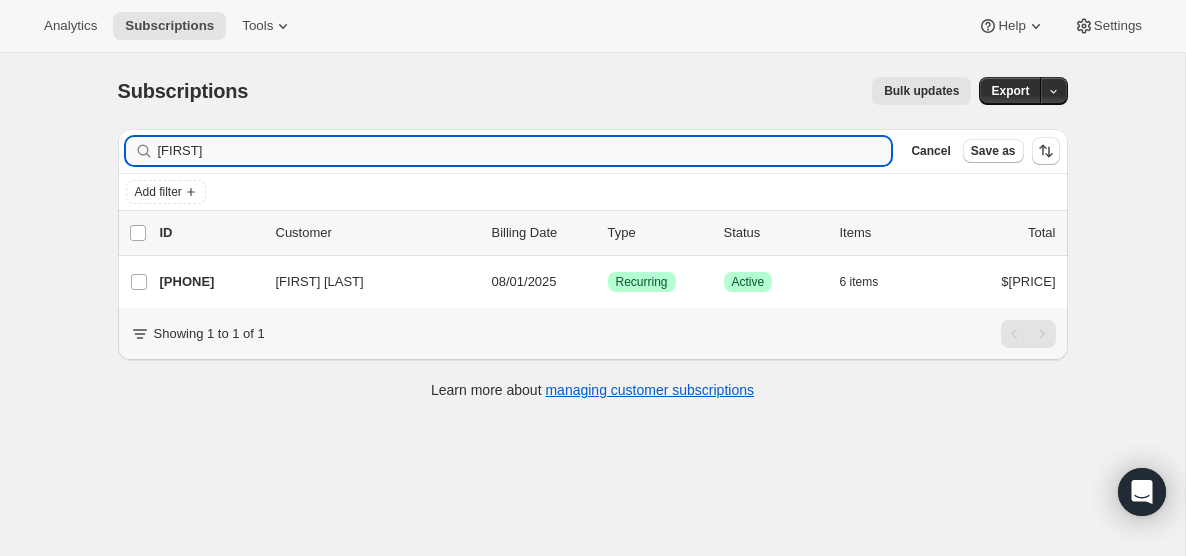 click on "[FIRST]" at bounding box center [525, 151] 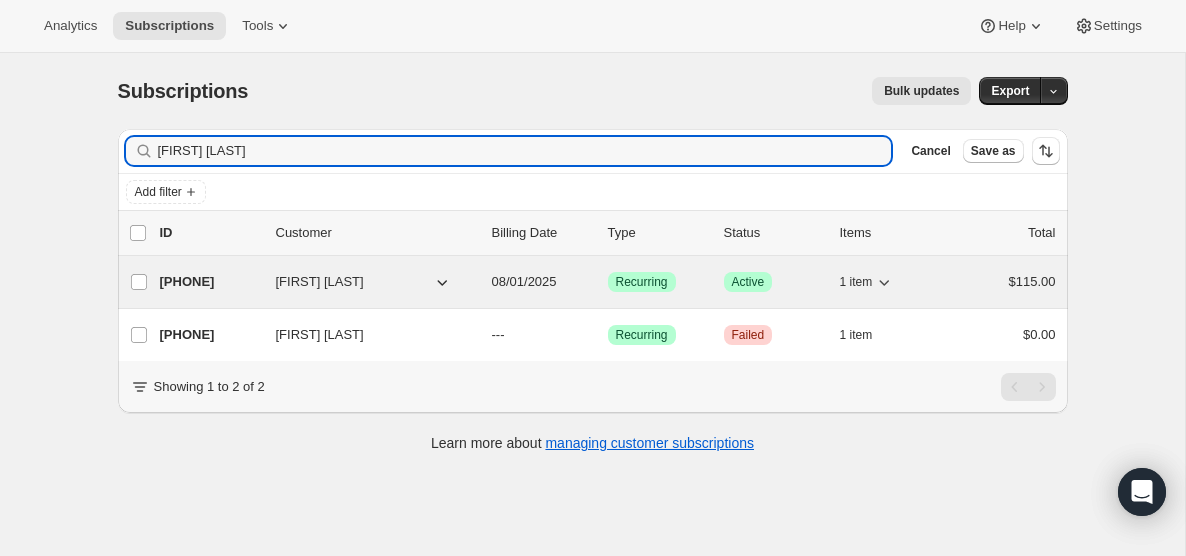 type on "[FIRST] [LAST]" 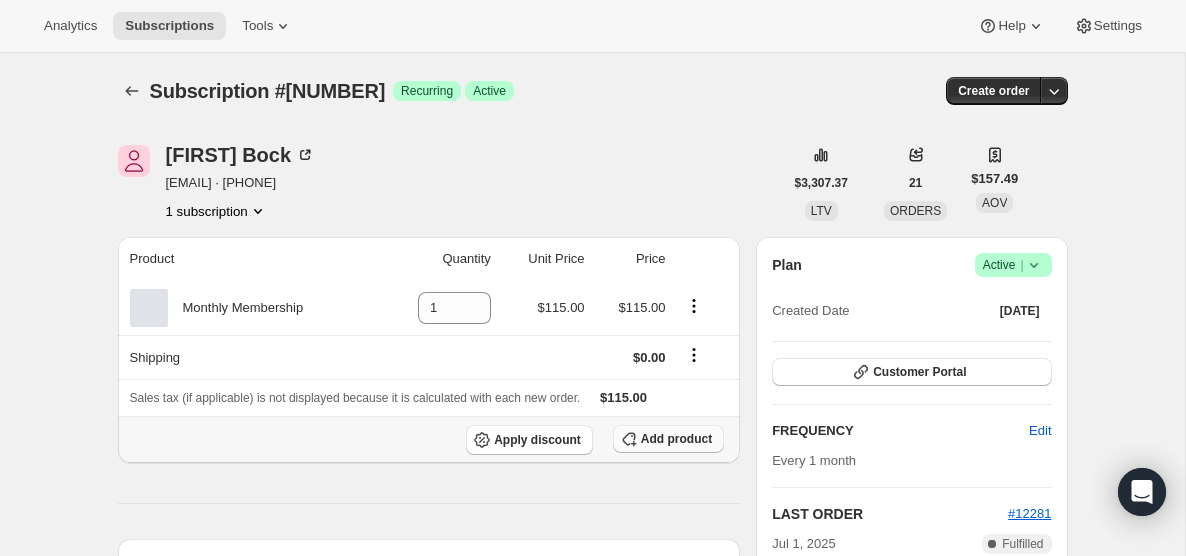click on "Add product" at bounding box center [676, 439] 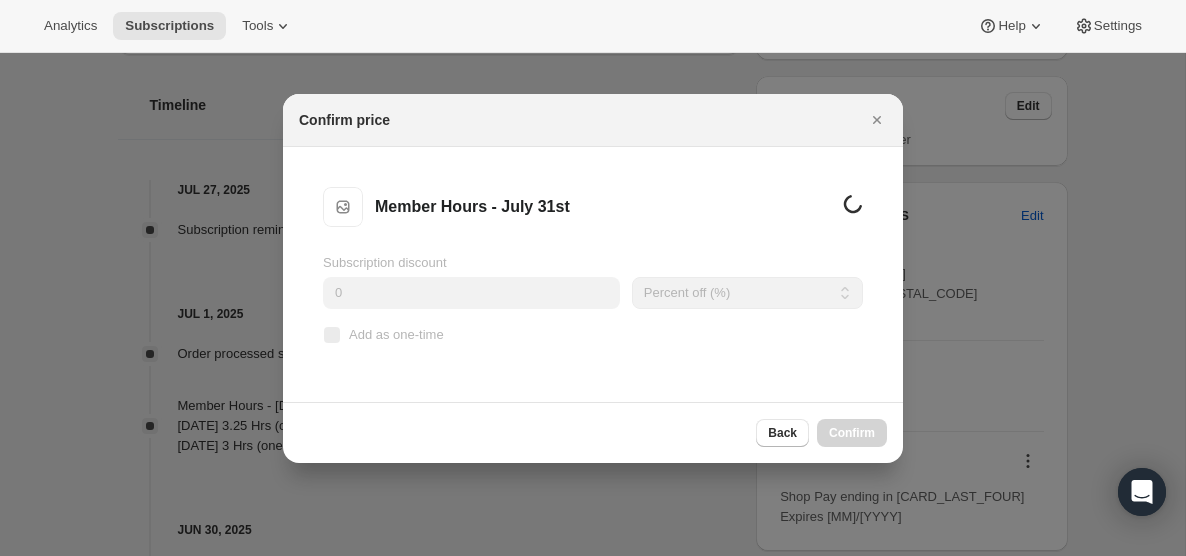 scroll, scrollTop: 0, scrollLeft: 0, axis: both 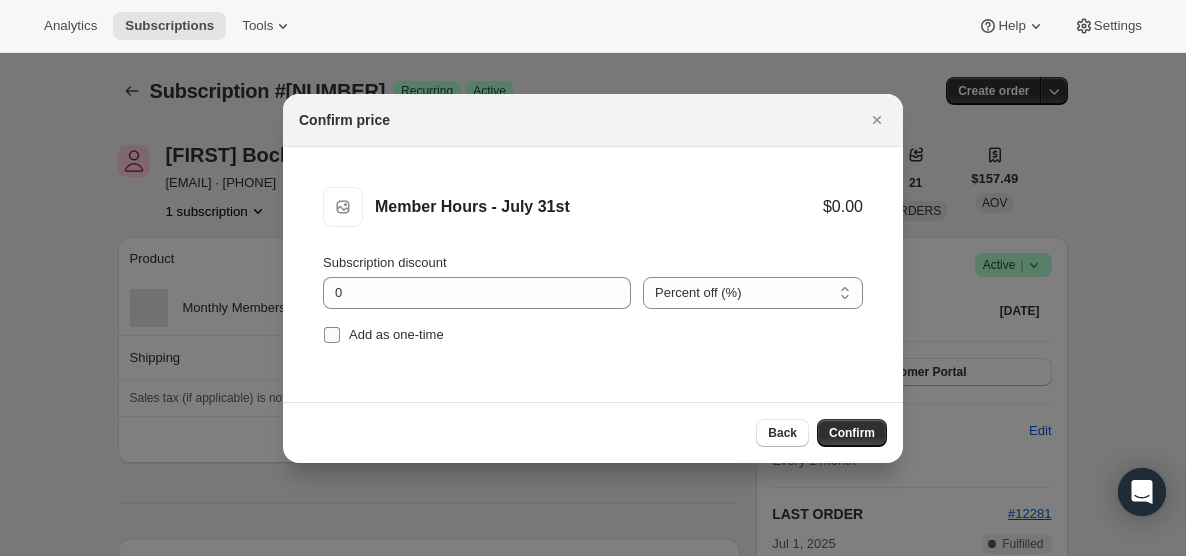 click on "Add as one-time" at bounding box center (332, 335) 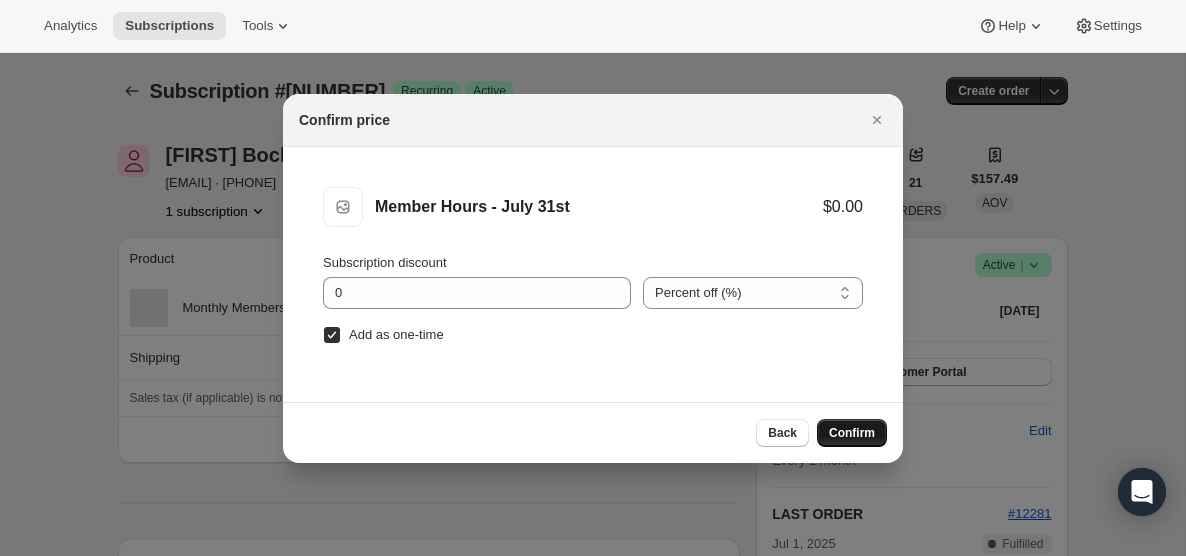 click on "Confirm" at bounding box center [852, 433] 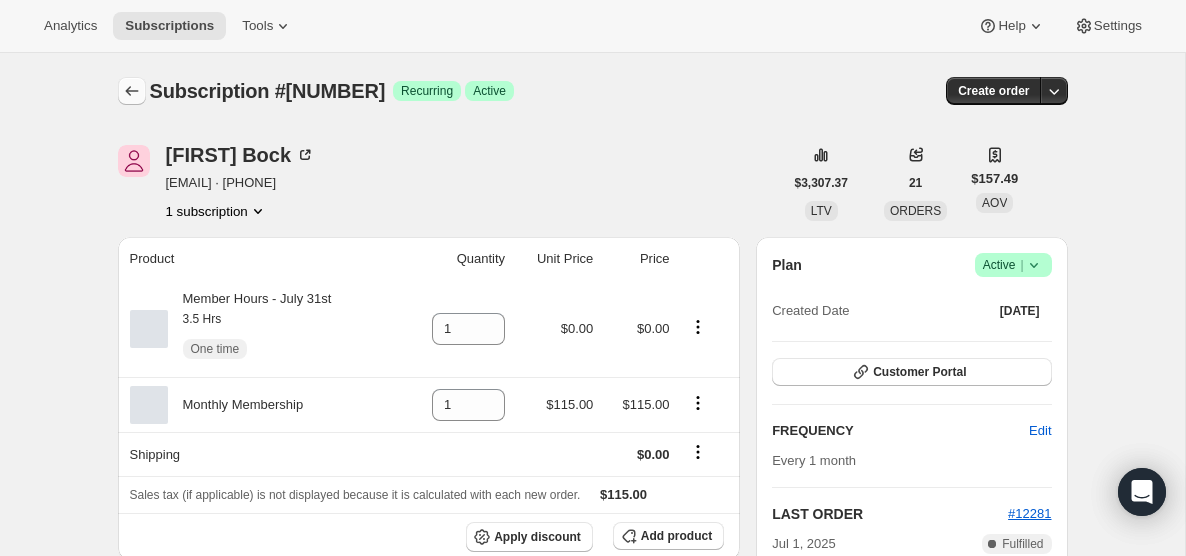 click 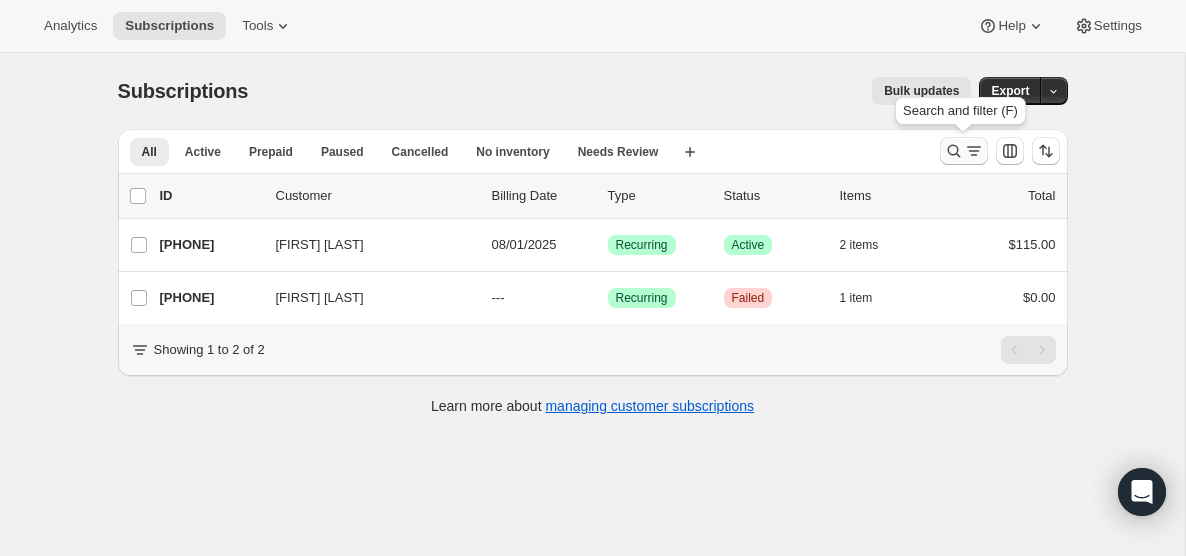 click 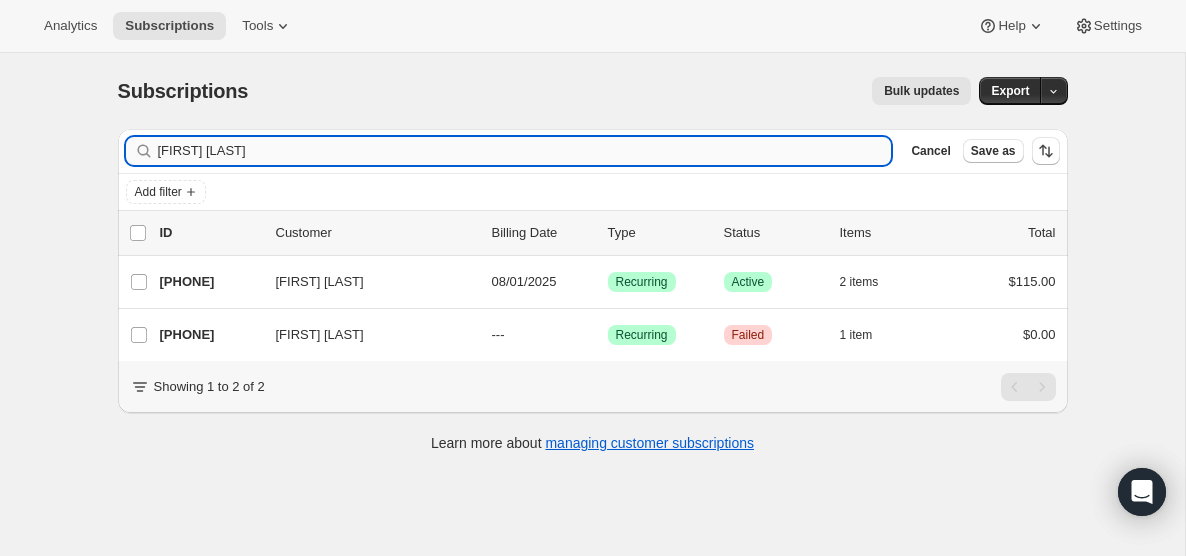 click on "[FIRST] [LAST]" at bounding box center (525, 151) 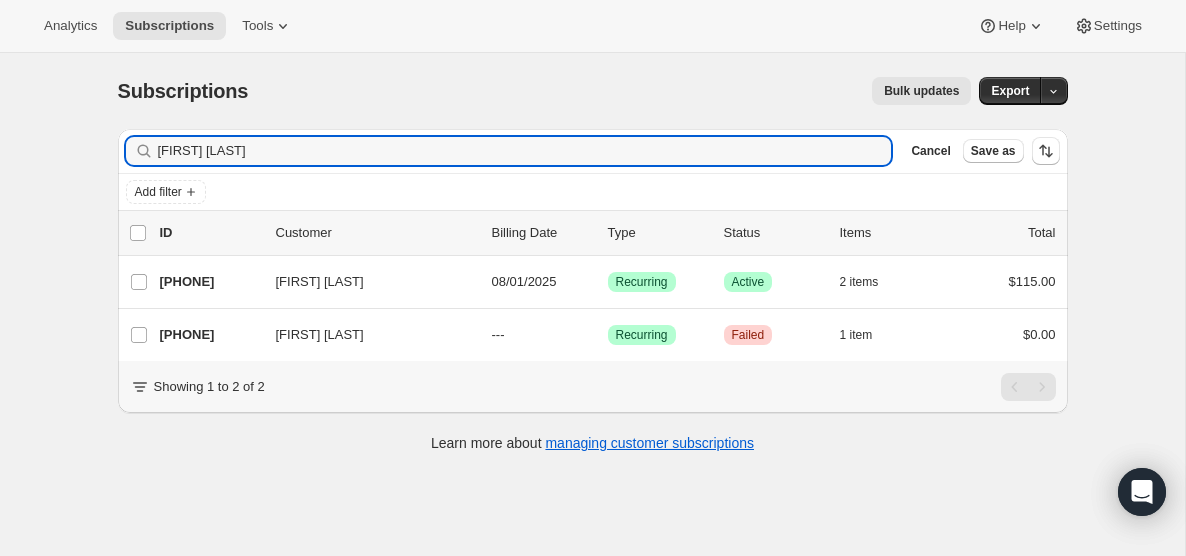 click on "Filter subscribers [FIRST] [LAST] Clear Cancel Save as" at bounding box center [593, 151] 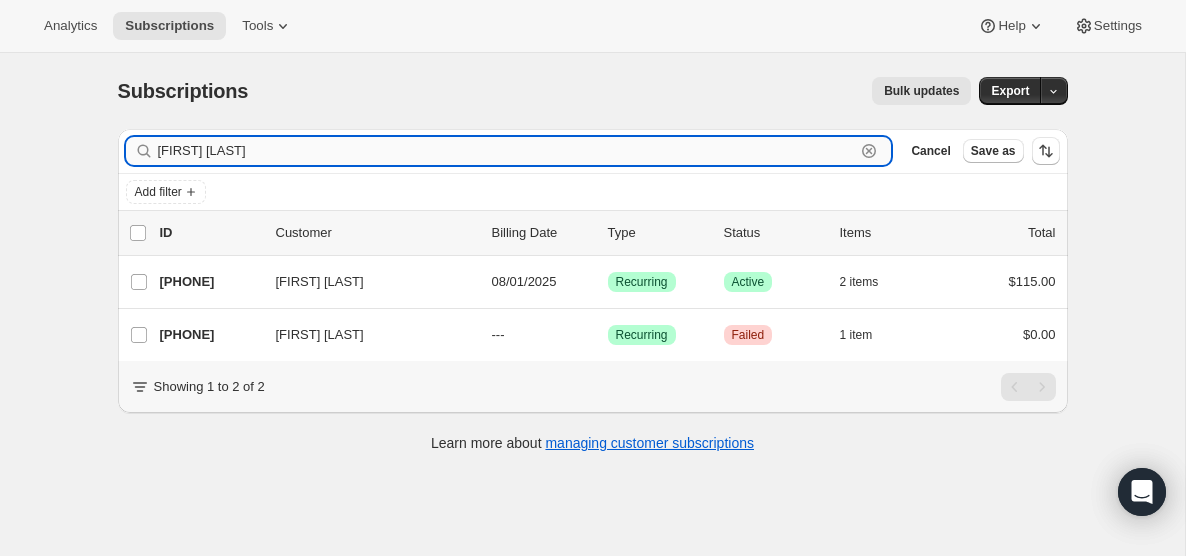 click on "[FIRST] [LAST]" at bounding box center (507, 151) 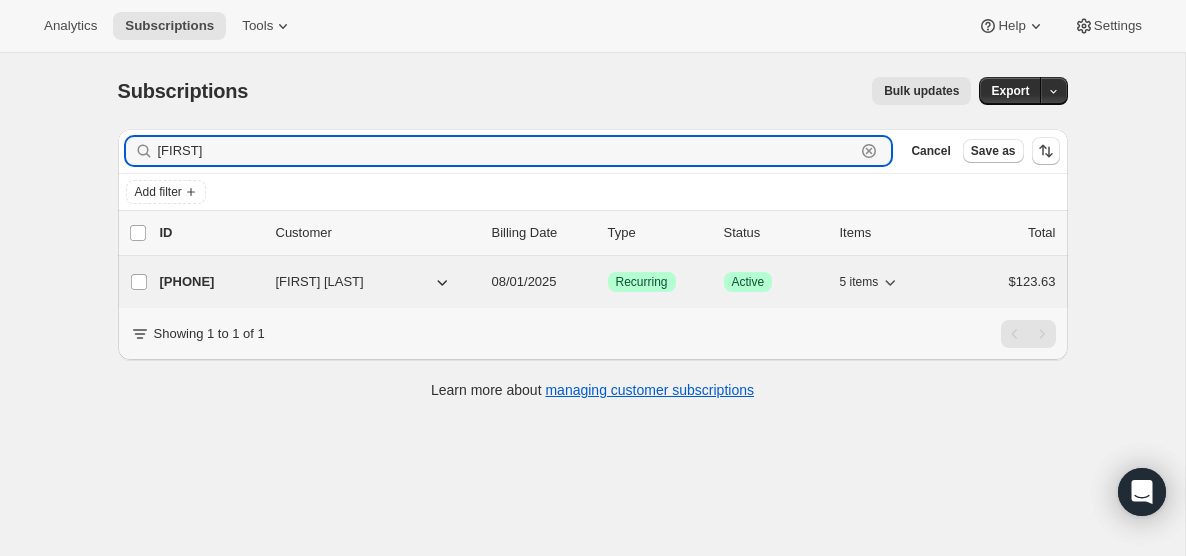 type on "[FIRST]" 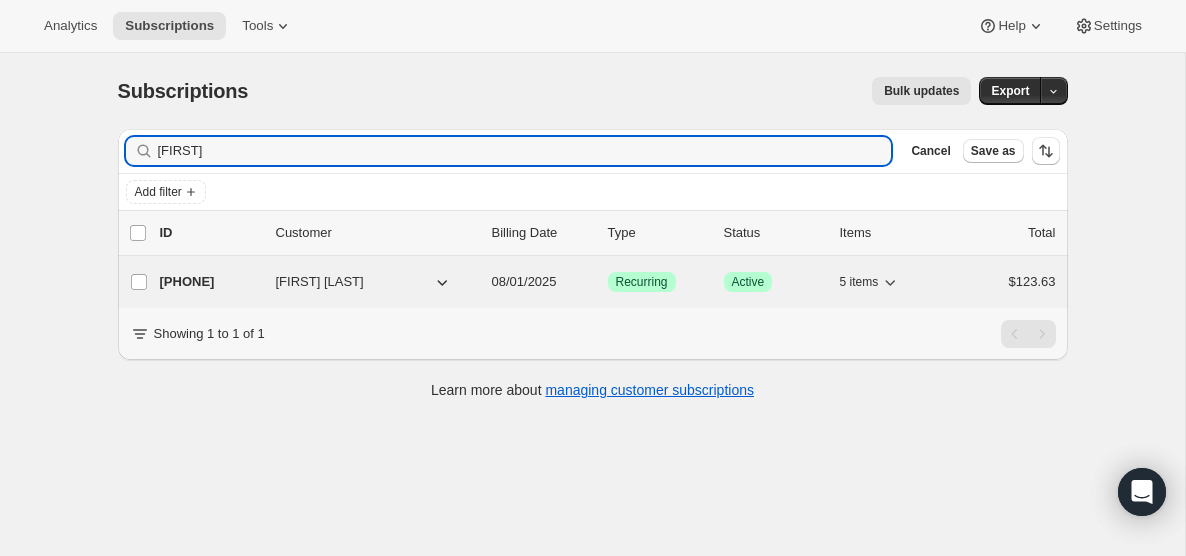 click on "08/01/2025" at bounding box center (524, 281) 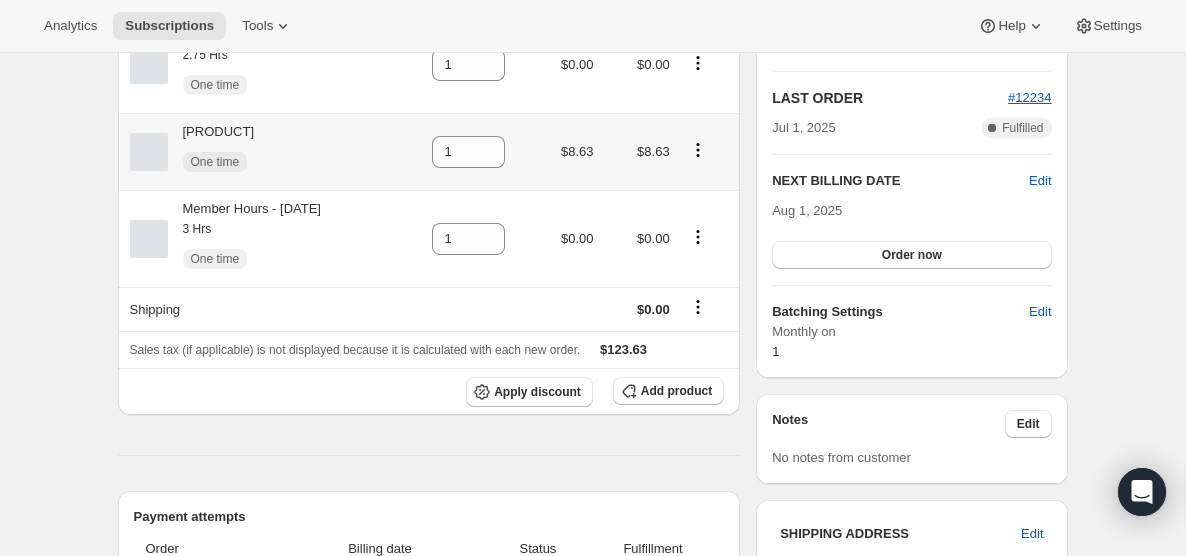 scroll, scrollTop: 422, scrollLeft: 0, axis: vertical 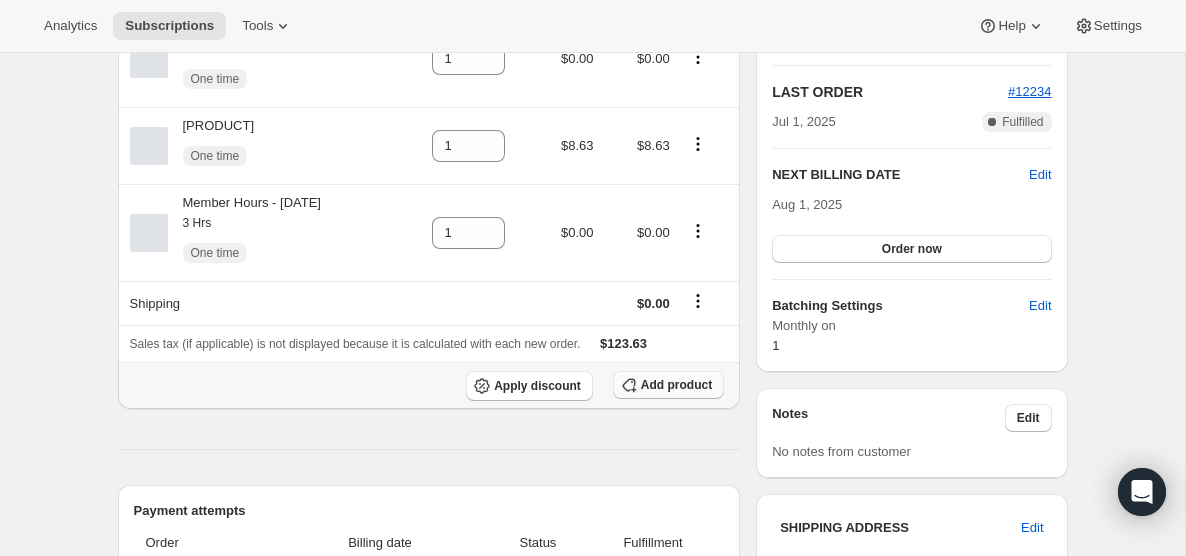 click on "Add product" at bounding box center (676, 385) 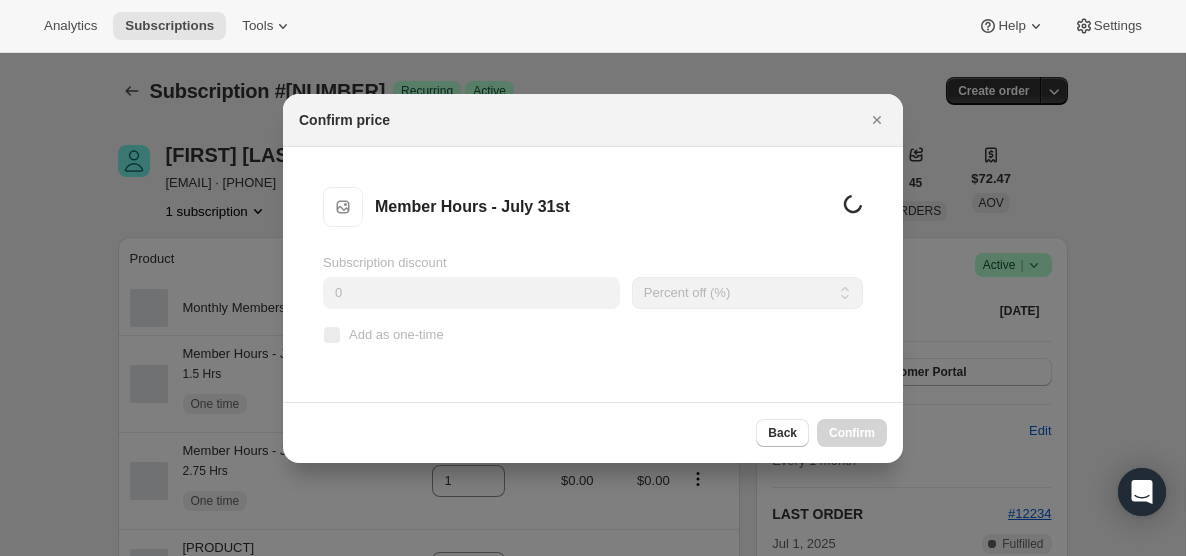 scroll, scrollTop: 0, scrollLeft: 0, axis: both 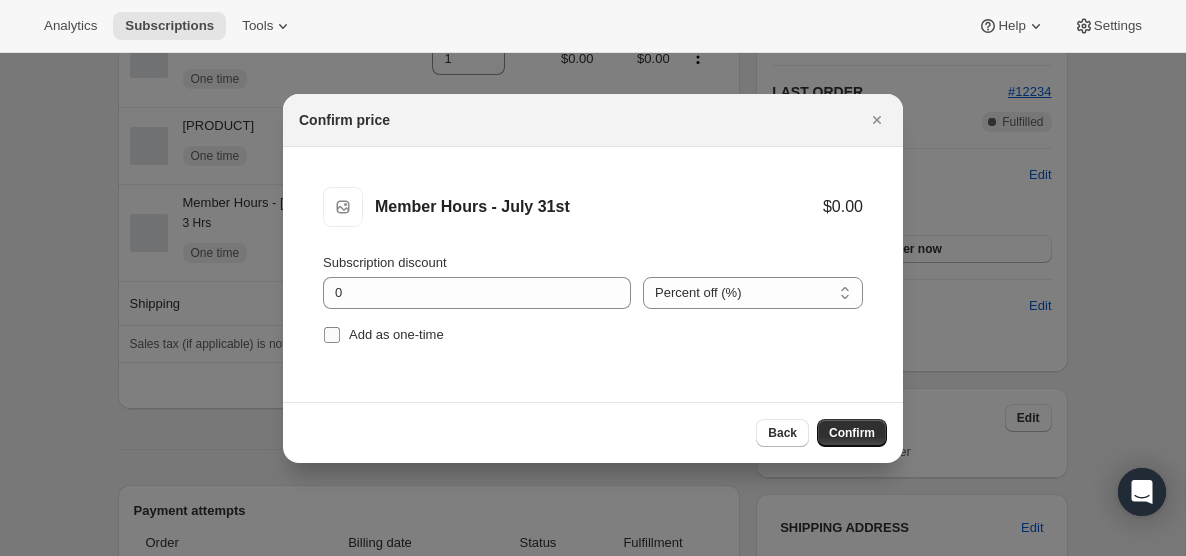 click on "Add as one-time" at bounding box center (332, 335) 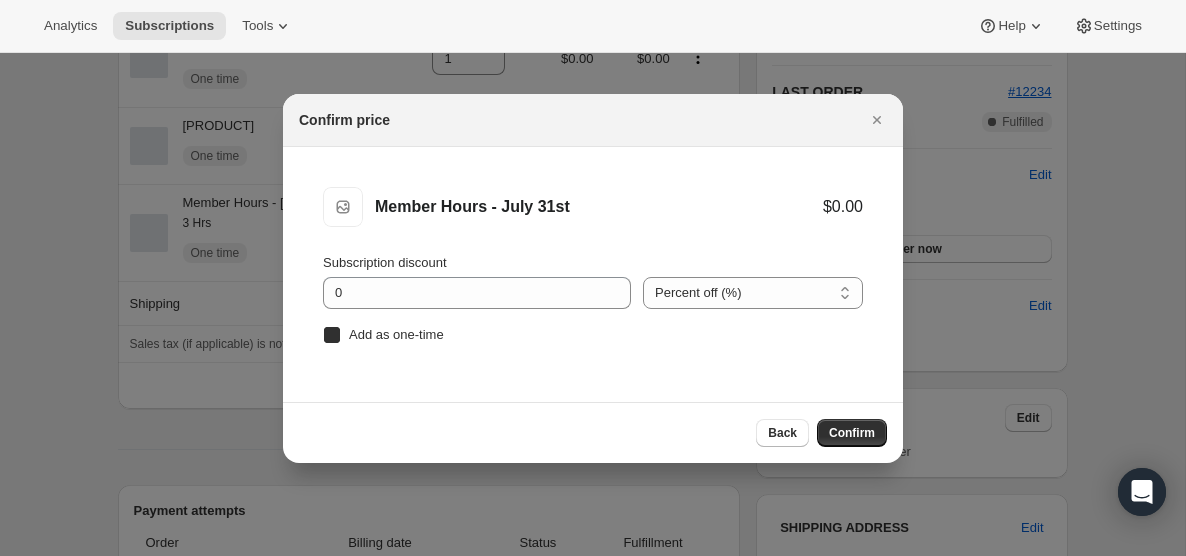 checkbox on "true" 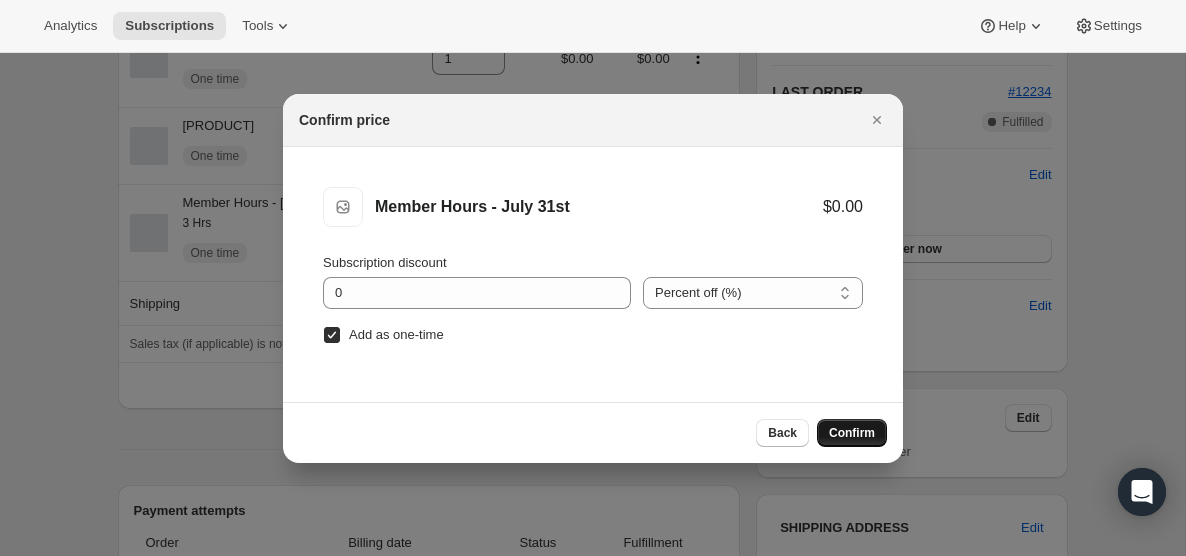 click on "Confirm" at bounding box center [852, 433] 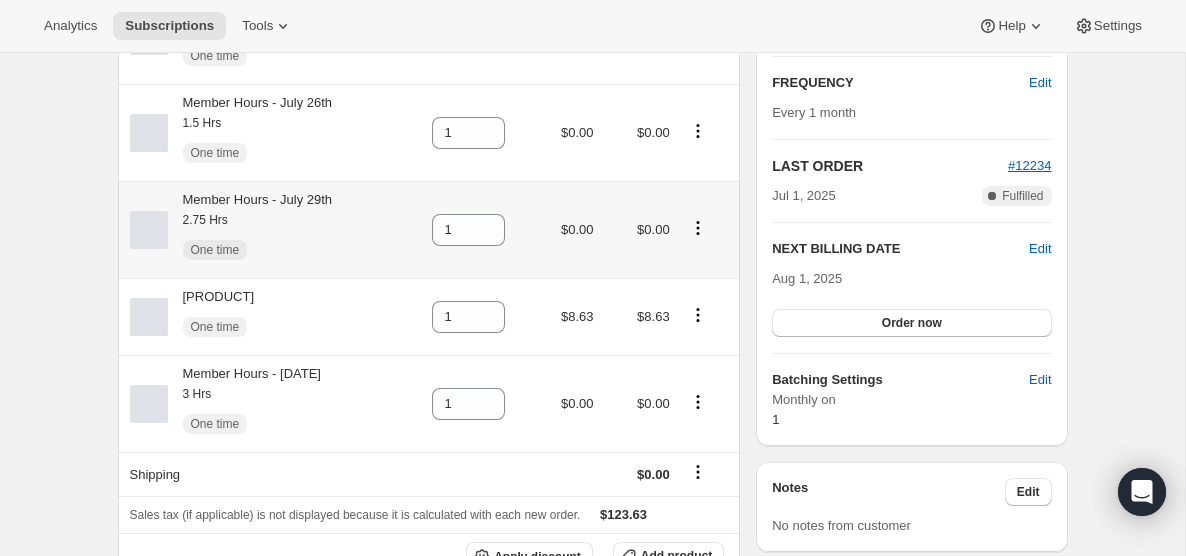 scroll, scrollTop: 0, scrollLeft: 0, axis: both 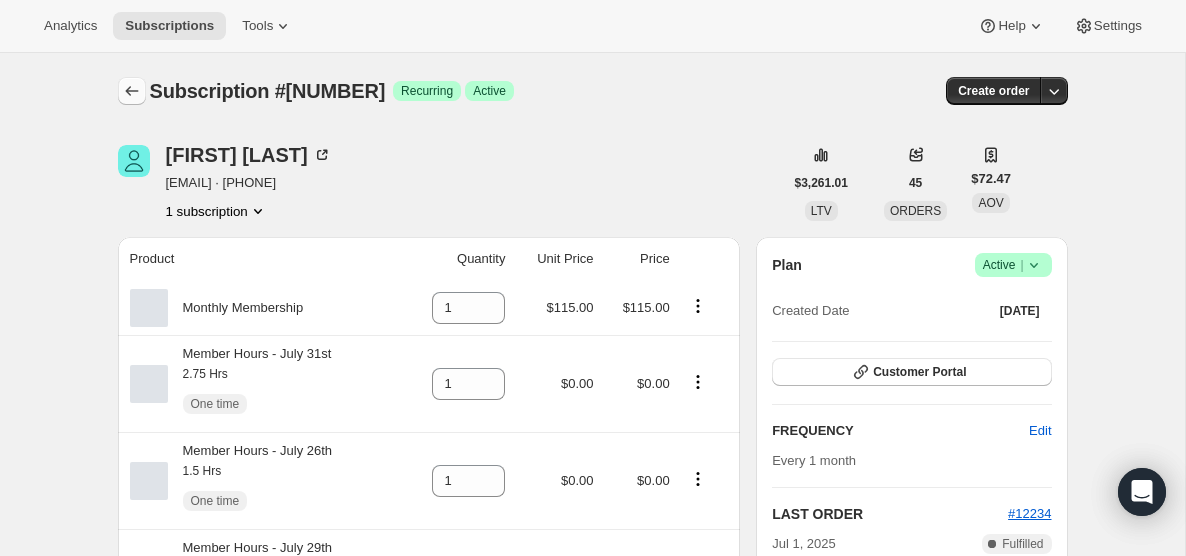 click 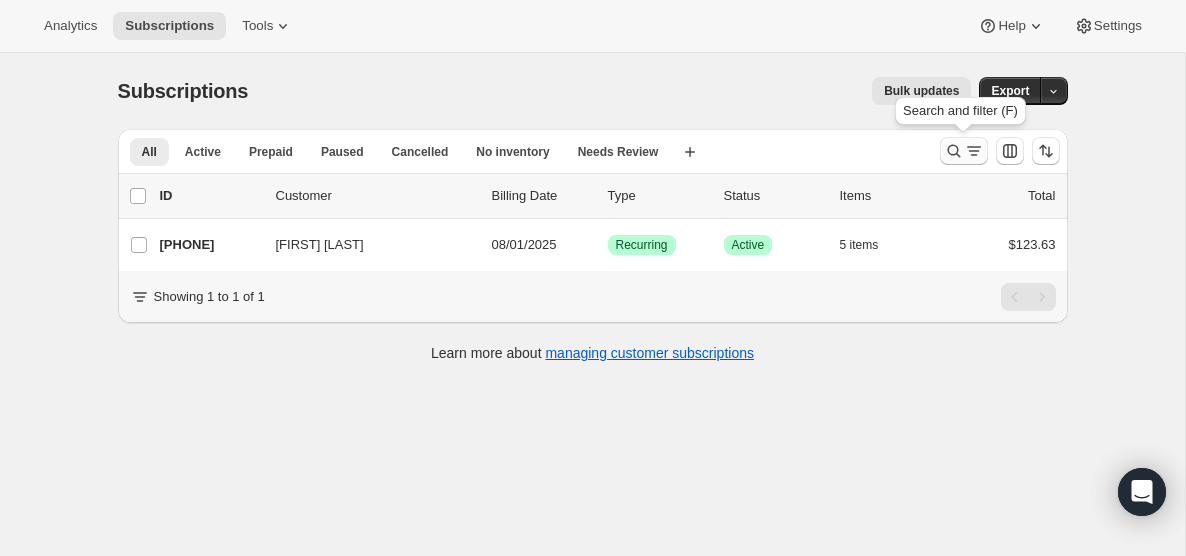 click 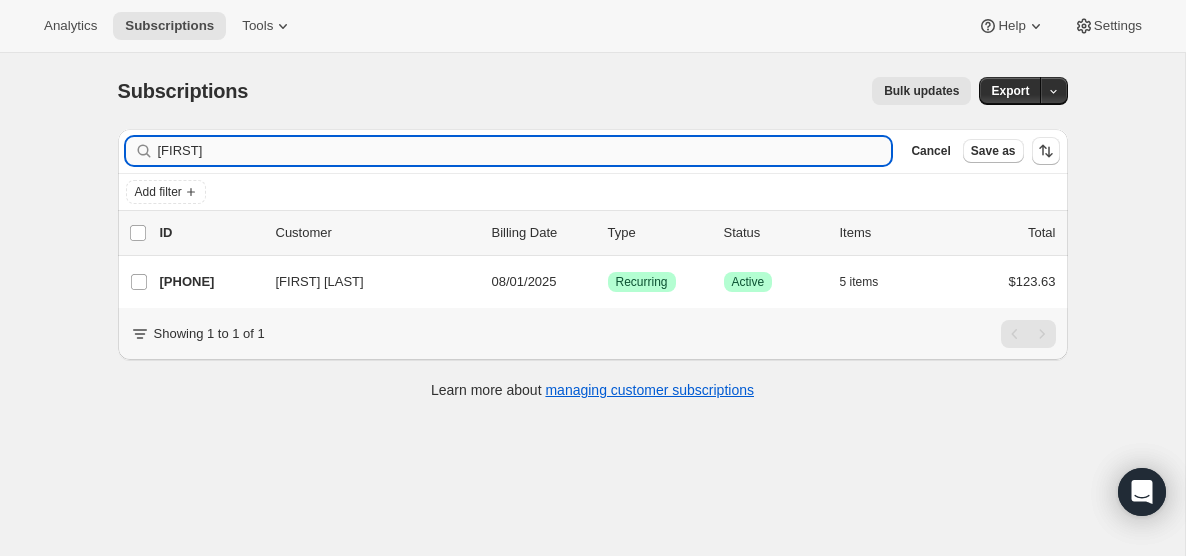 click on "[FIRST]" at bounding box center (525, 151) 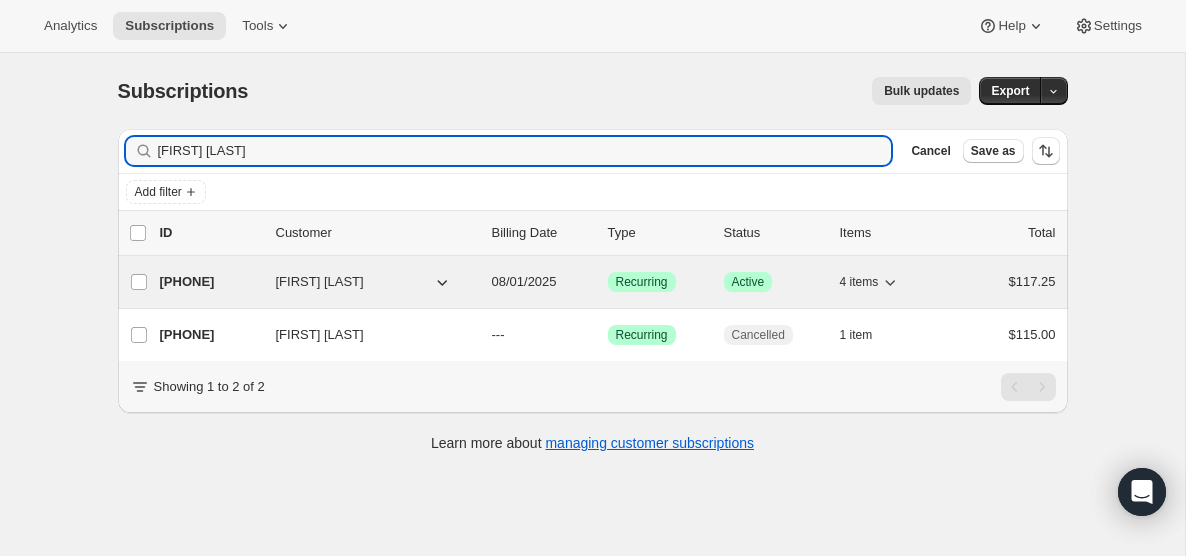 type on "[FIRST] [LAST]" 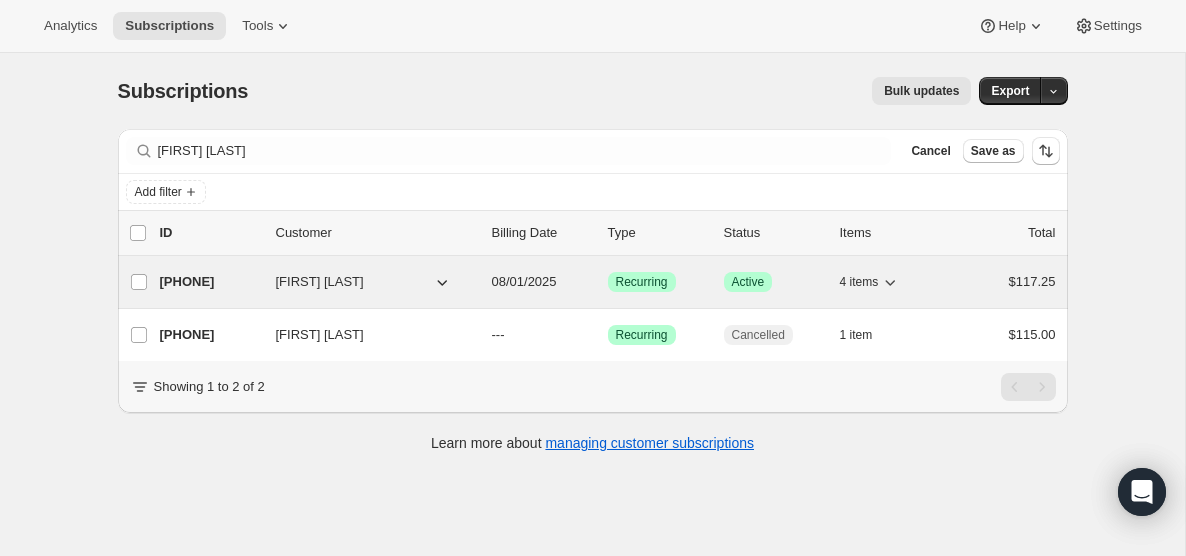 click on "08/01/2025" at bounding box center (542, 282) 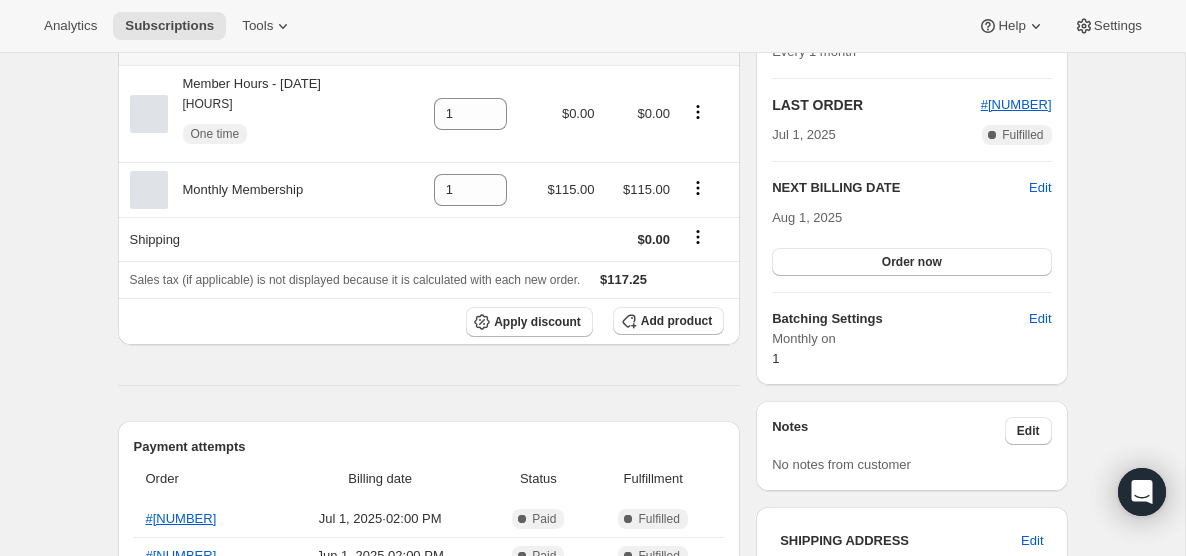 scroll, scrollTop: 420, scrollLeft: 0, axis: vertical 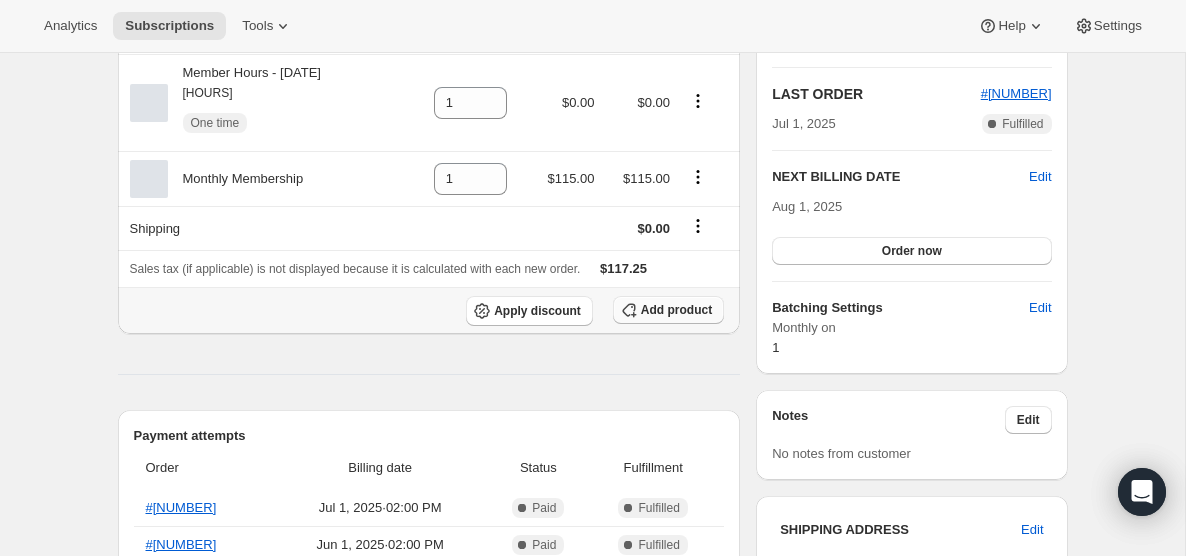 click on "Add product" at bounding box center [676, 310] 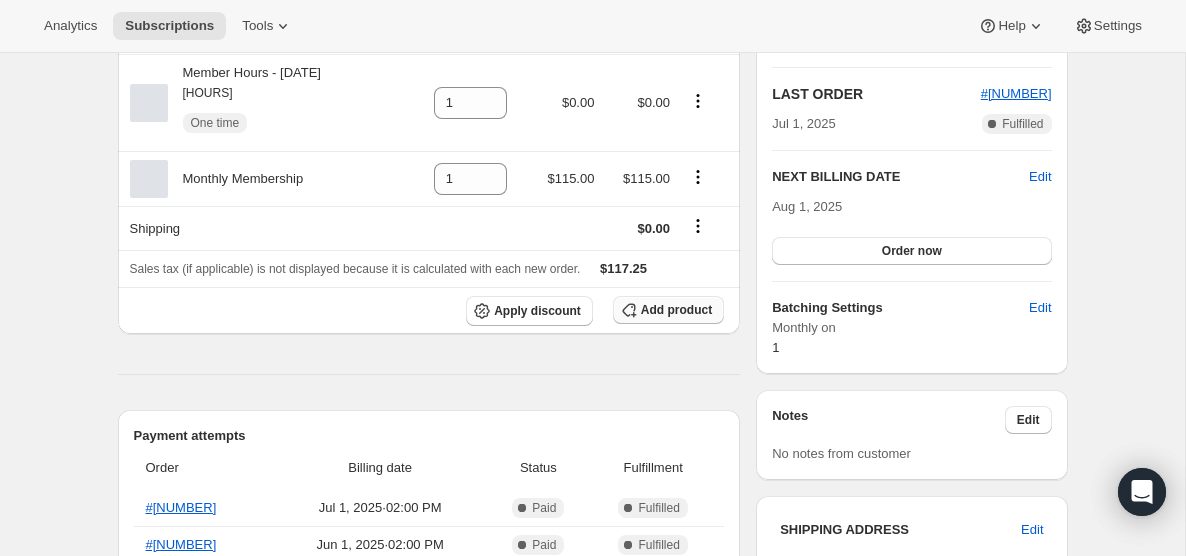 scroll, scrollTop: 0, scrollLeft: 0, axis: both 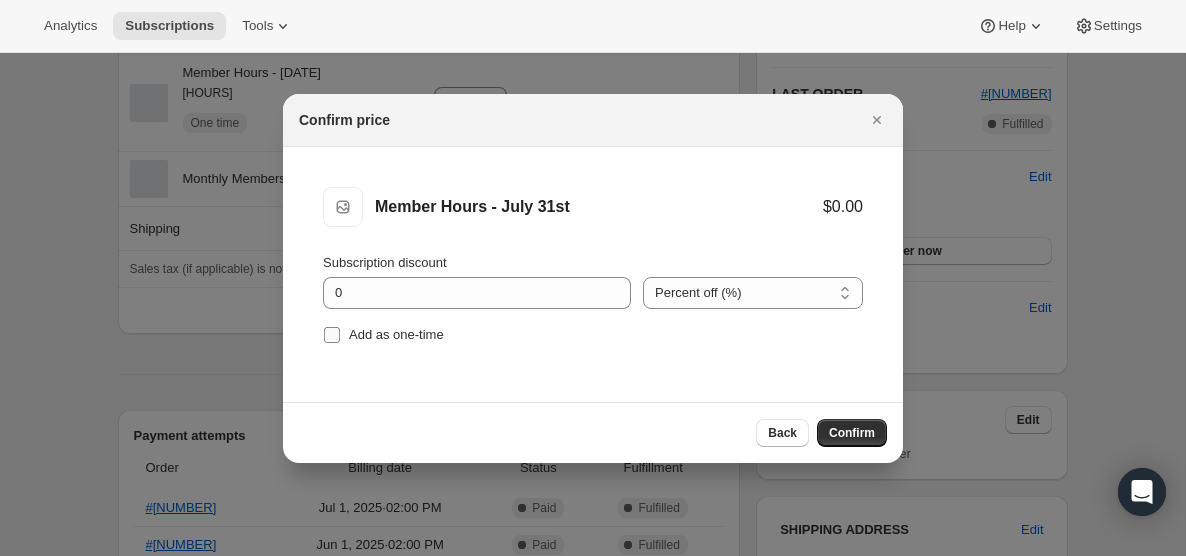 click on "Add as one-time" at bounding box center (332, 335) 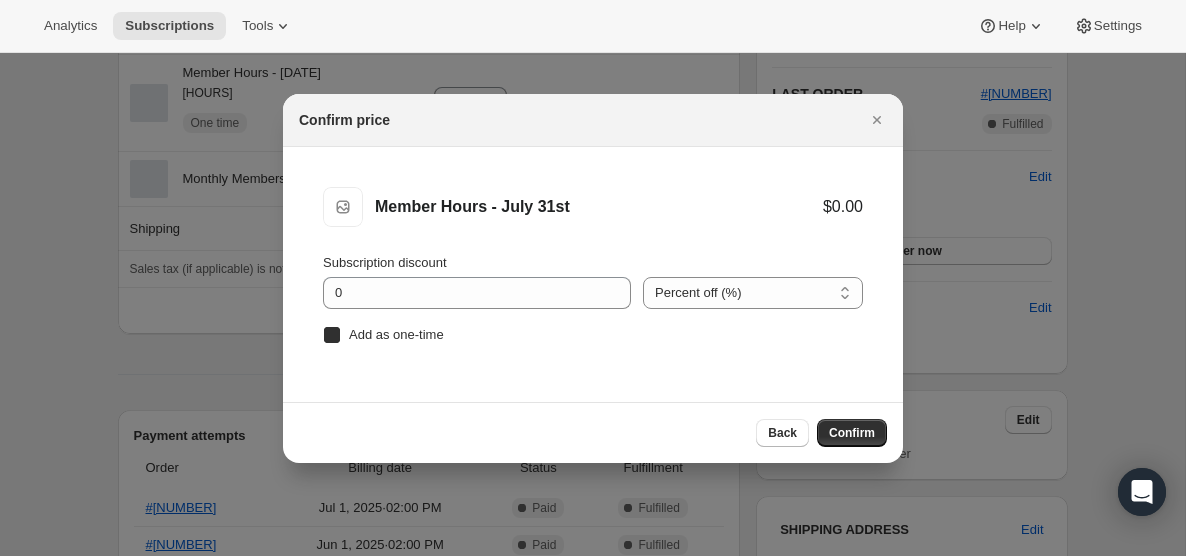 checkbox on "true" 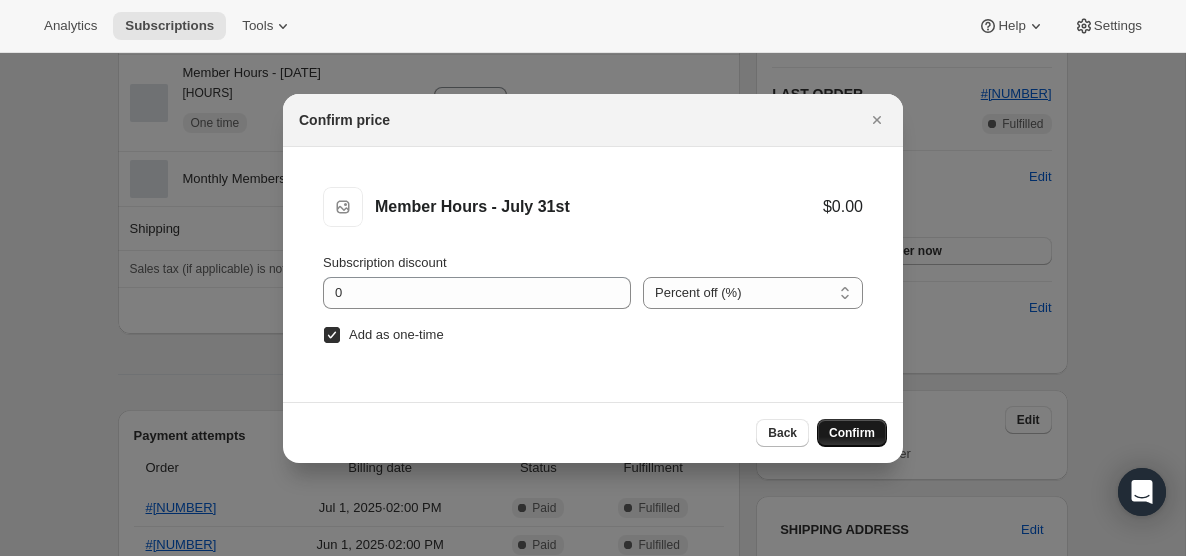 click on "Confirm" at bounding box center (852, 433) 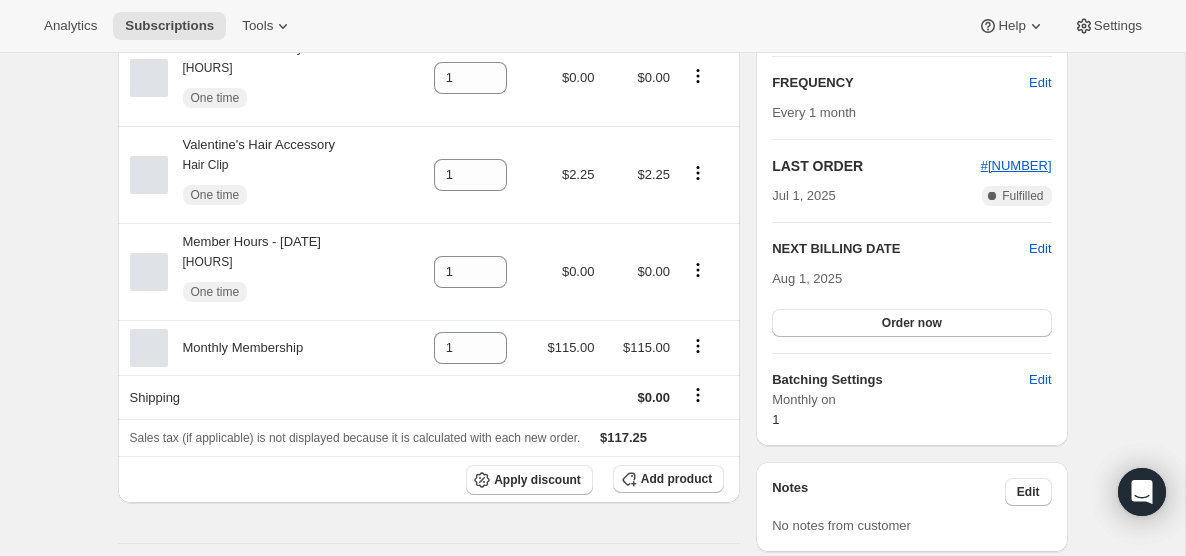 scroll, scrollTop: 0, scrollLeft: 0, axis: both 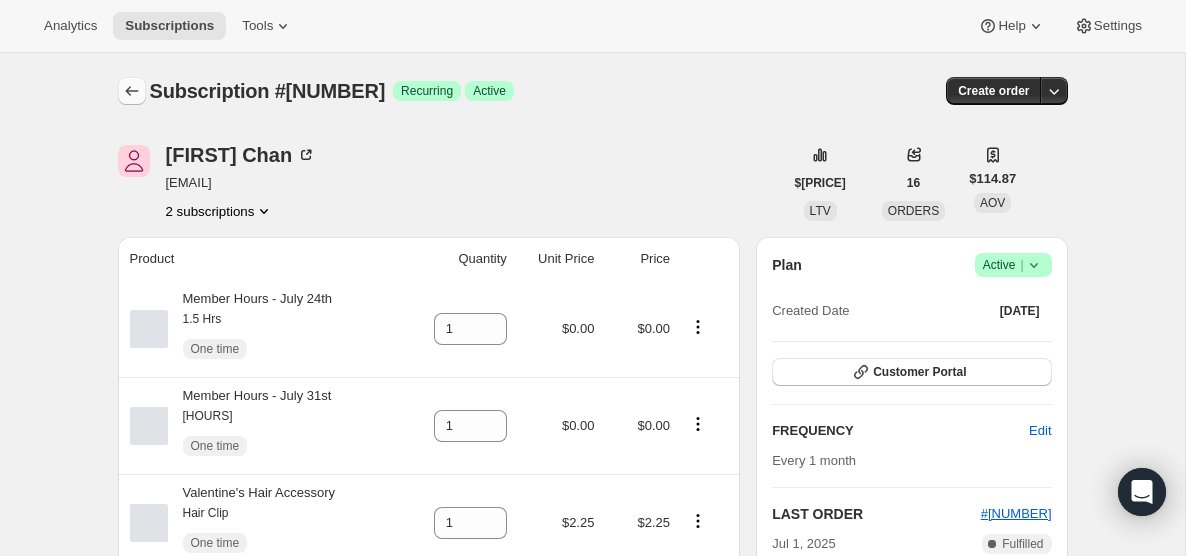 click 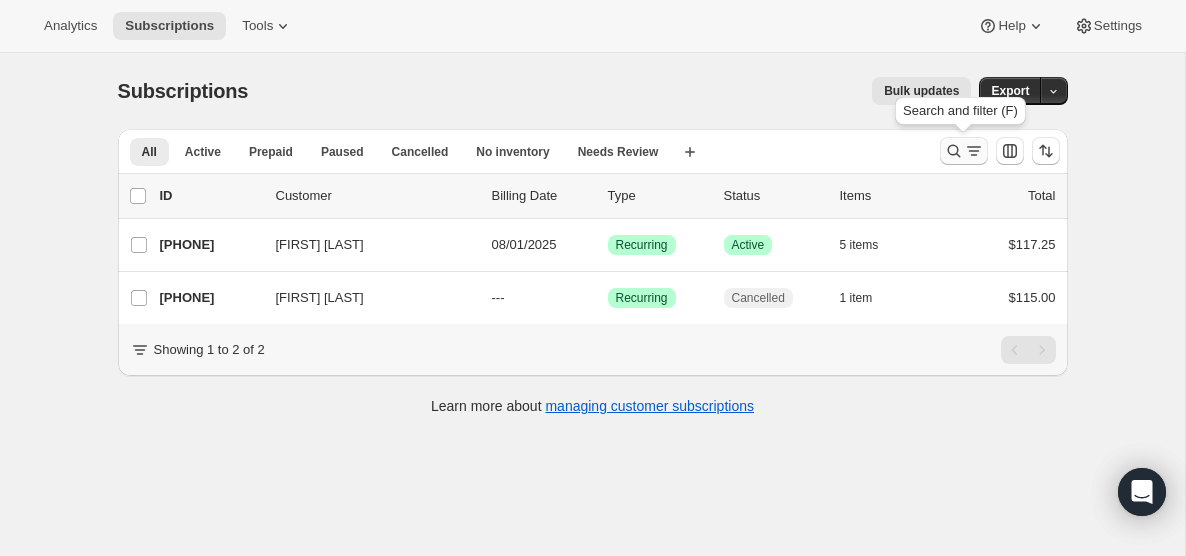 click 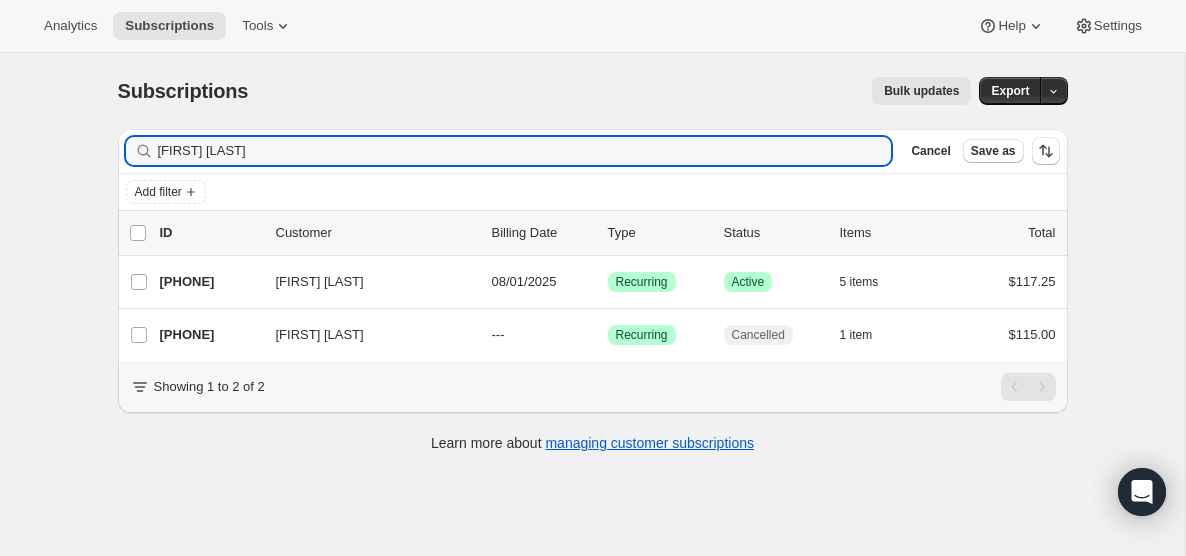 click on "Subscriptions. This page is ready Subscriptions Bulk updates More actions Bulk updates Export" at bounding box center [593, 91] 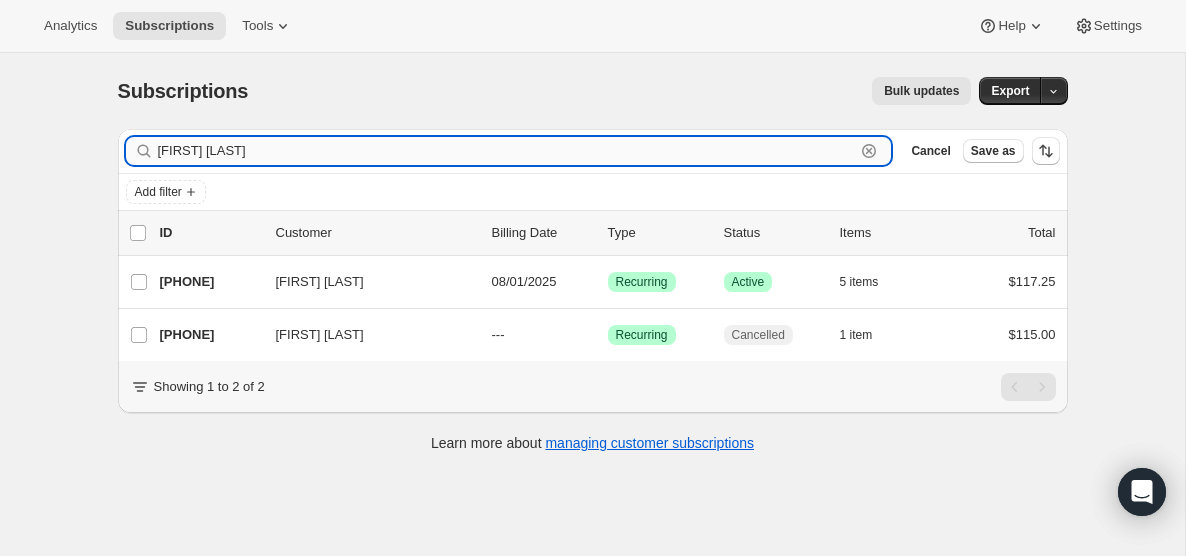 click on "[FIRST] [LAST]" at bounding box center (507, 151) 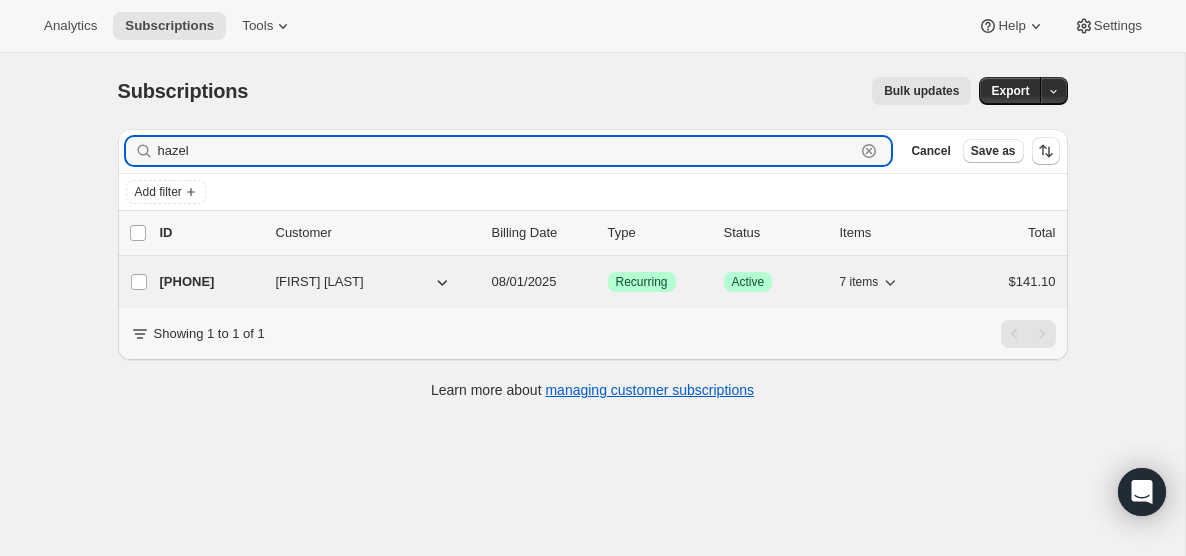 type on "hazel" 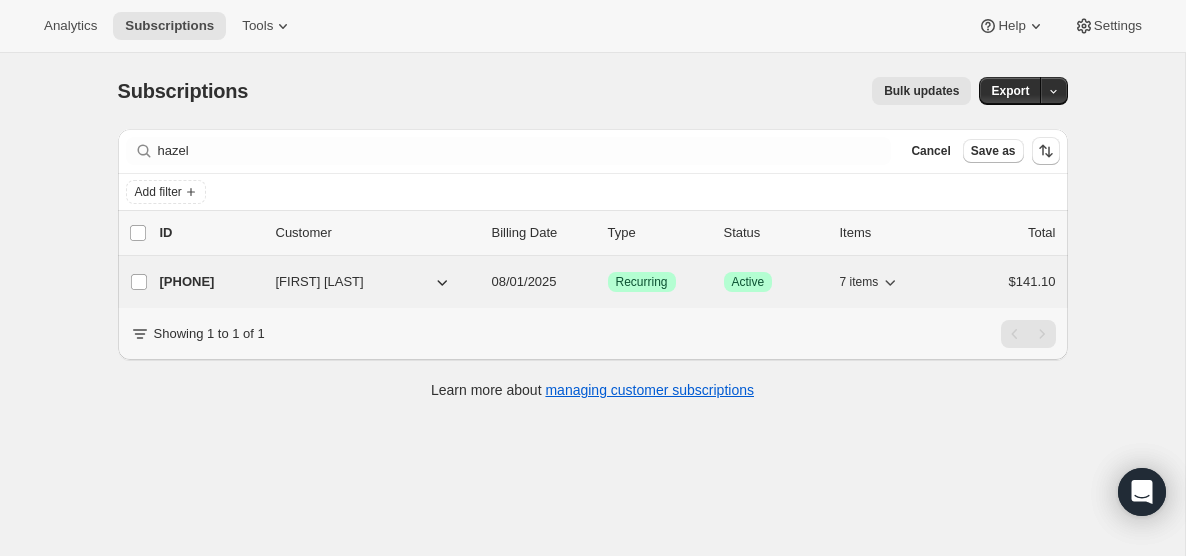 click on "08/01/2025" at bounding box center [524, 281] 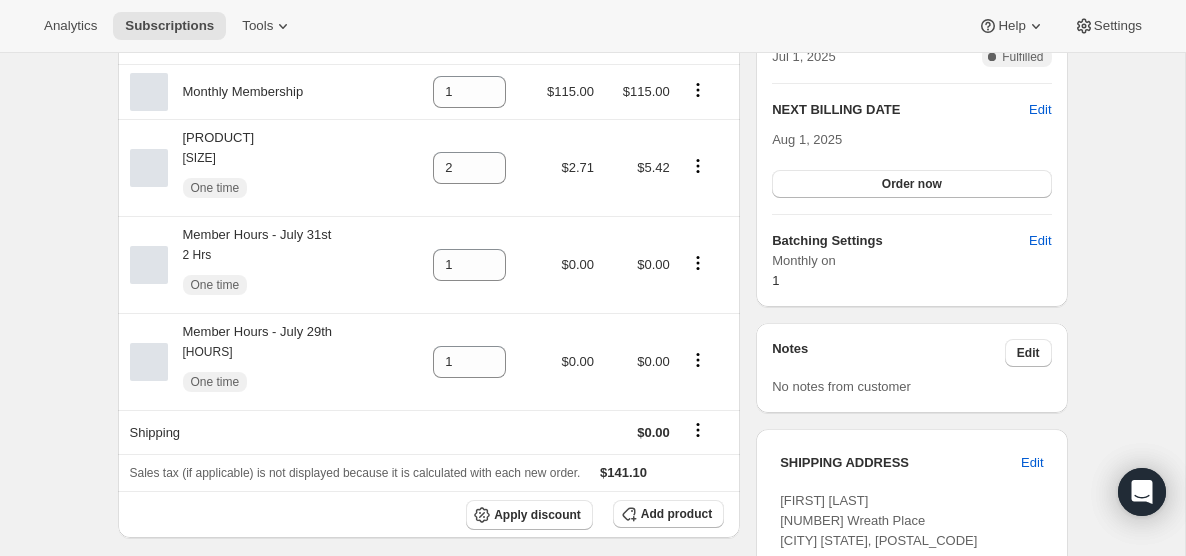 scroll, scrollTop: 565, scrollLeft: 0, axis: vertical 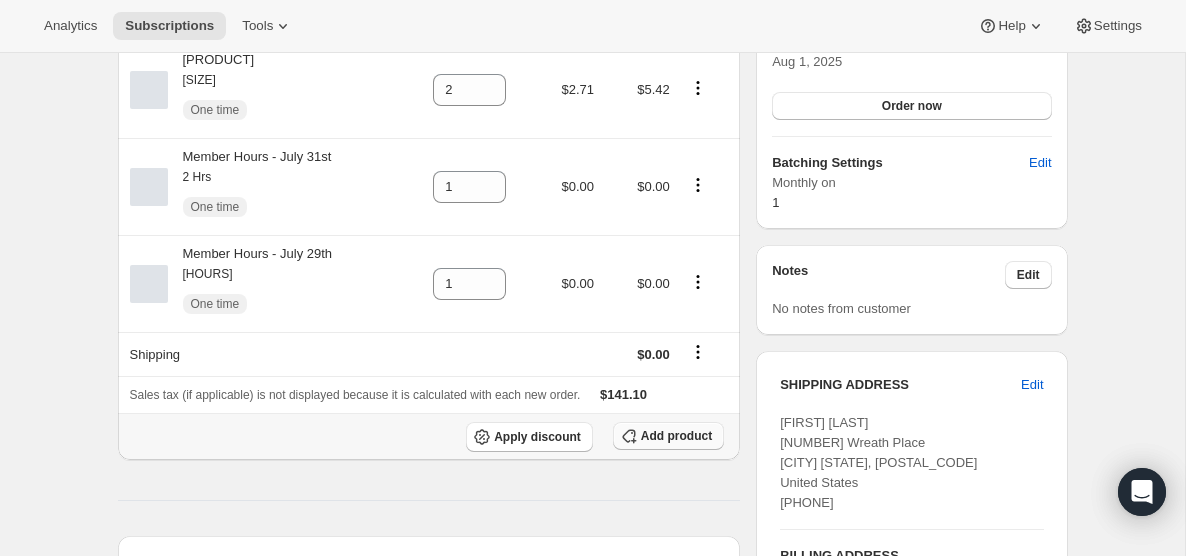 click on "Add product" at bounding box center [676, 436] 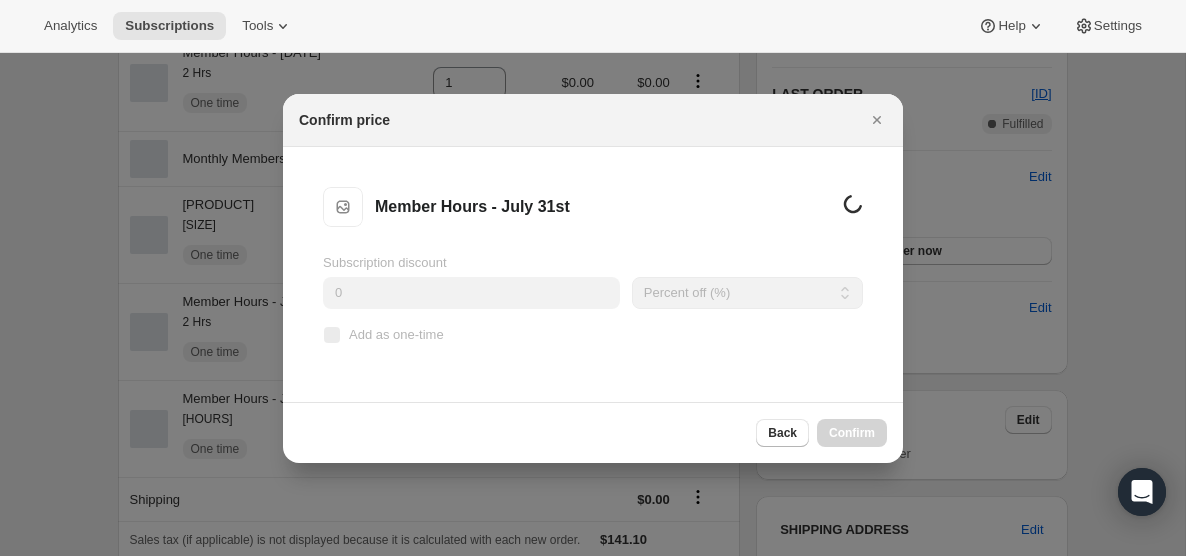scroll, scrollTop: 0, scrollLeft: 0, axis: both 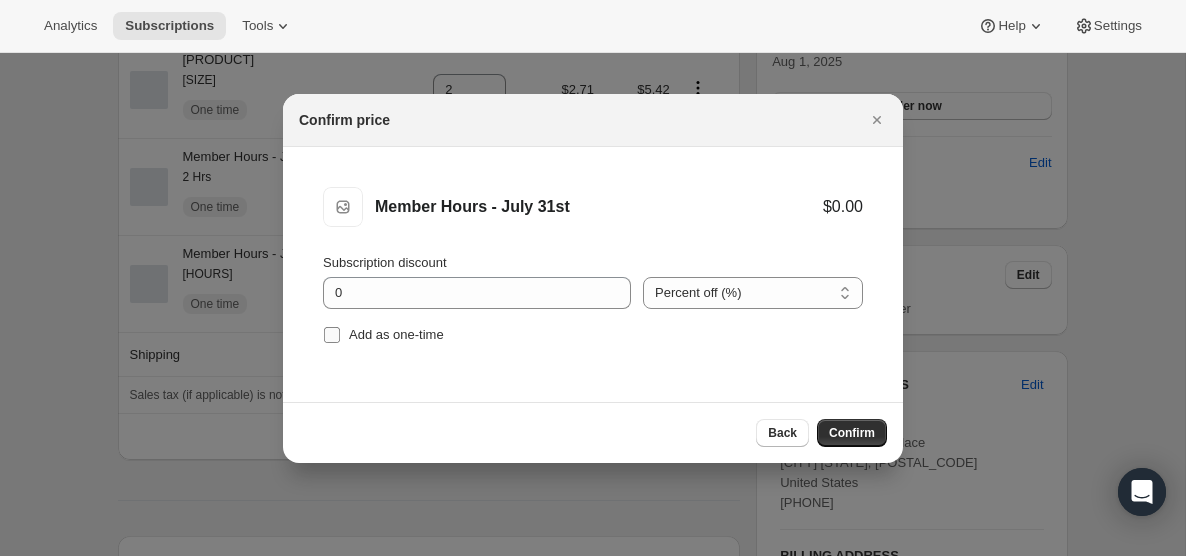 click on "Add as one-time" at bounding box center (332, 335) 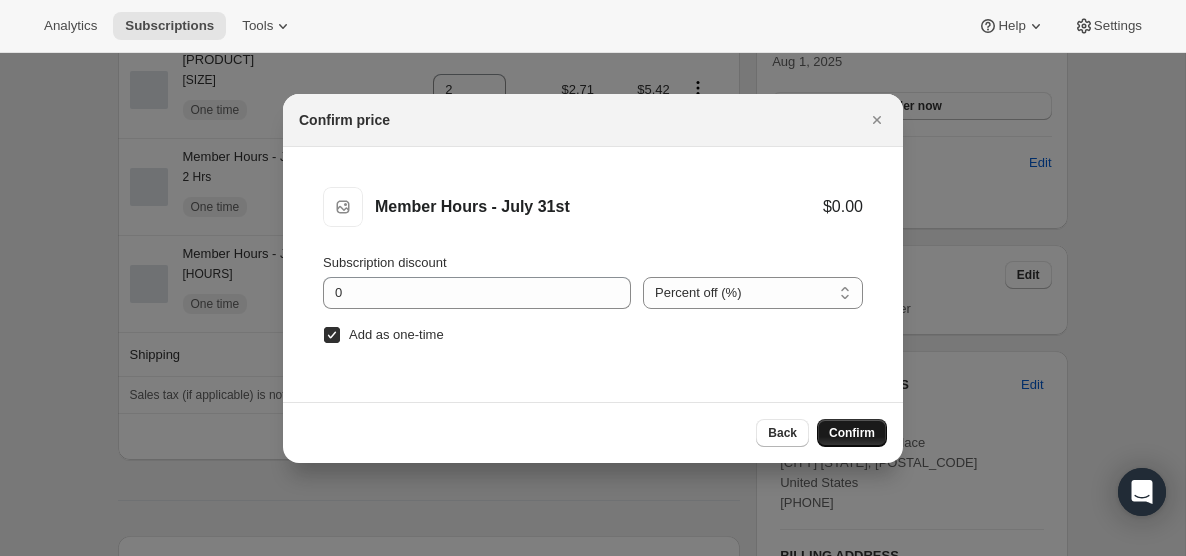 click on "Confirm" at bounding box center [852, 433] 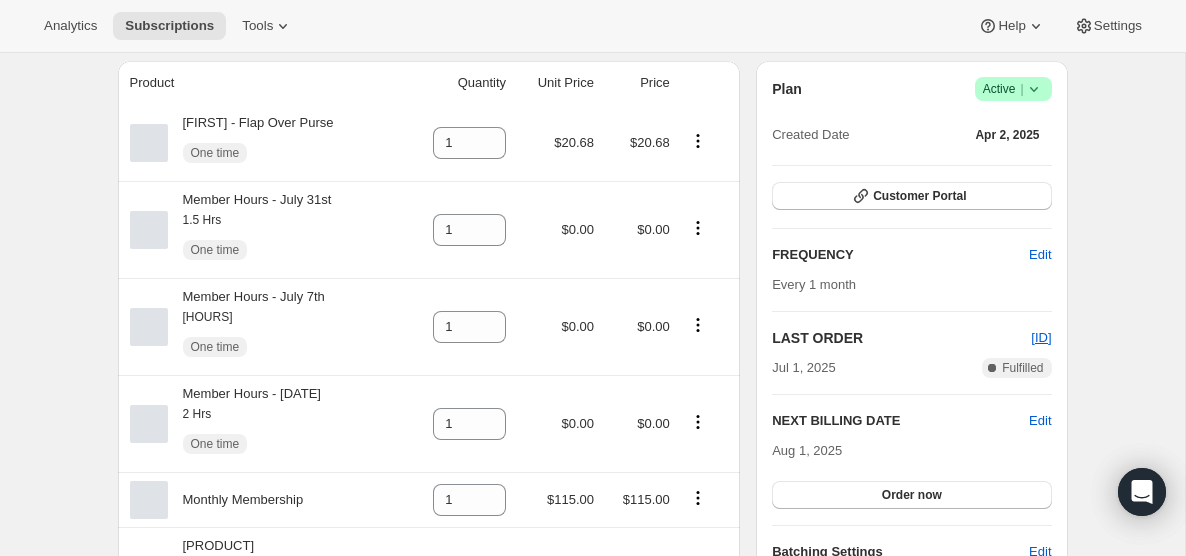 scroll, scrollTop: 0, scrollLeft: 0, axis: both 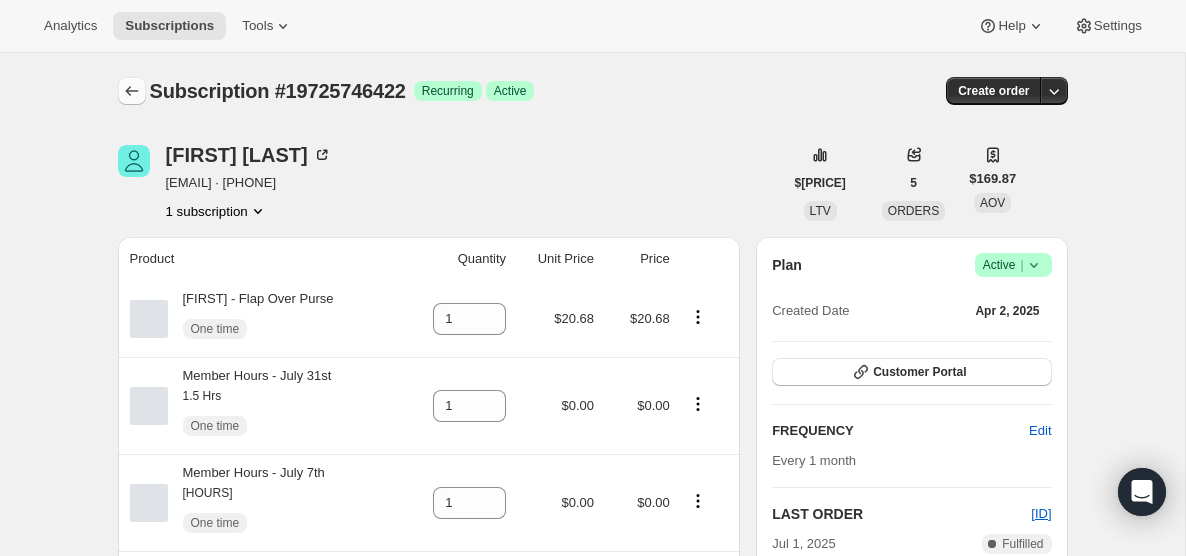 click 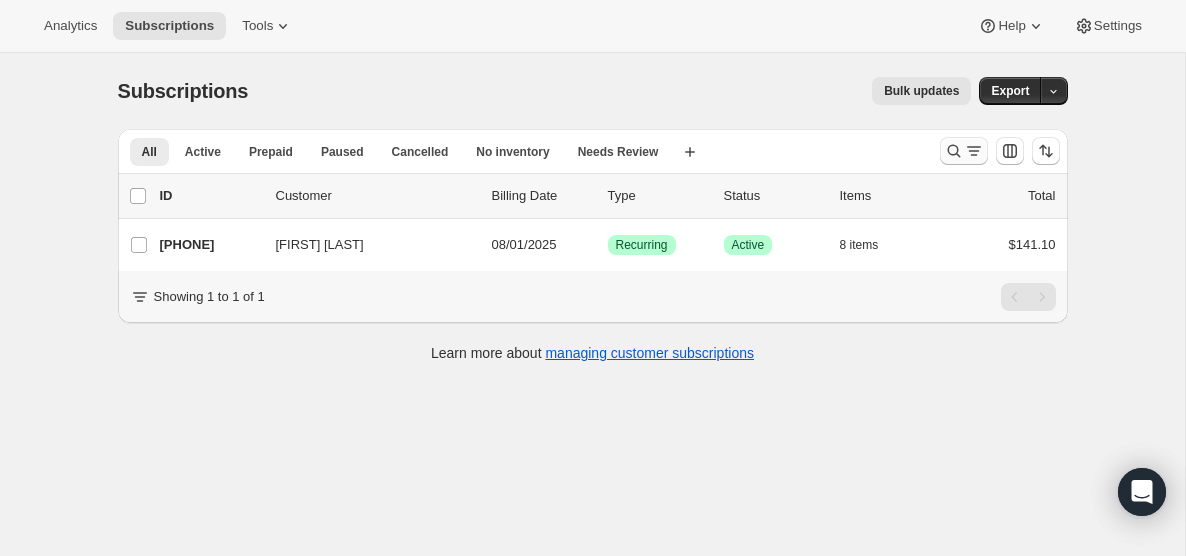 click 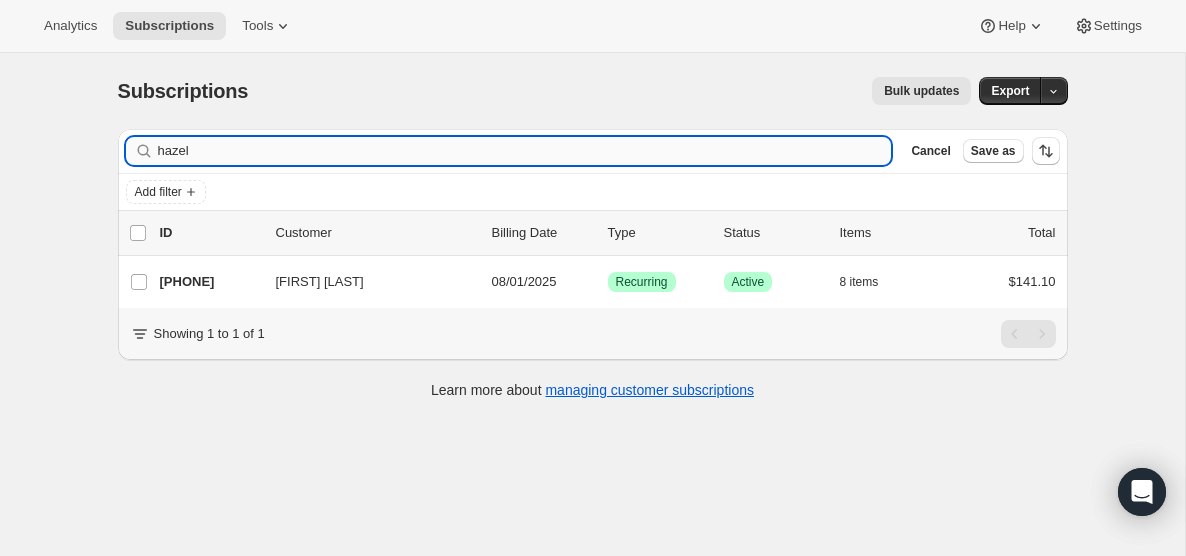 click on "hazel" at bounding box center (525, 151) 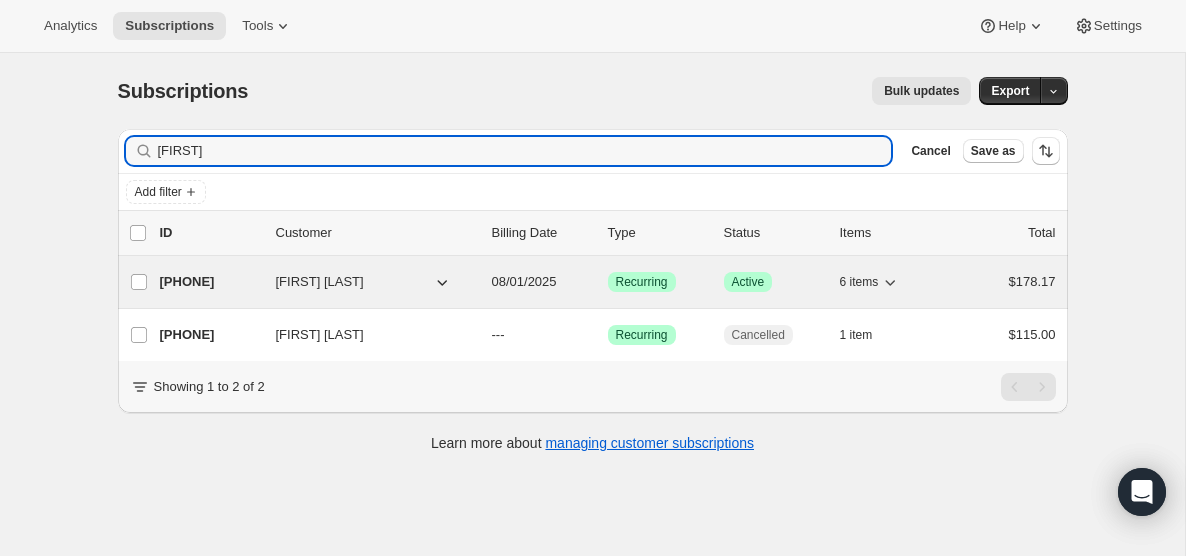 type on "[FIRST]" 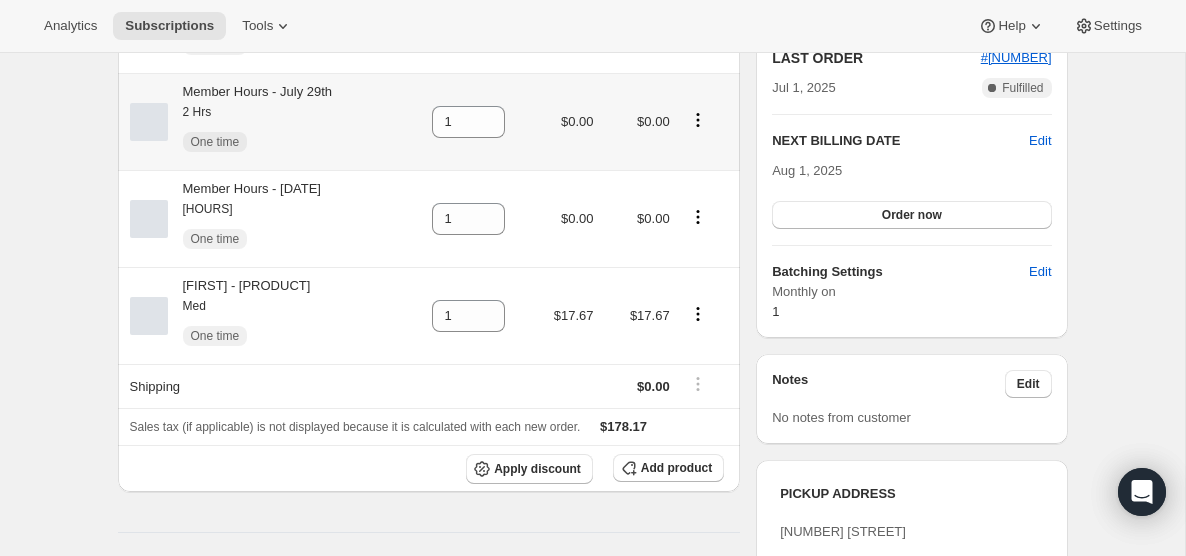 scroll, scrollTop: 546, scrollLeft: 0, axis: vertical 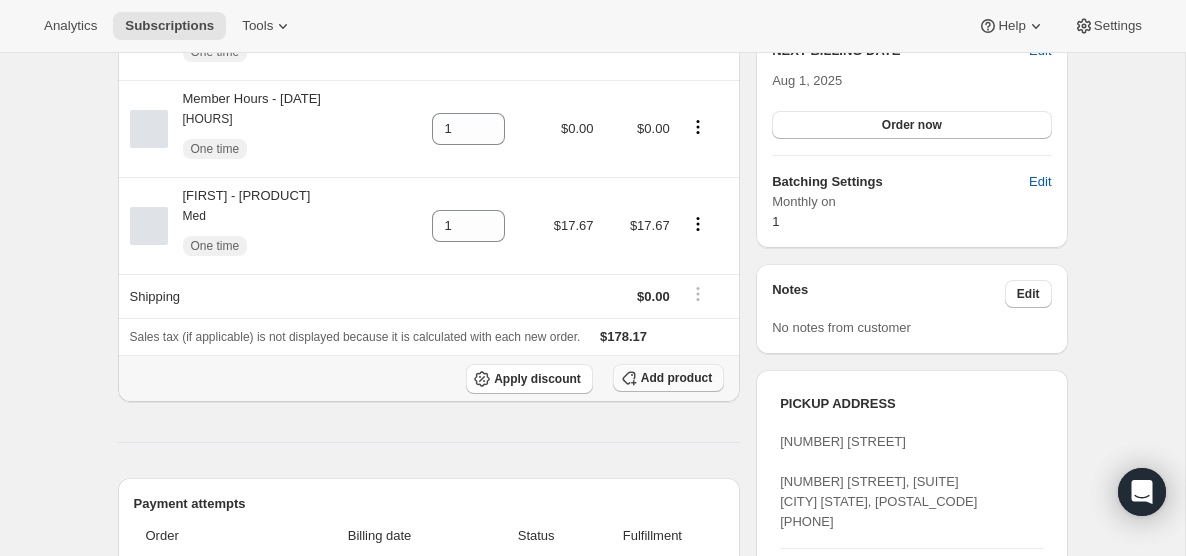 click on "Add product" at bounding box center (676, 378) 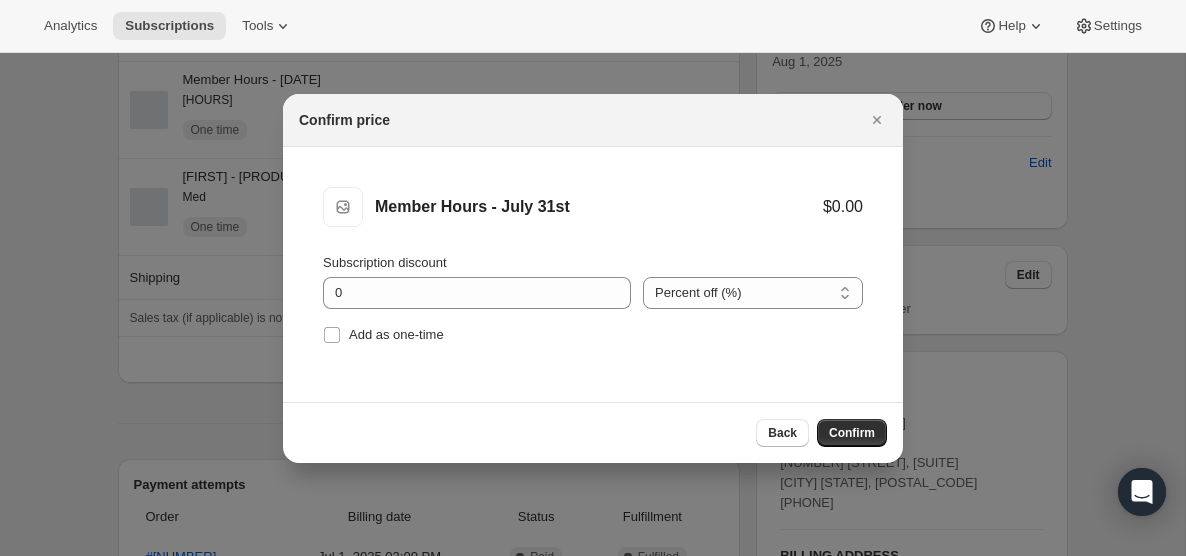 scroll, scrollTop: 0, scrollLeft: 0, axis: both 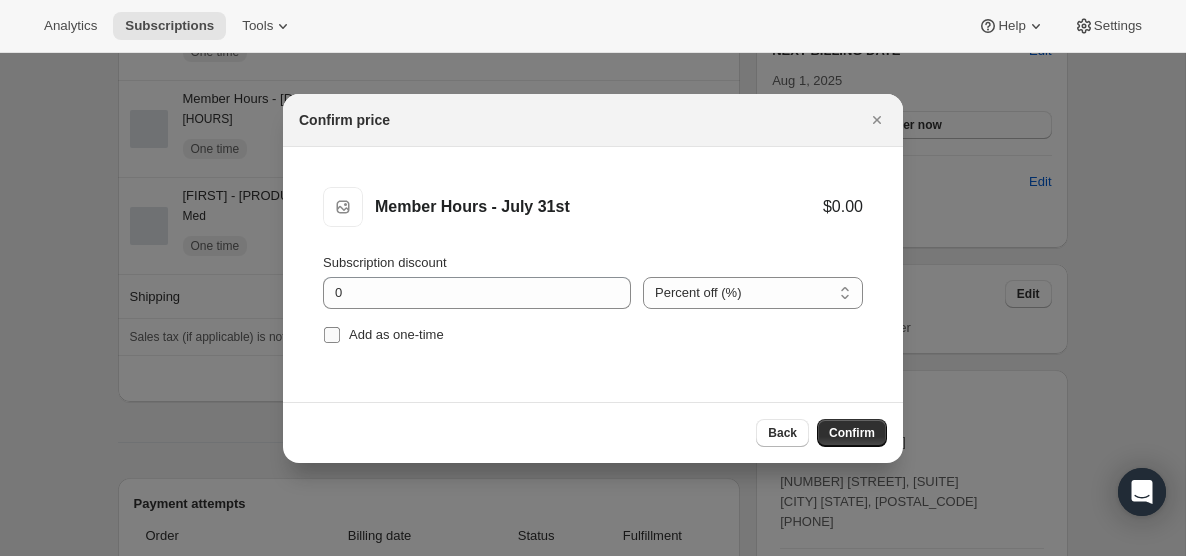 click on "Add as one-time" at bounding box center (332, 335) 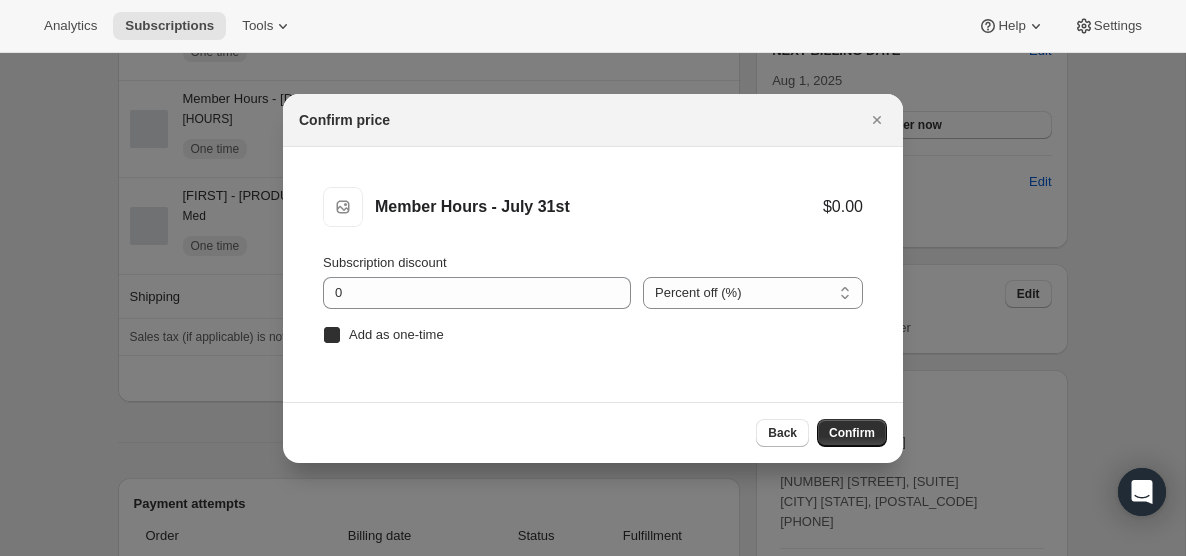 checkbox on "true" 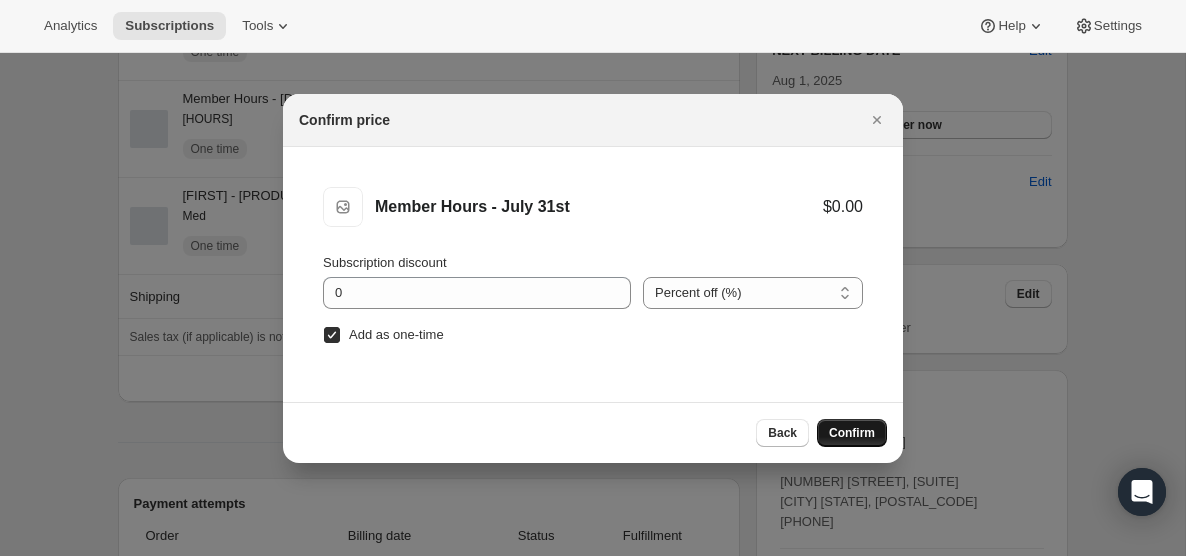 click on "Confirm" at bounding box center [852, 433] 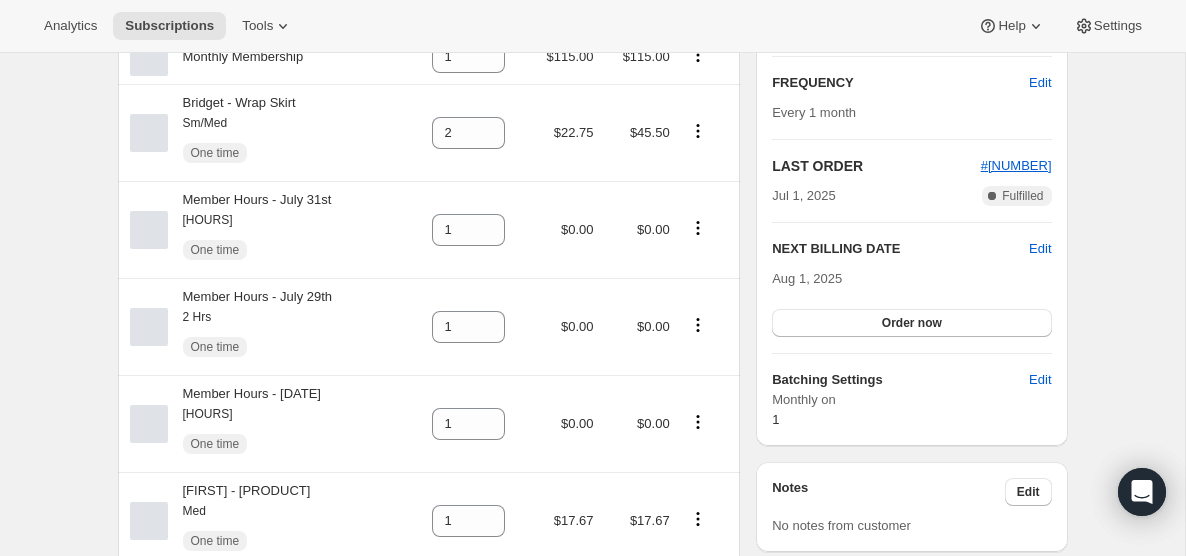 scroll, scrollTop: 0, scrollLeft: 0, axis: both 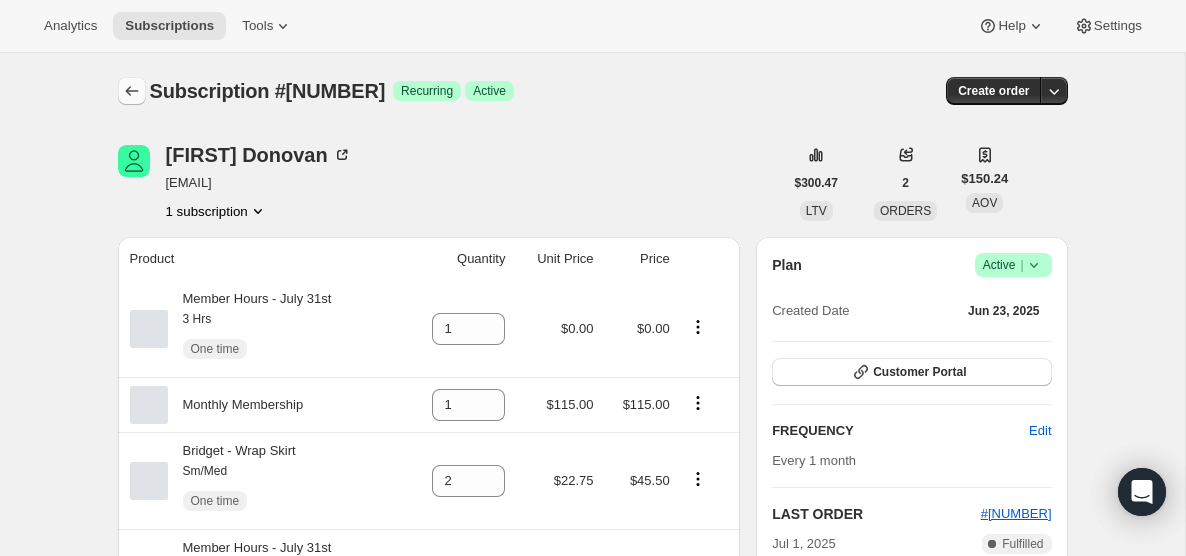 click at bounding box center [132, 91] 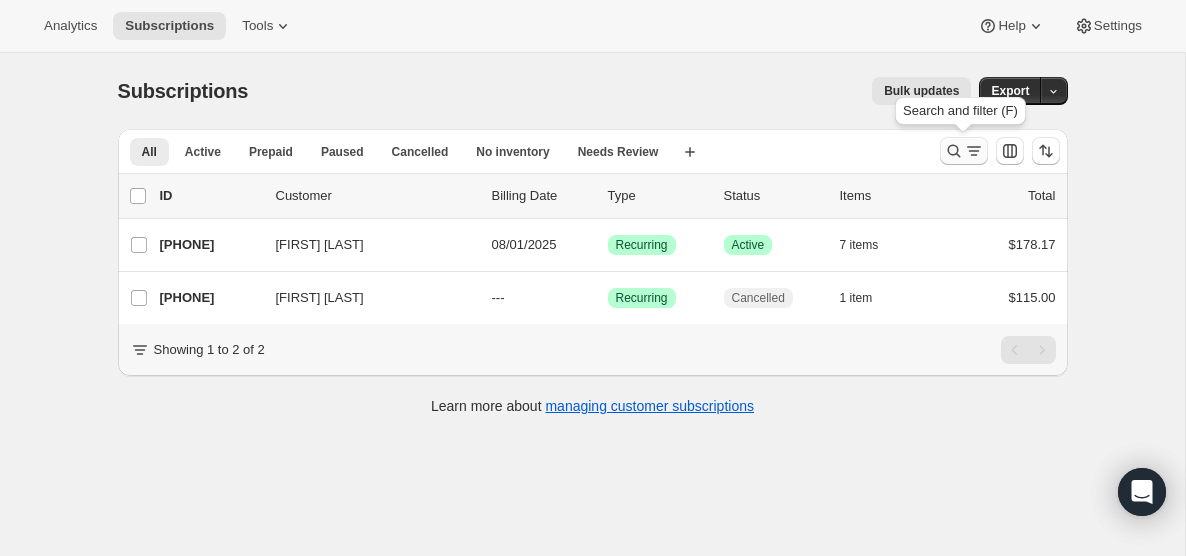 click 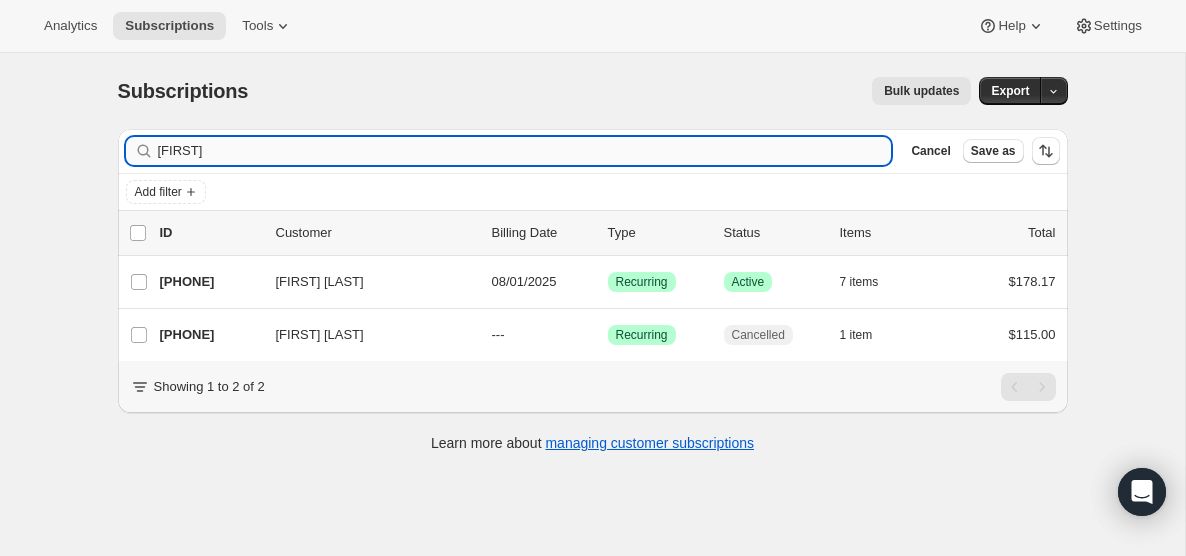 click on "[FIRST]" at bounding box center [525, 151] 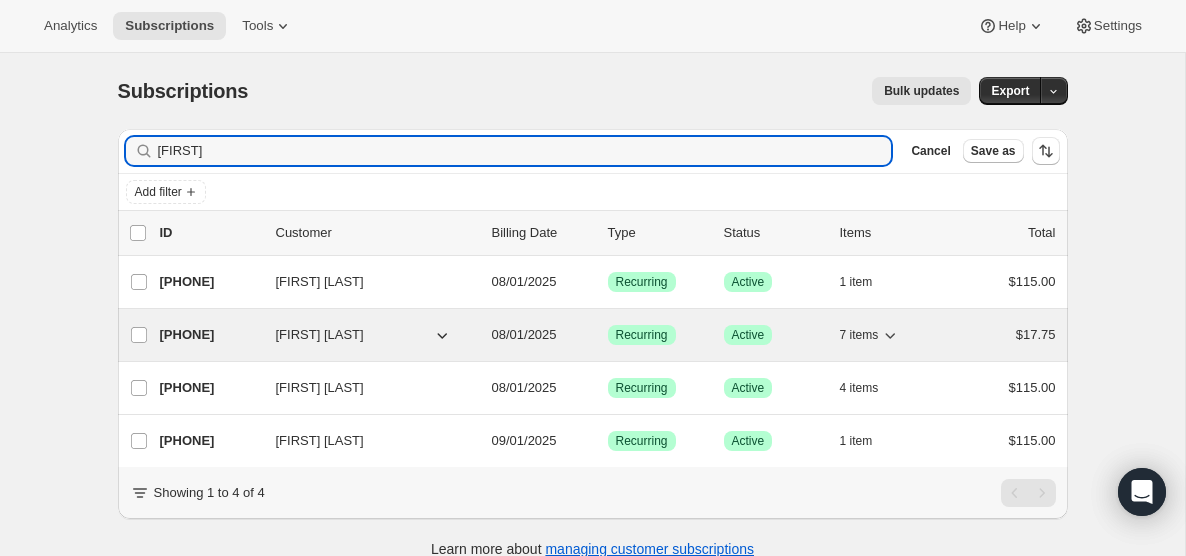 type on "[FIRST]" 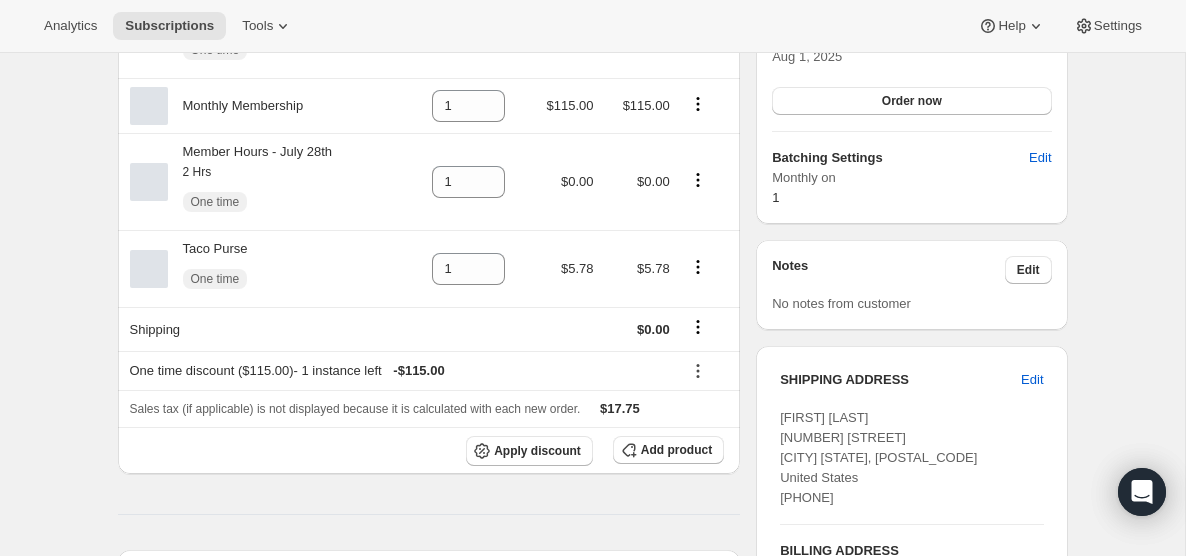 scroll, scrollTop: 575, scrollLeft: 0, axis: vertical 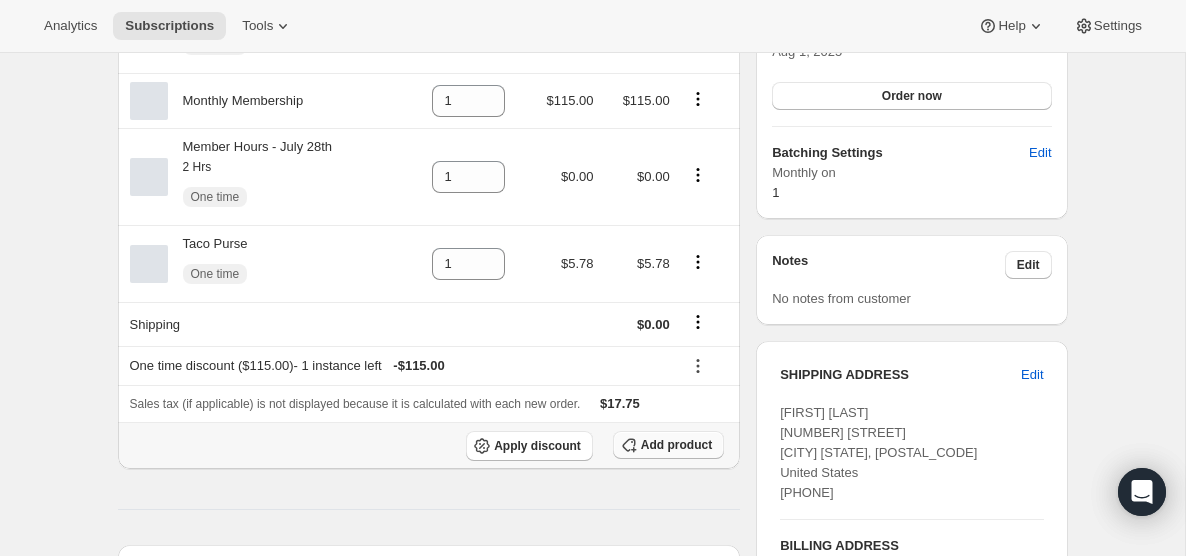 click on "Add product" at bounding box center (676, 445) 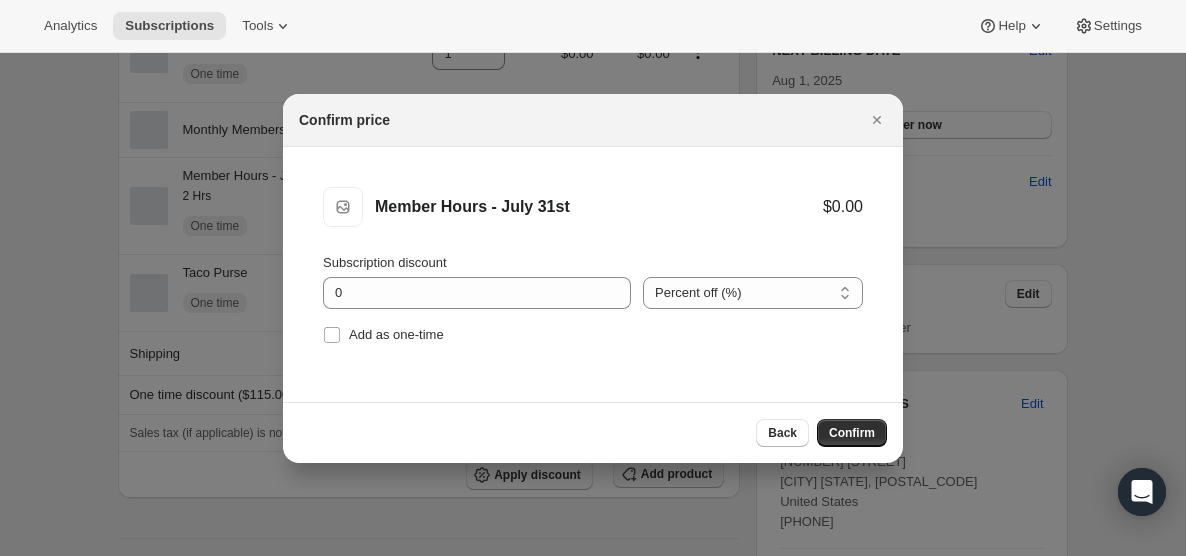 scroll, scrollTop: 575, scrollLeft: 0, axis: vertical 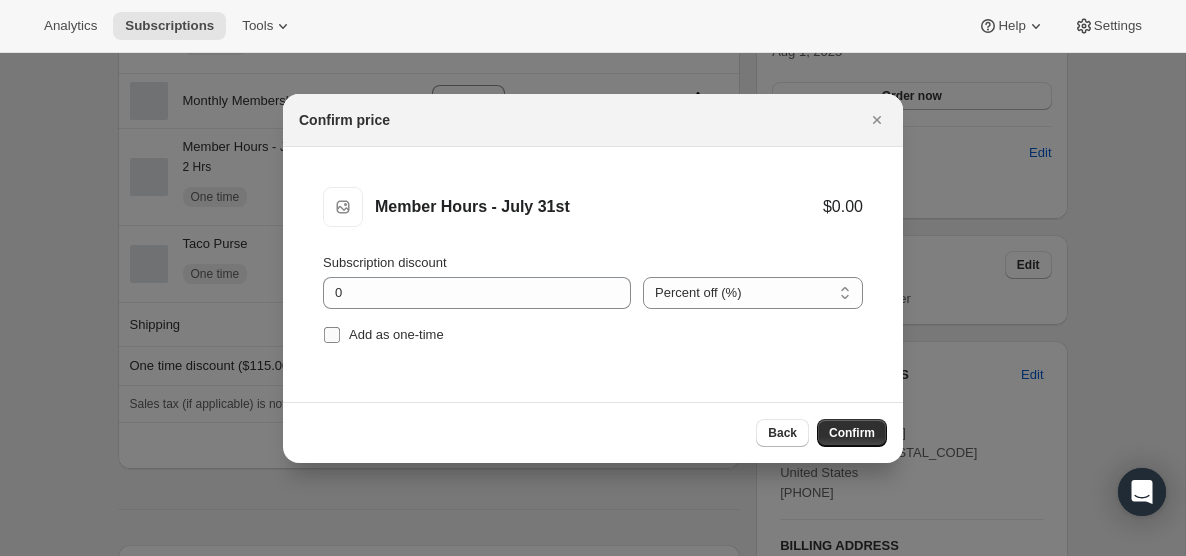 click on "Add as one-time" at bounding box center (332, 335) 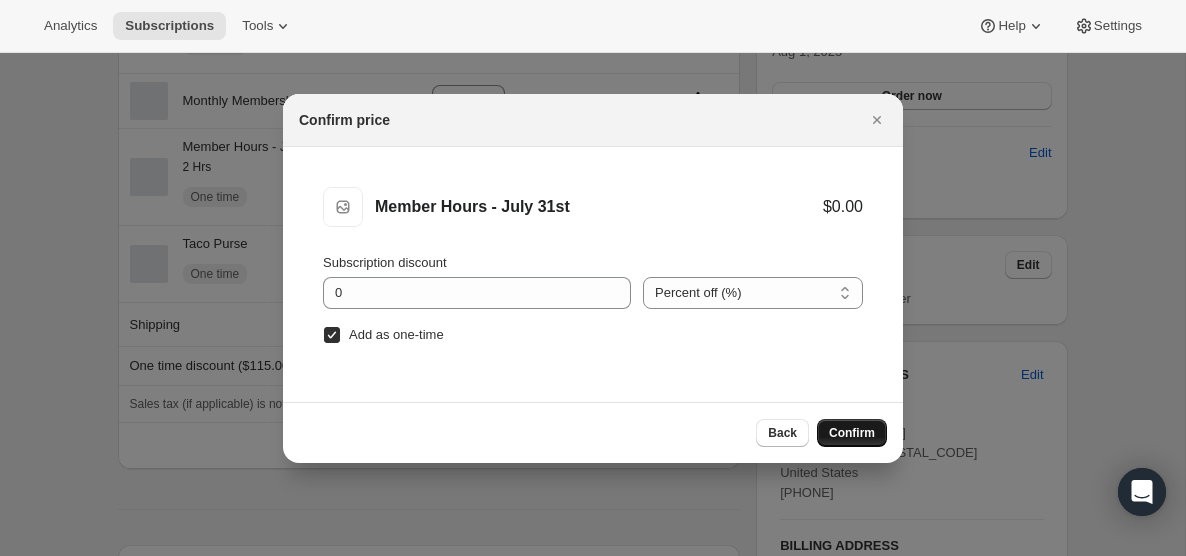 click on "Confirm" at bounding box center [852, 433] 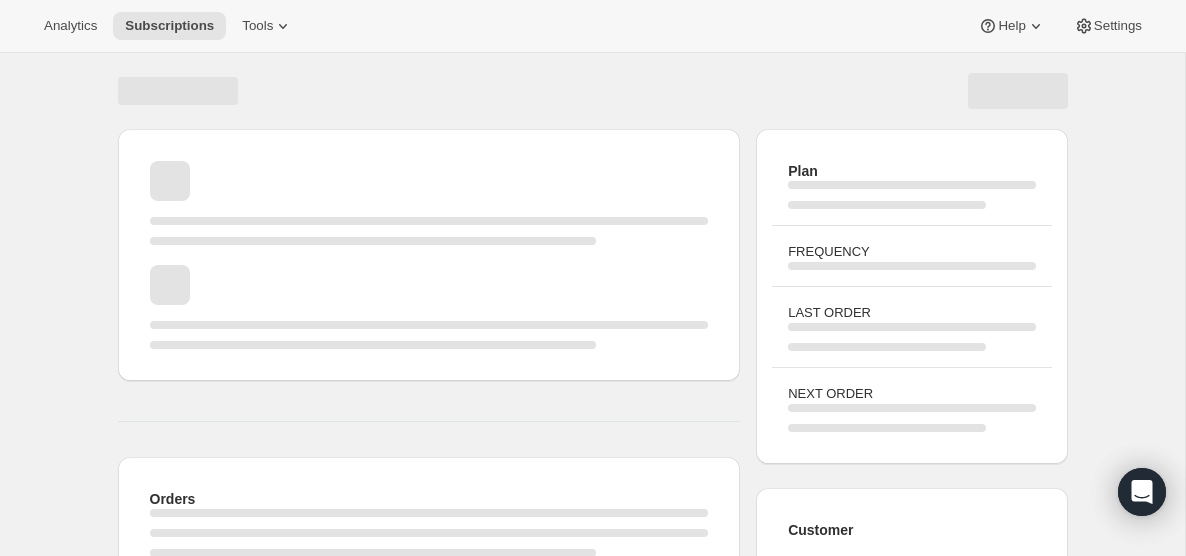 scroll, scrollTop: 348, scrollLeft: 0, axis: vertical 